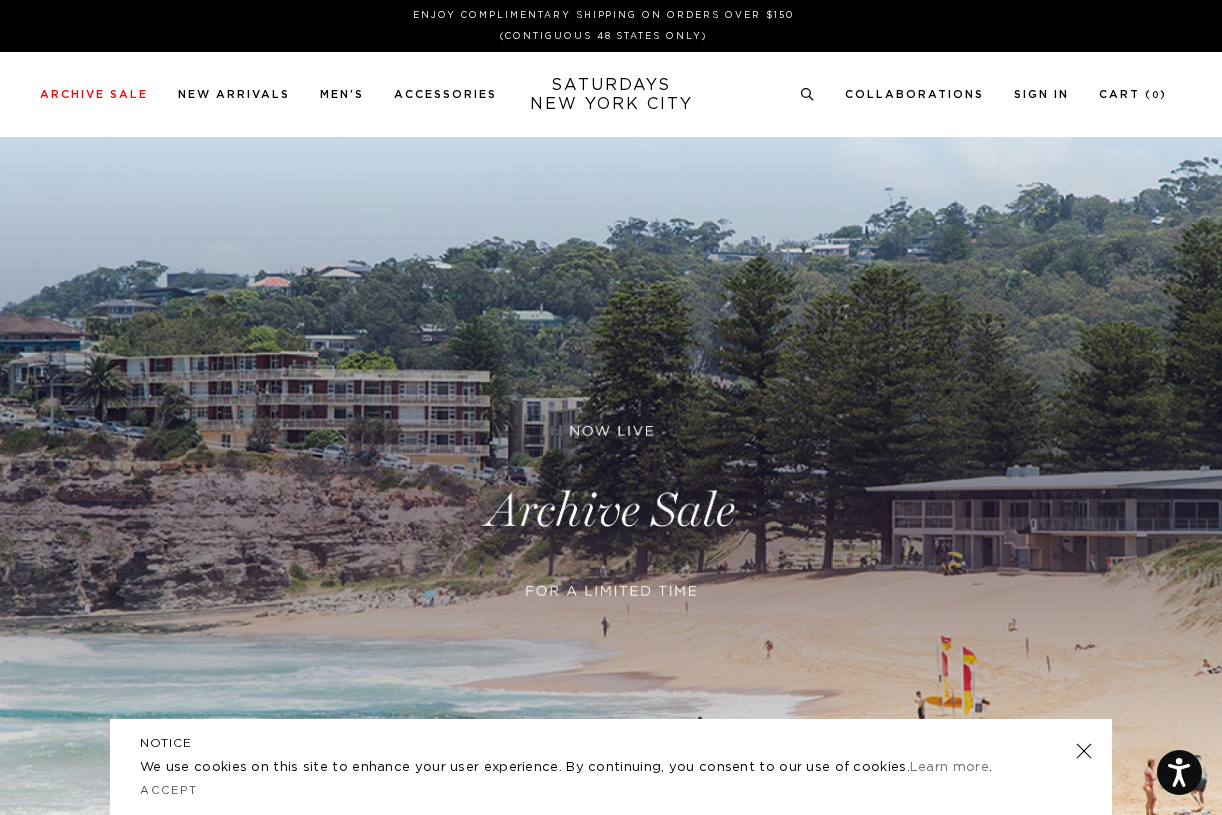 scroll, scrollTop: 0, scrollLeft: 0, axis: both 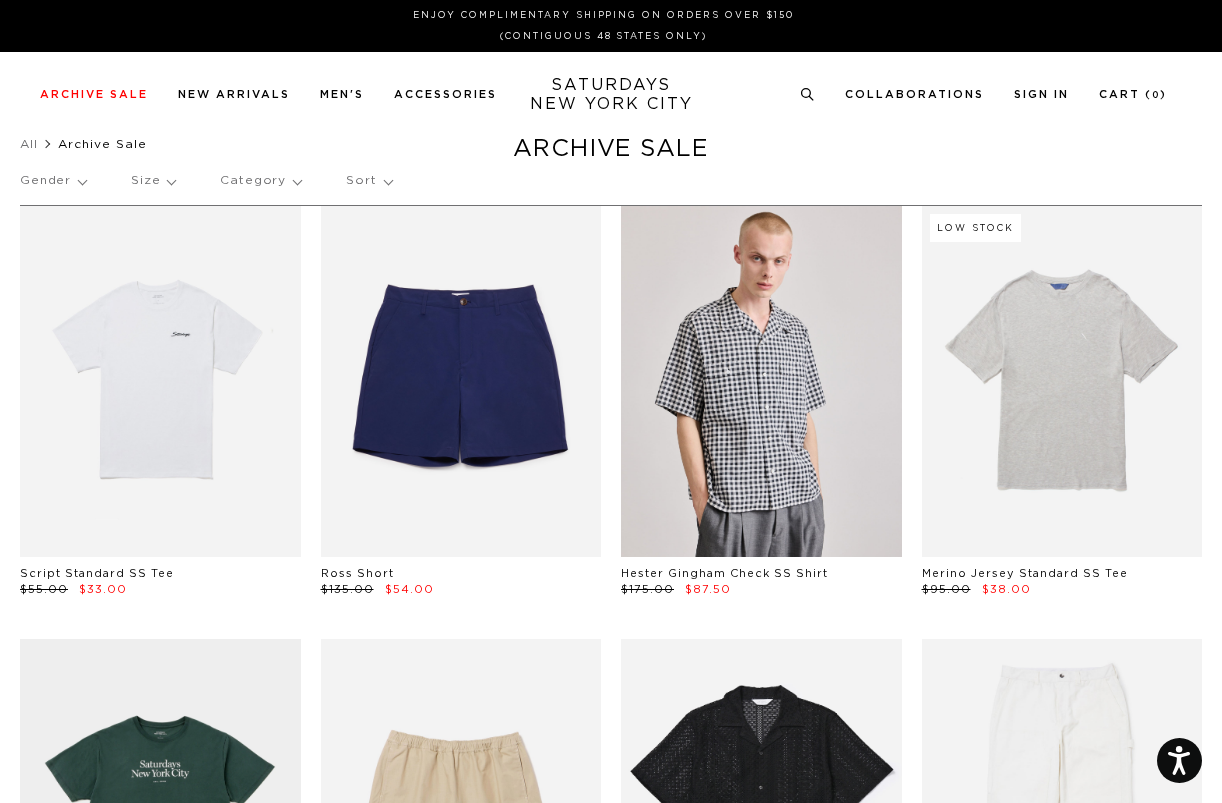 click on "Sort" at bounding box center (368, 181) 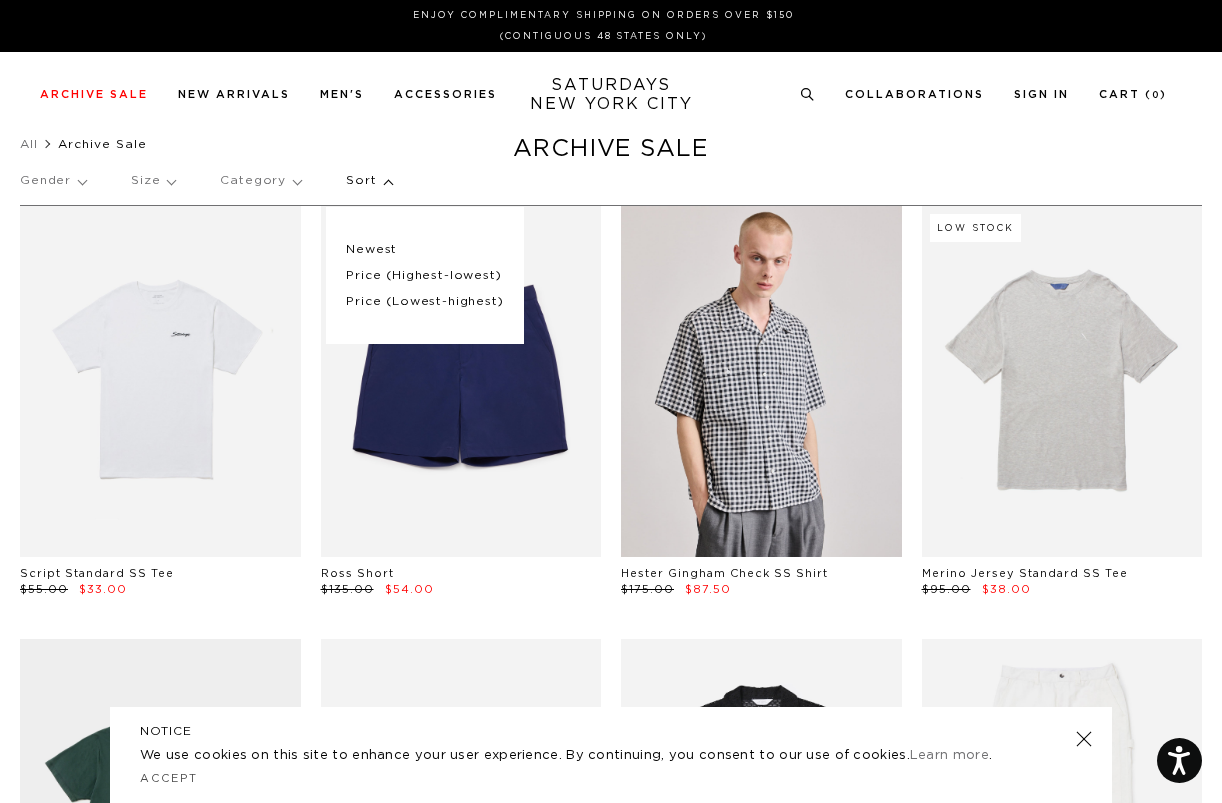 click on "Price (Lowest-highest)" at bounding box center [424, 302] 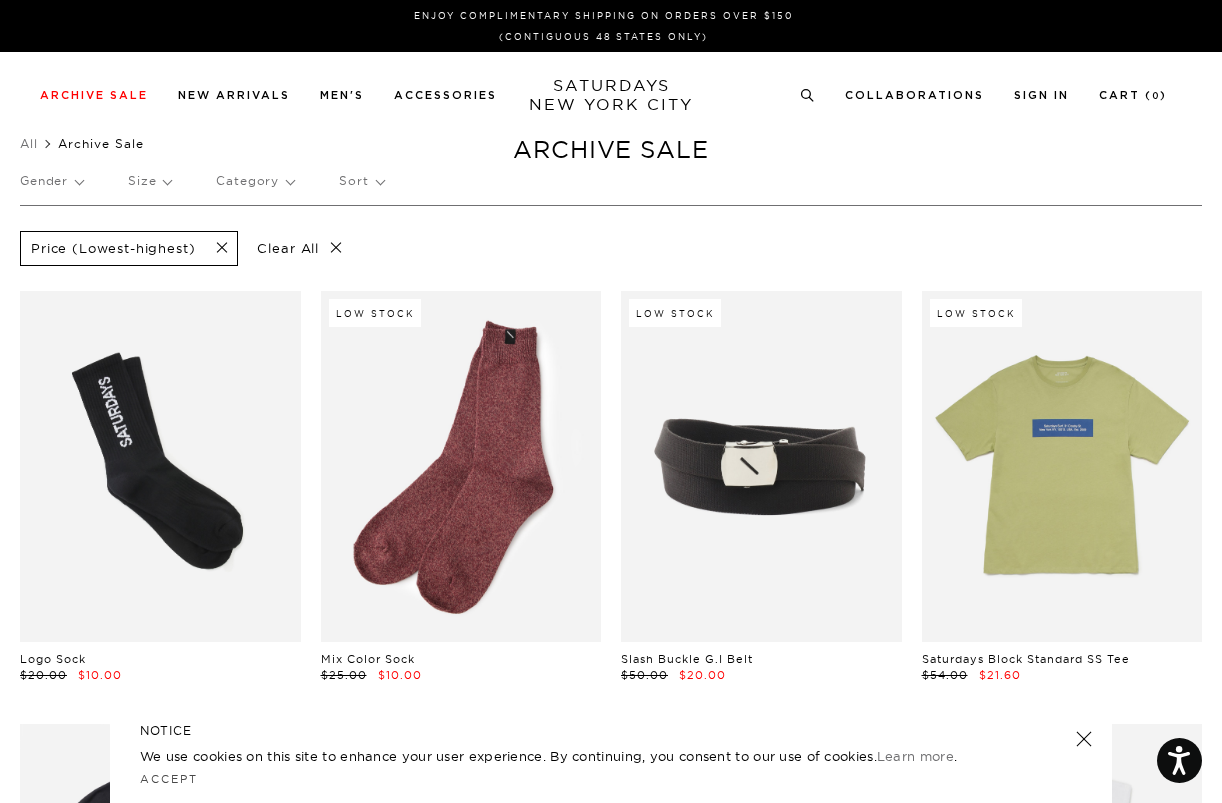 scroll, scrollTop: 0, scrollLeft: 0, axis: both 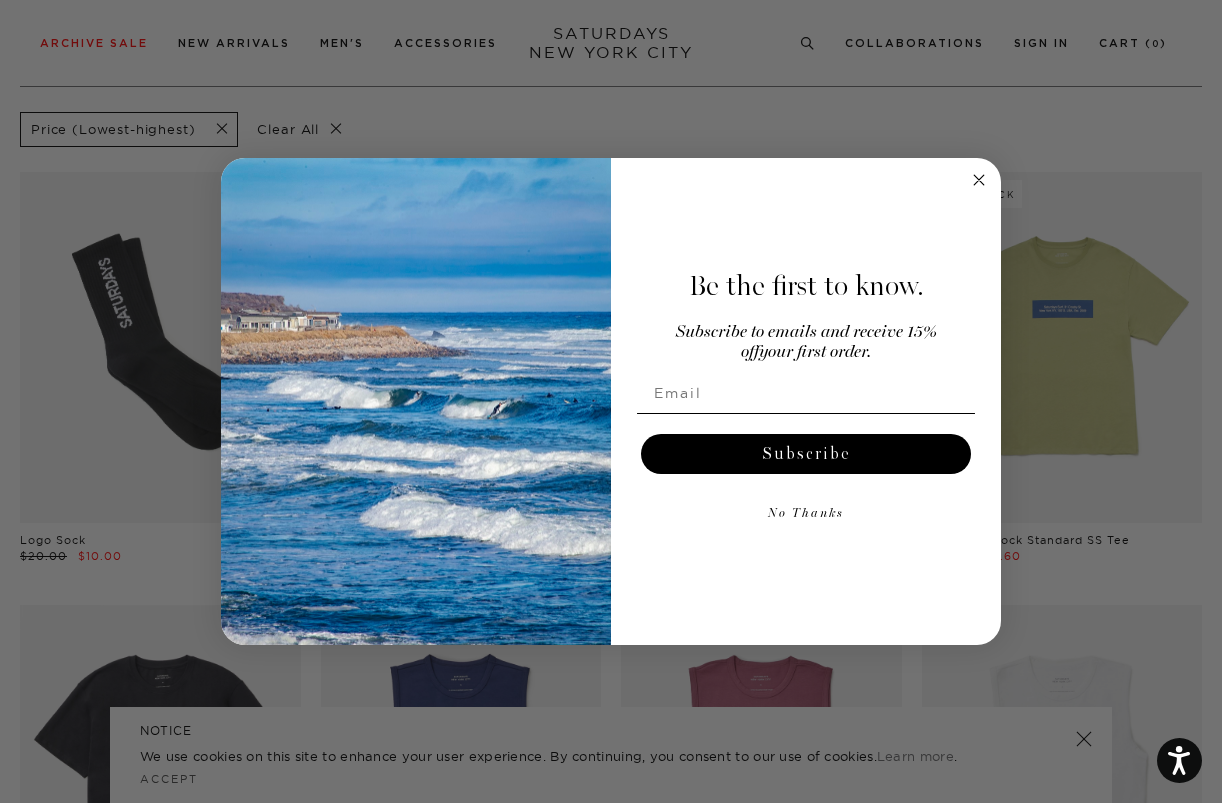 click on "Close dialog" 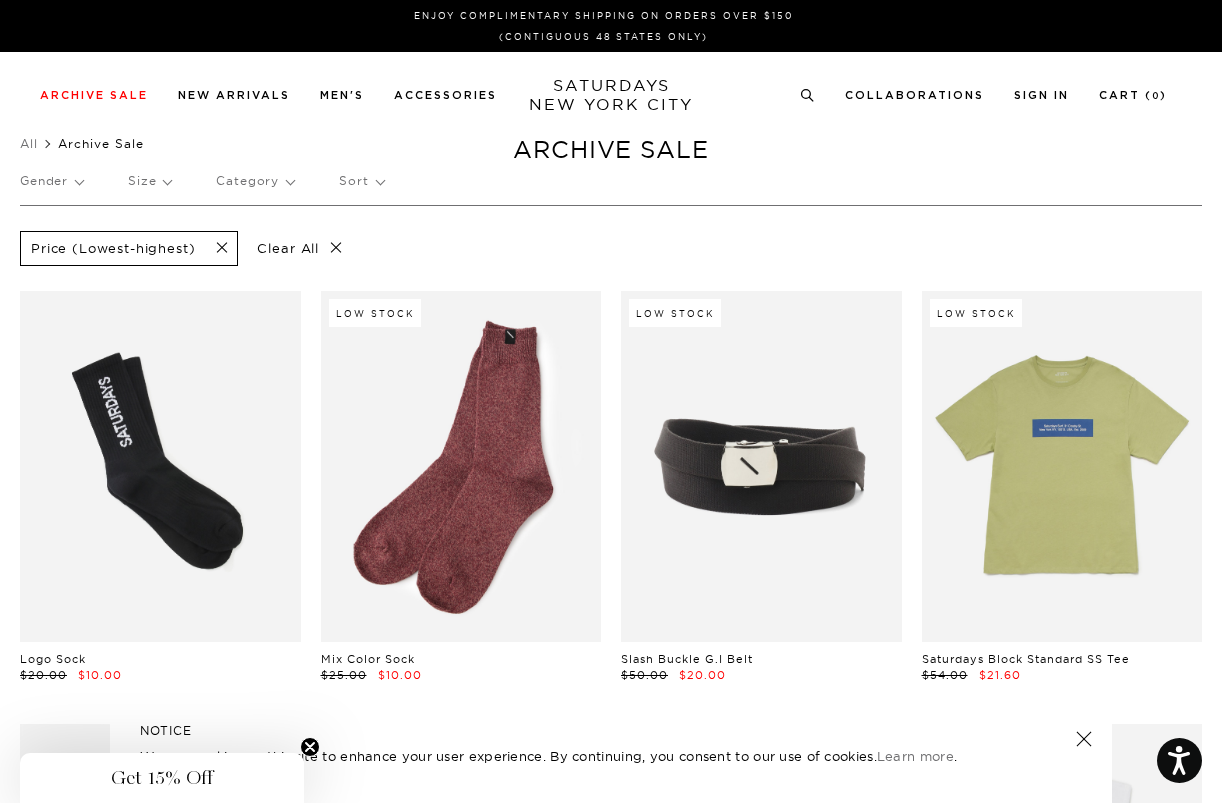 scroll, scrollTop: 0, scrollLeft: 0, axis: both 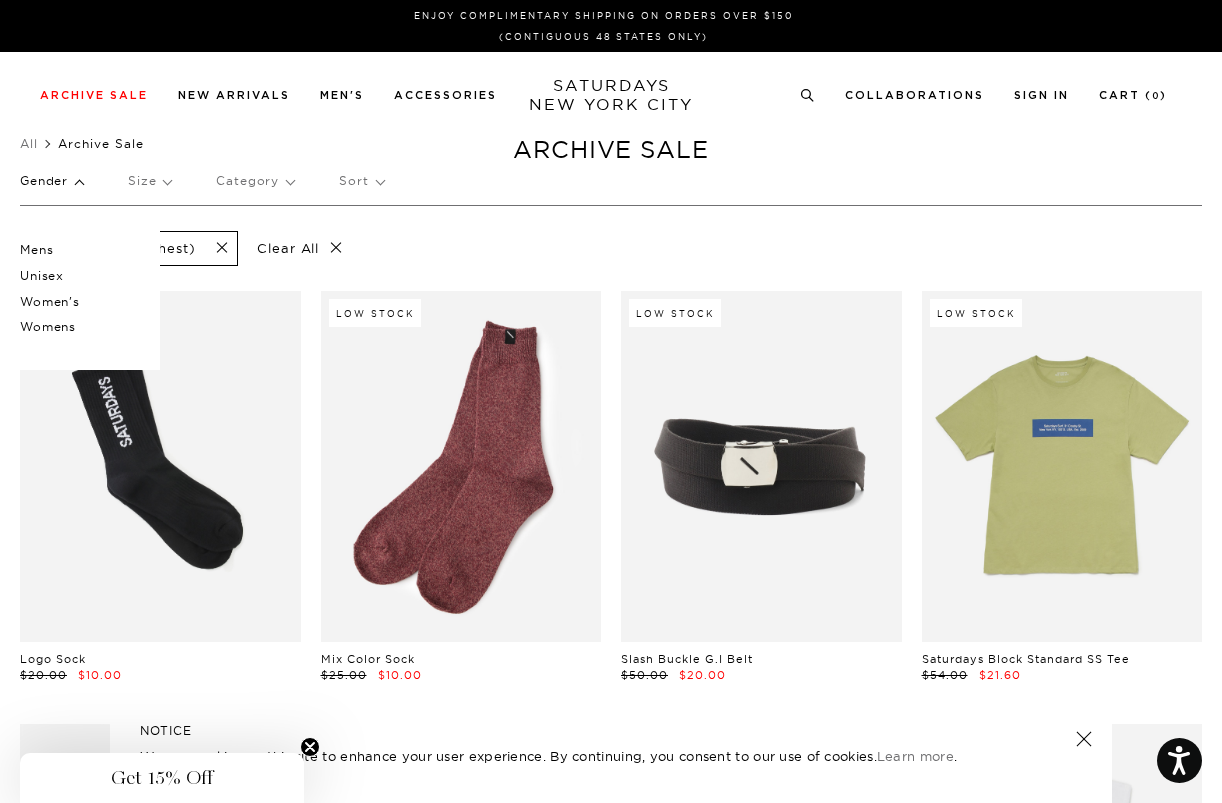 click on "Women's" at bounding box center [80, 302] 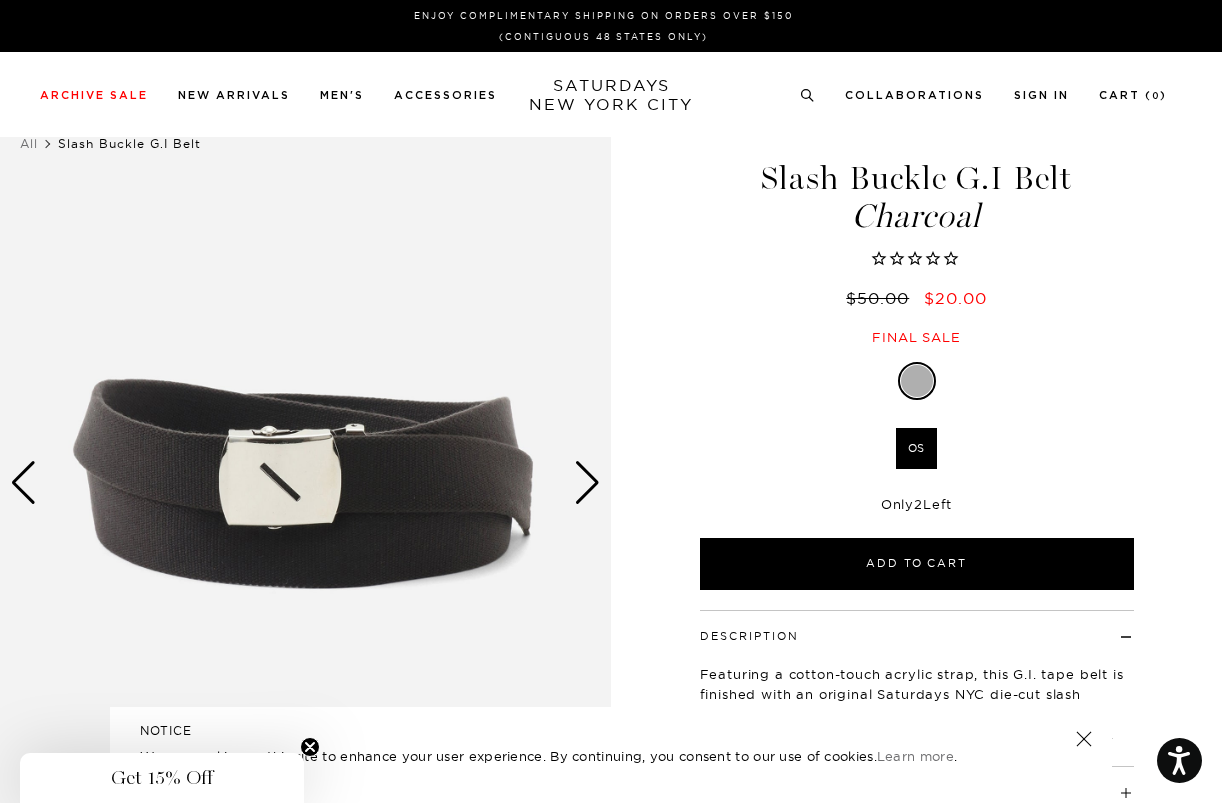 scroll, scrollTop: 0, scrollLeft: 0, axis: both 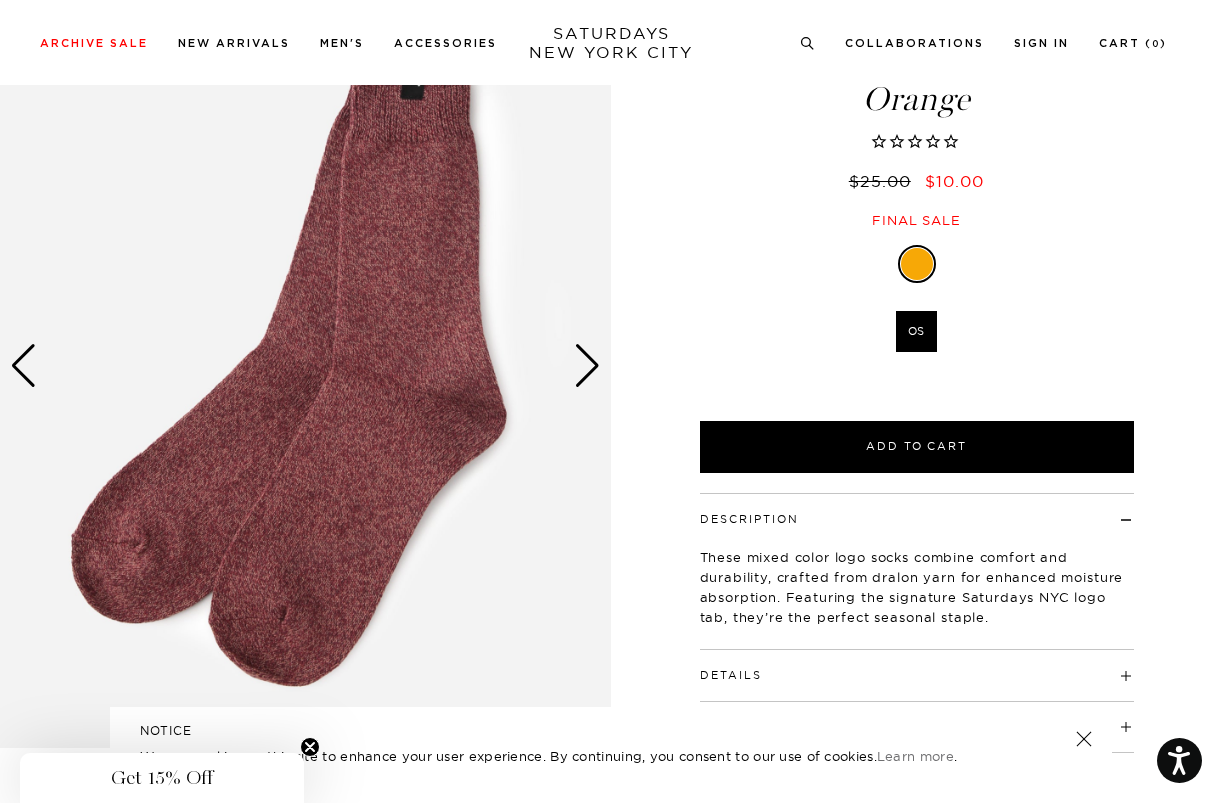 click at bounding box center [587, 366] 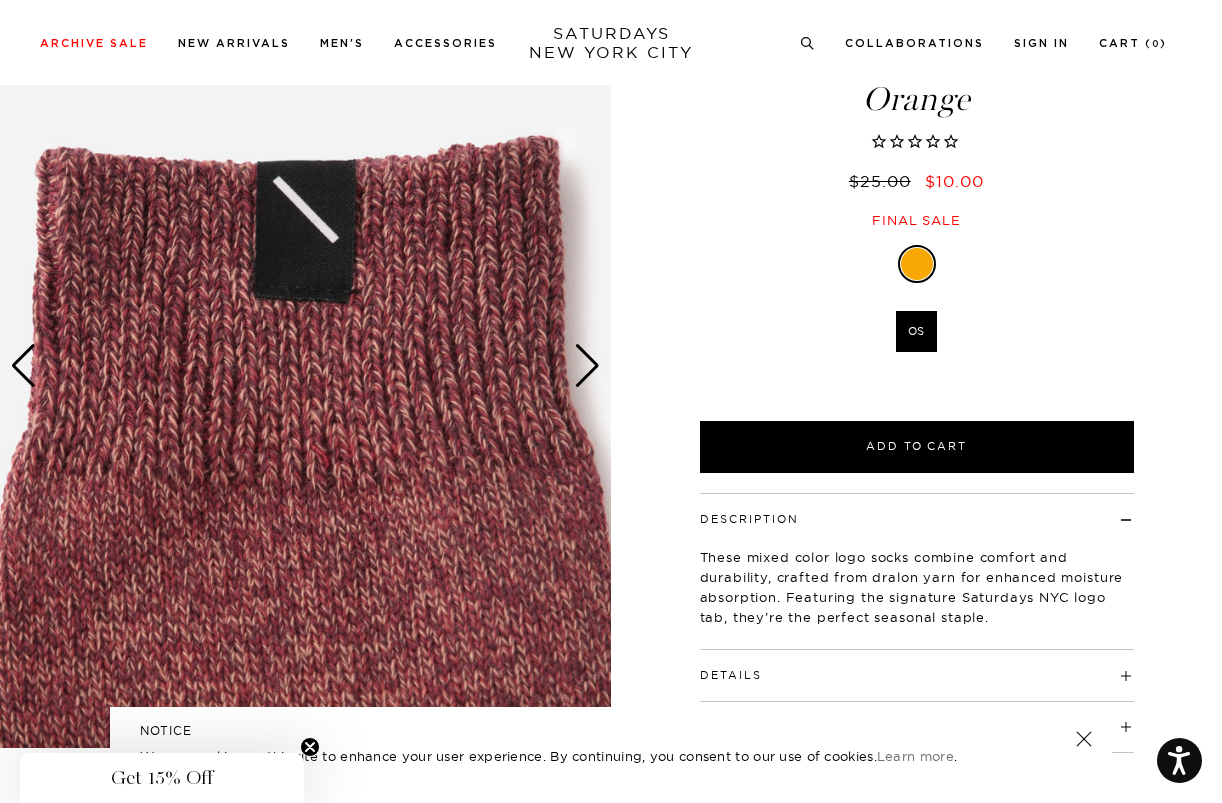 click at bounding box center (587, 366) 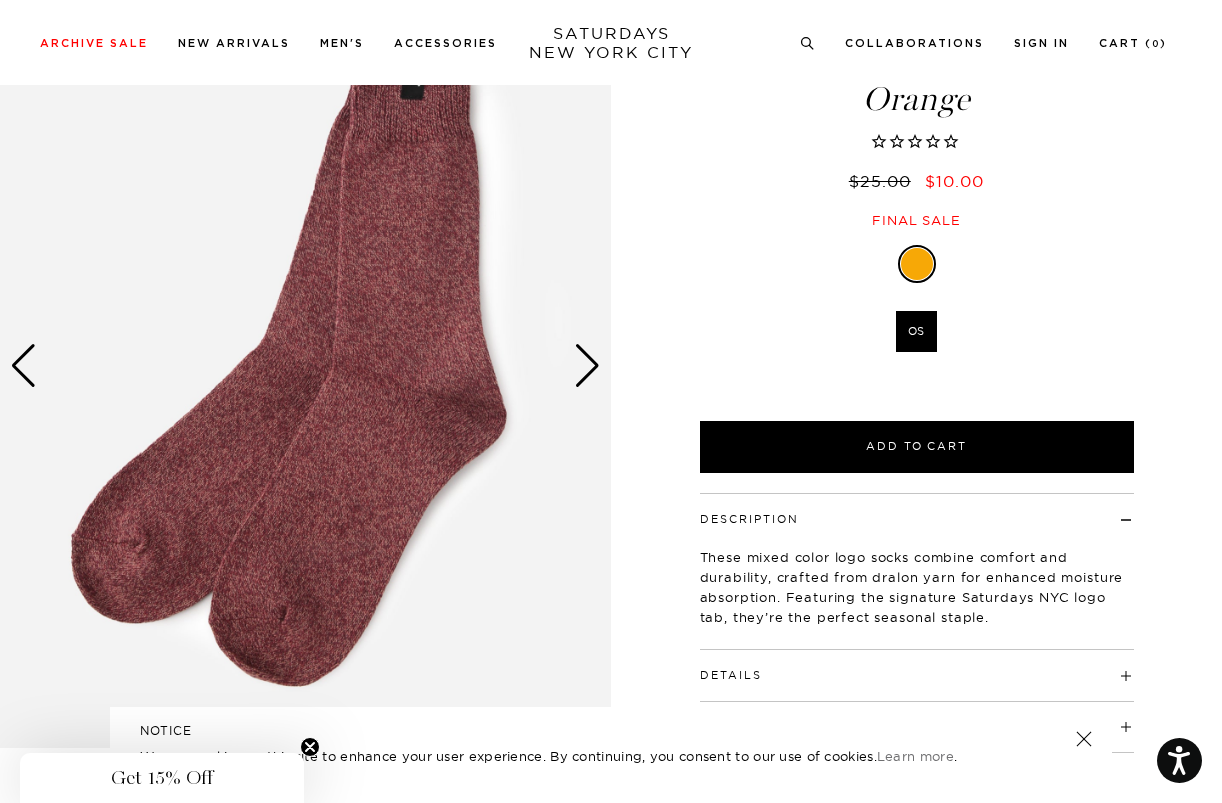 click at bounding box center (587, 366) 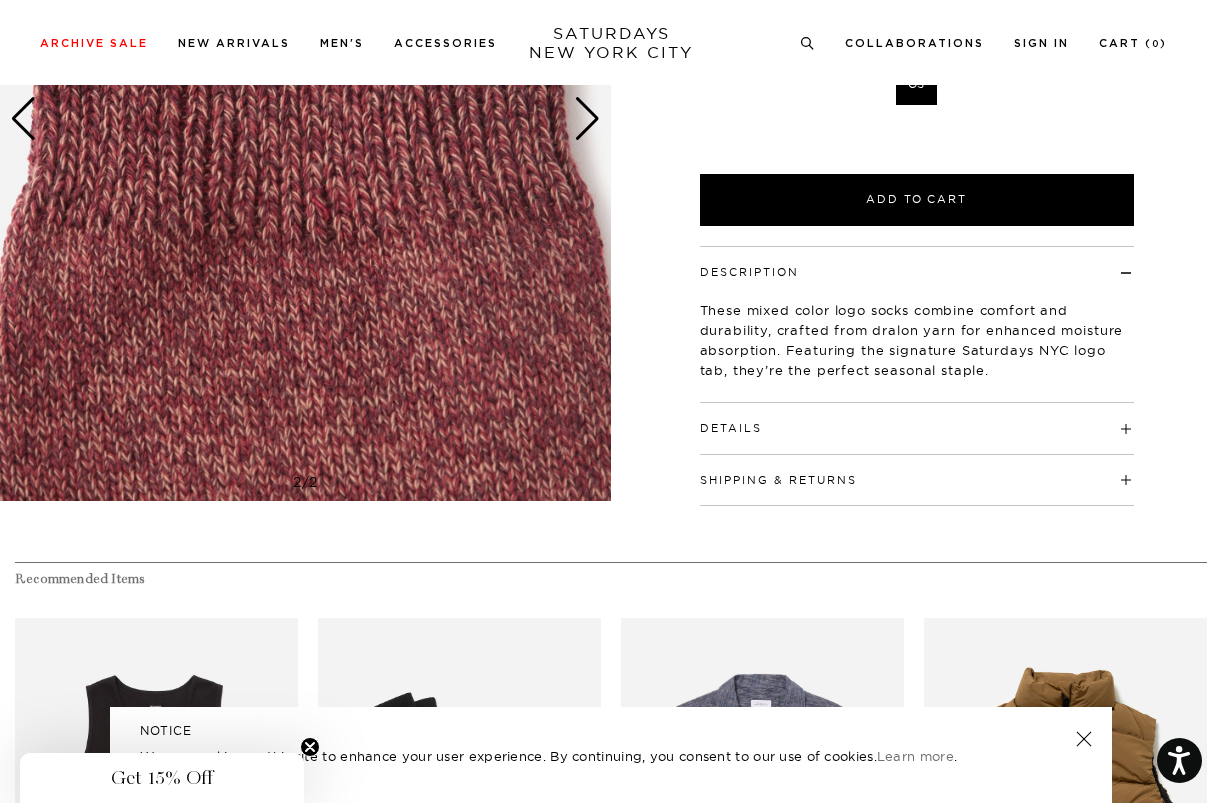 scroll, scrollTop: 402, scrollLeft: 0, axis: vertical 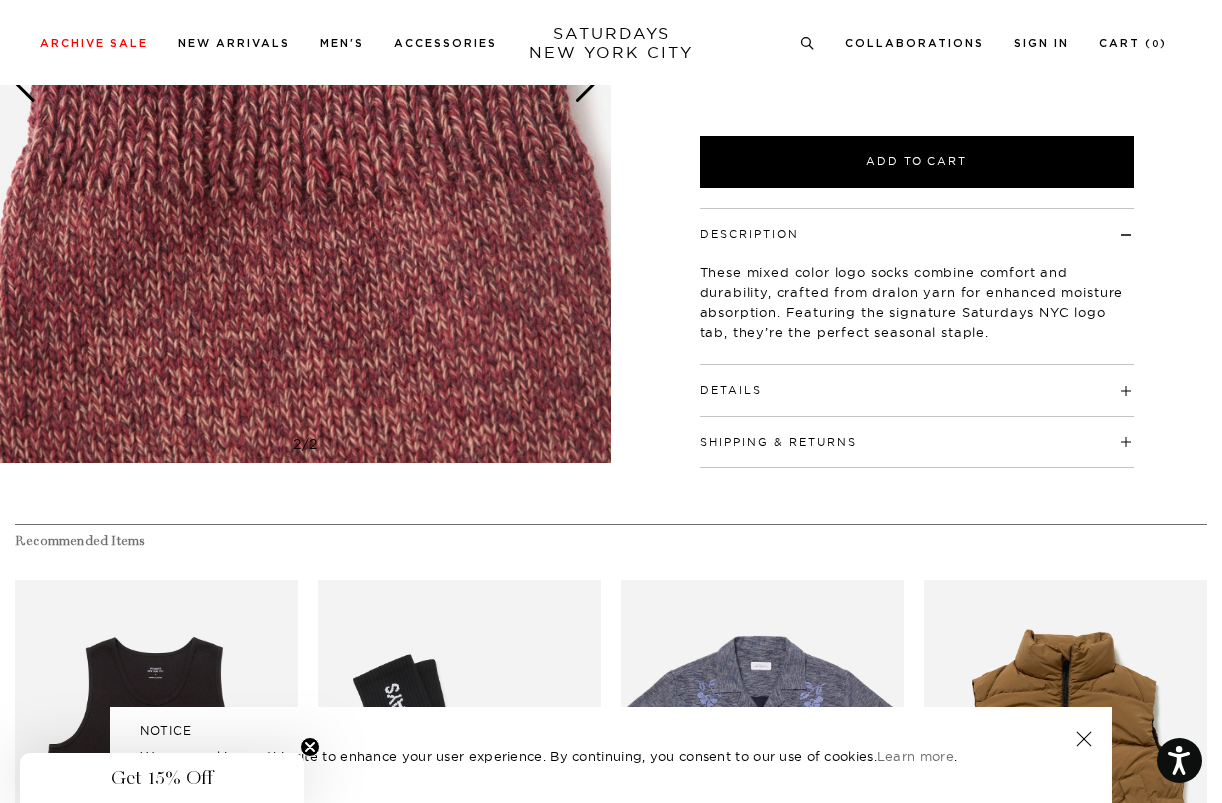 click on "Details" at bounding box center (731, 390) 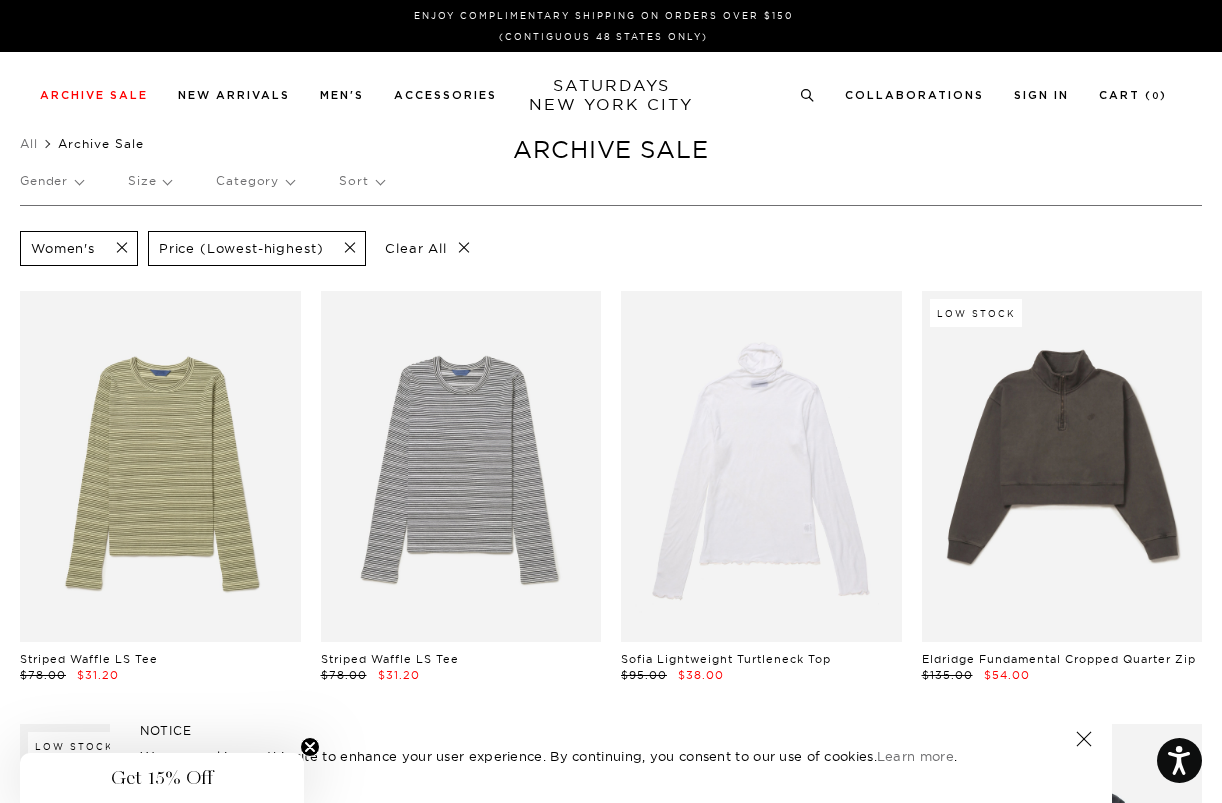 scroll, scrollTop: 0, scrollLeft: 0, axis: both 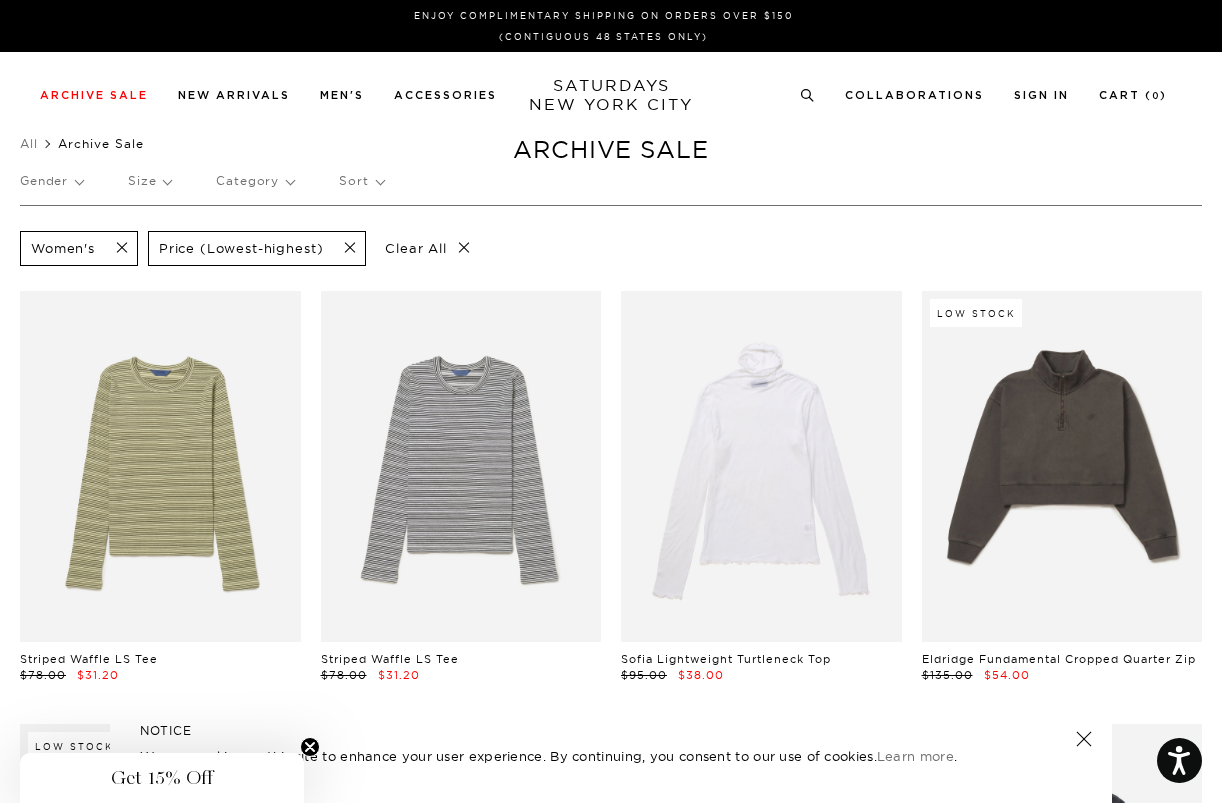 click at bounding box center (116, 248) 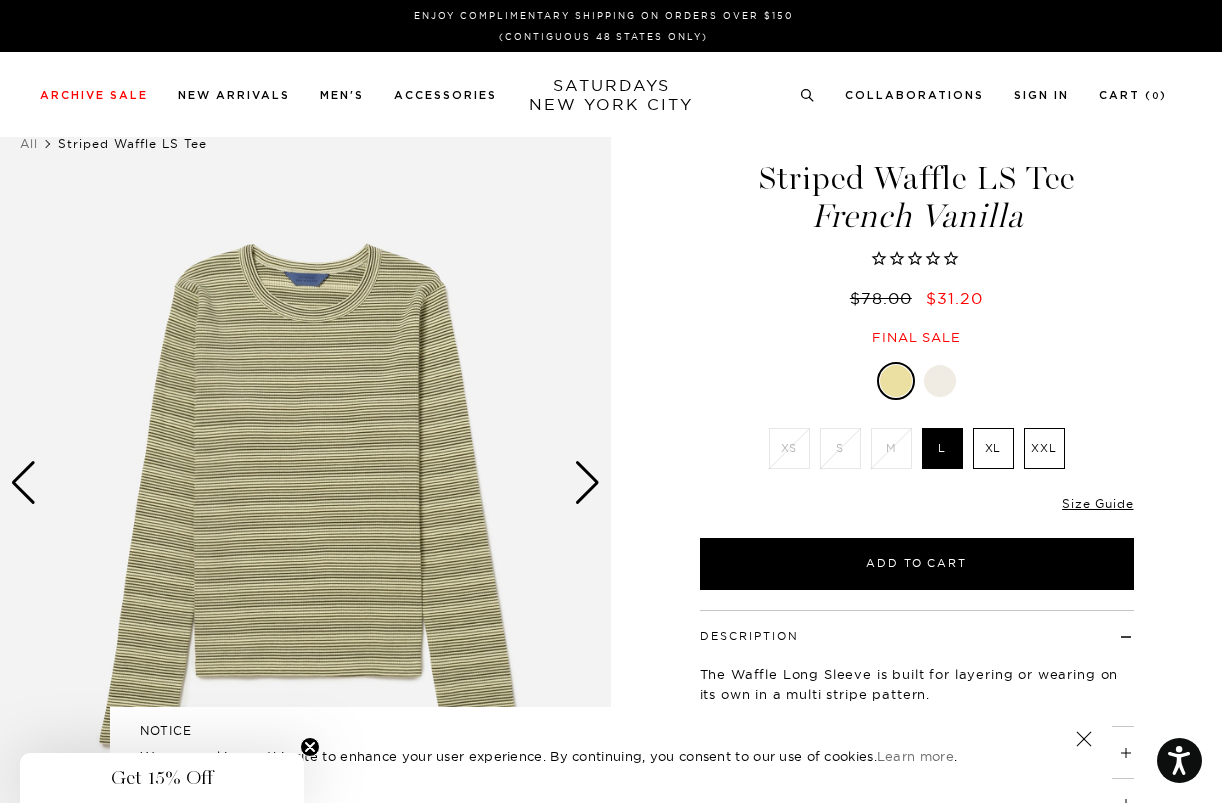 scroll, scrollTop: 0, scrollLeft: 0, axis: both 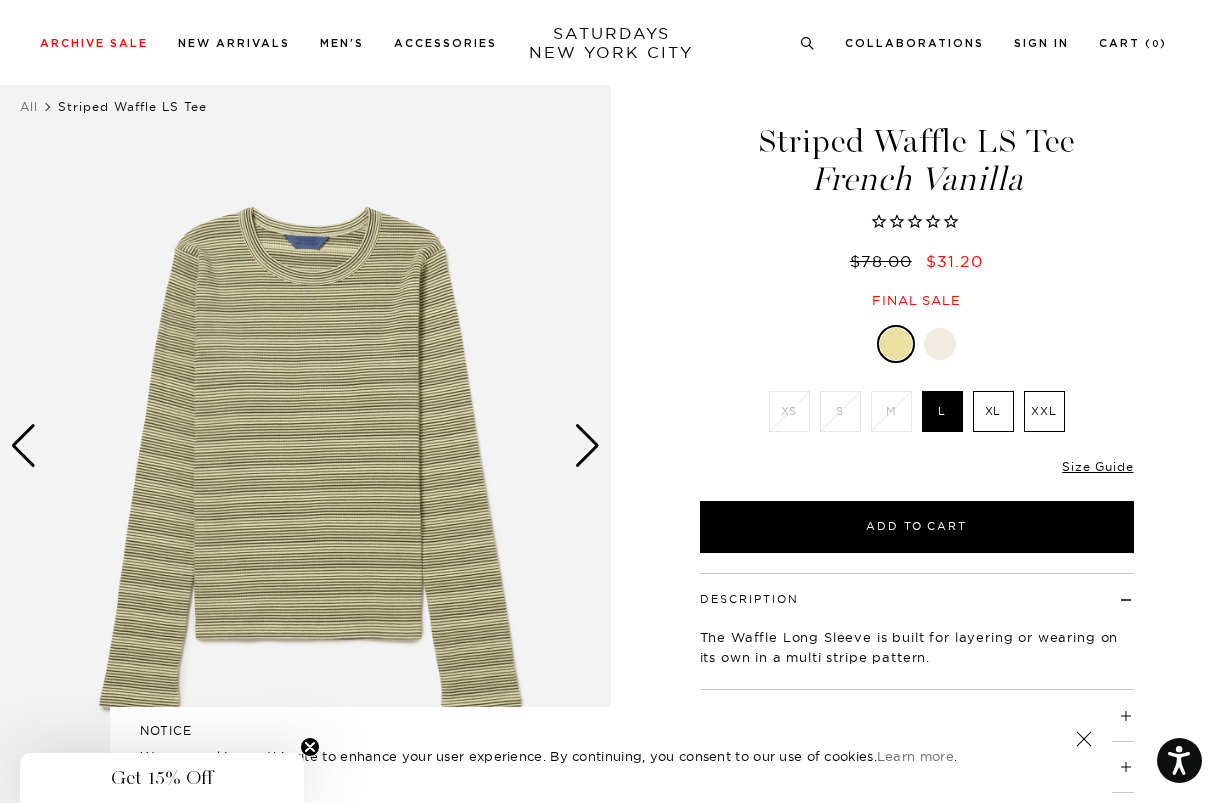 click at bounding box center (305, 446) 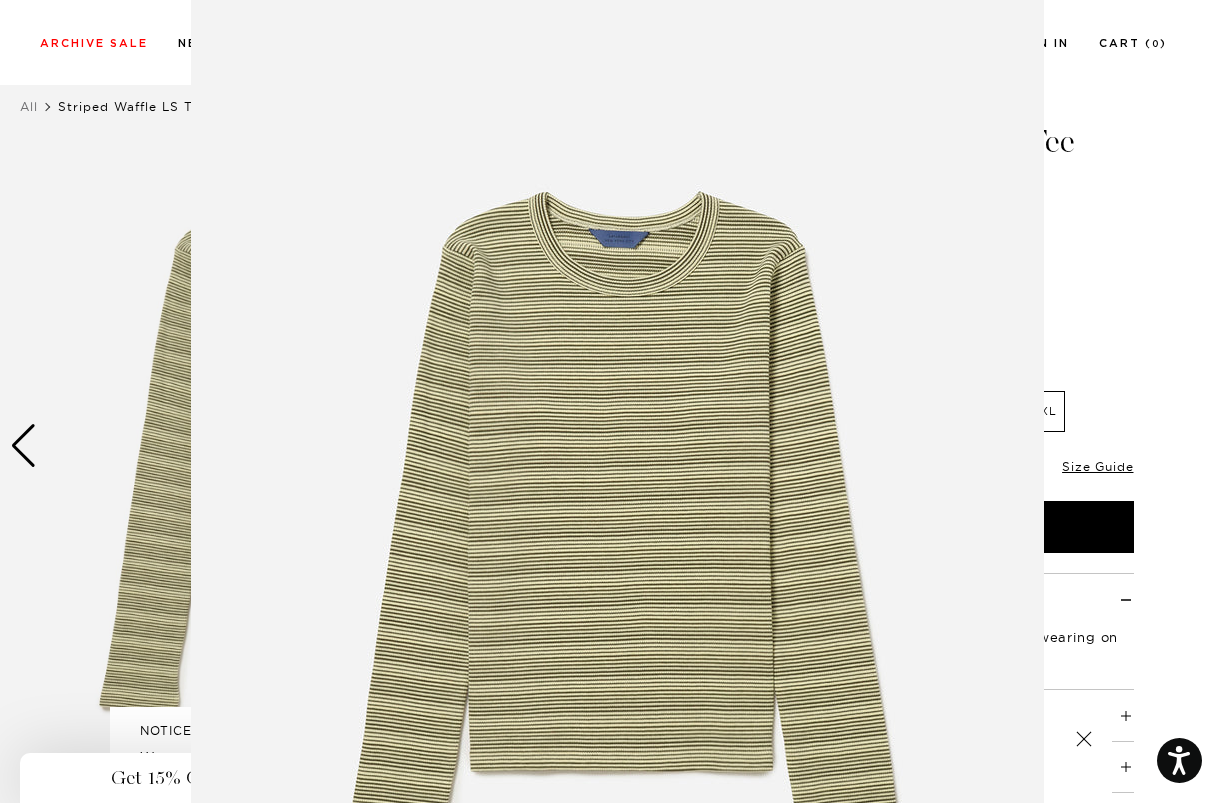 scroll, scrollTop: 106, scrollLeft: 0, axis: vertical 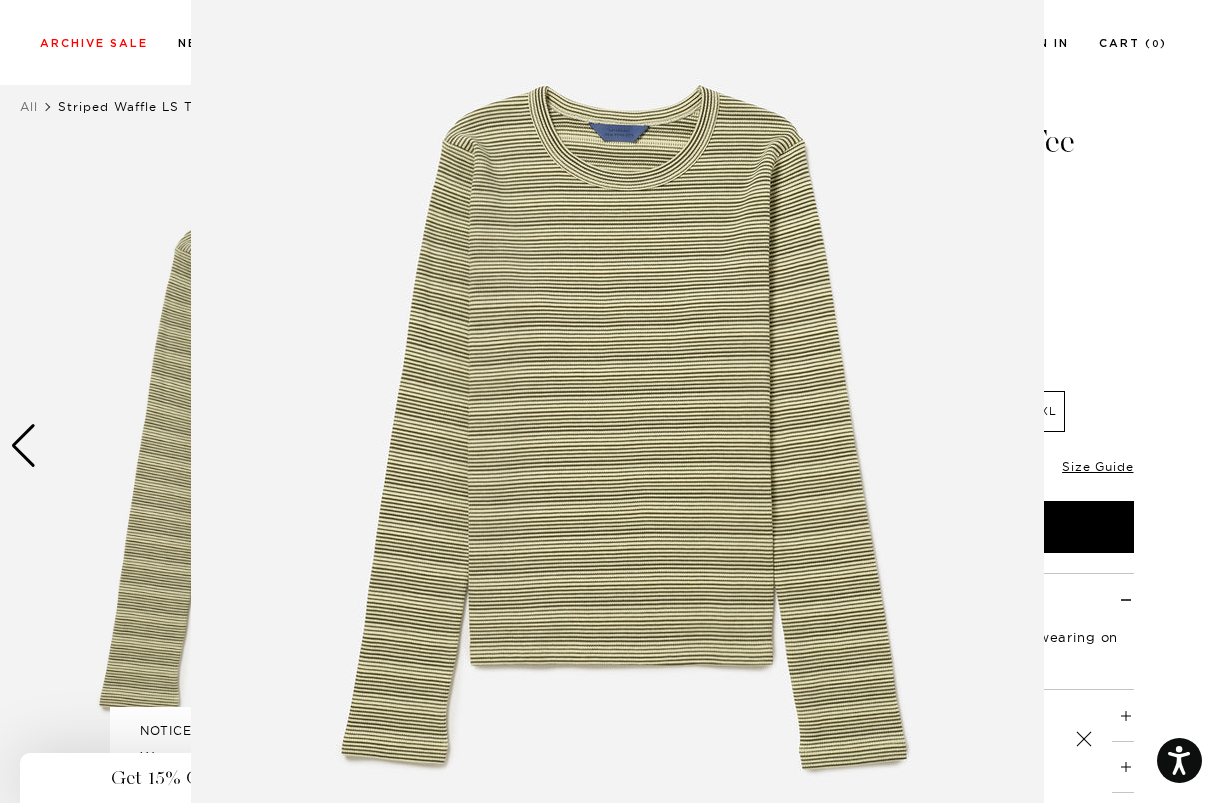 click at bounding box center [617, 406] 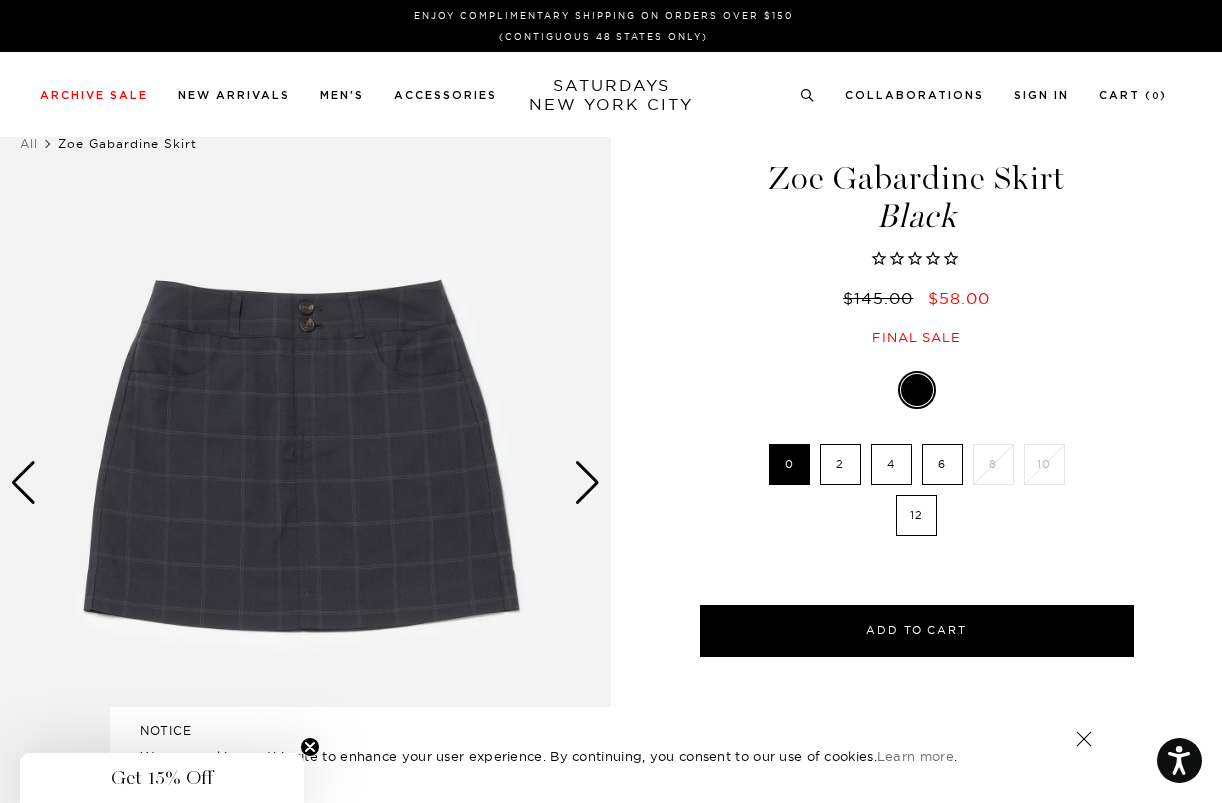 scroll, scrollTop: 0, scrollLeft: 0, axis: both 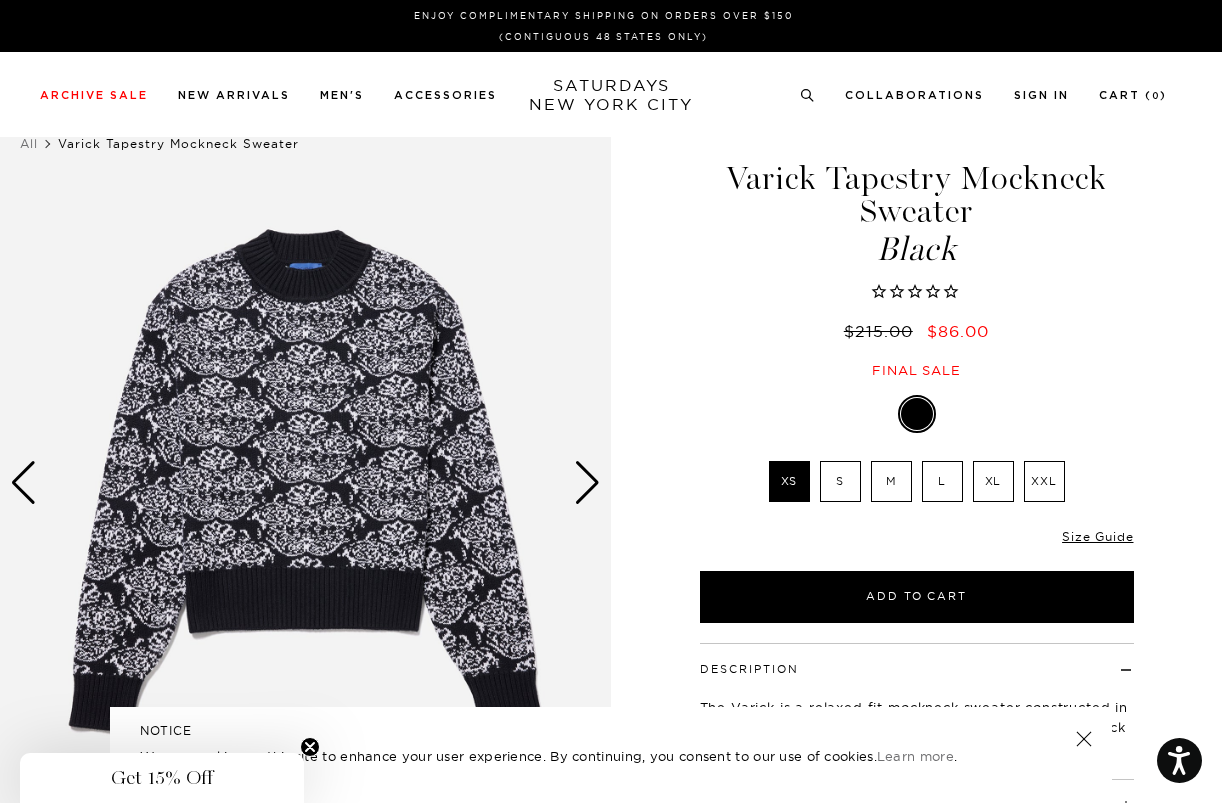 click at bounding box center [587, 483] 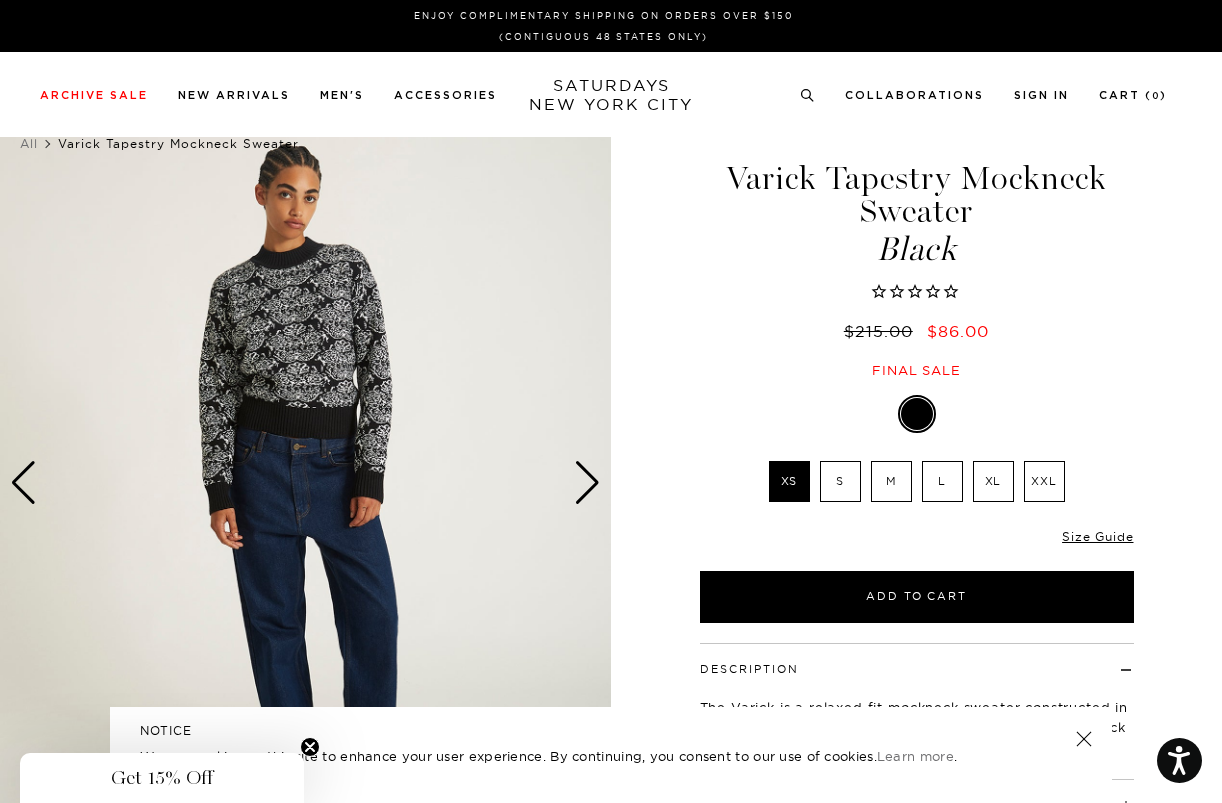 click at bounding box center (587, 483) 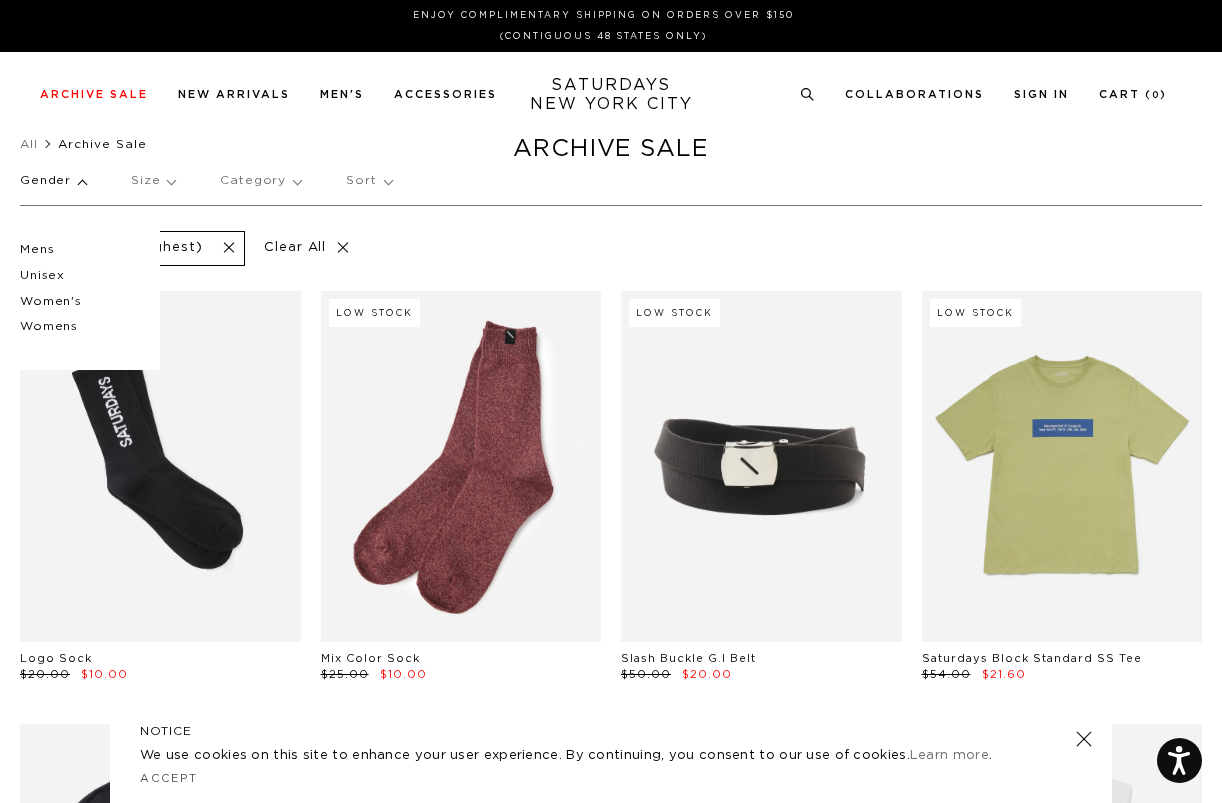 drag, startPoint x: 0, startPoint y: 0, endPoint x: 85, endPoint y: 265, distance: 278.2984 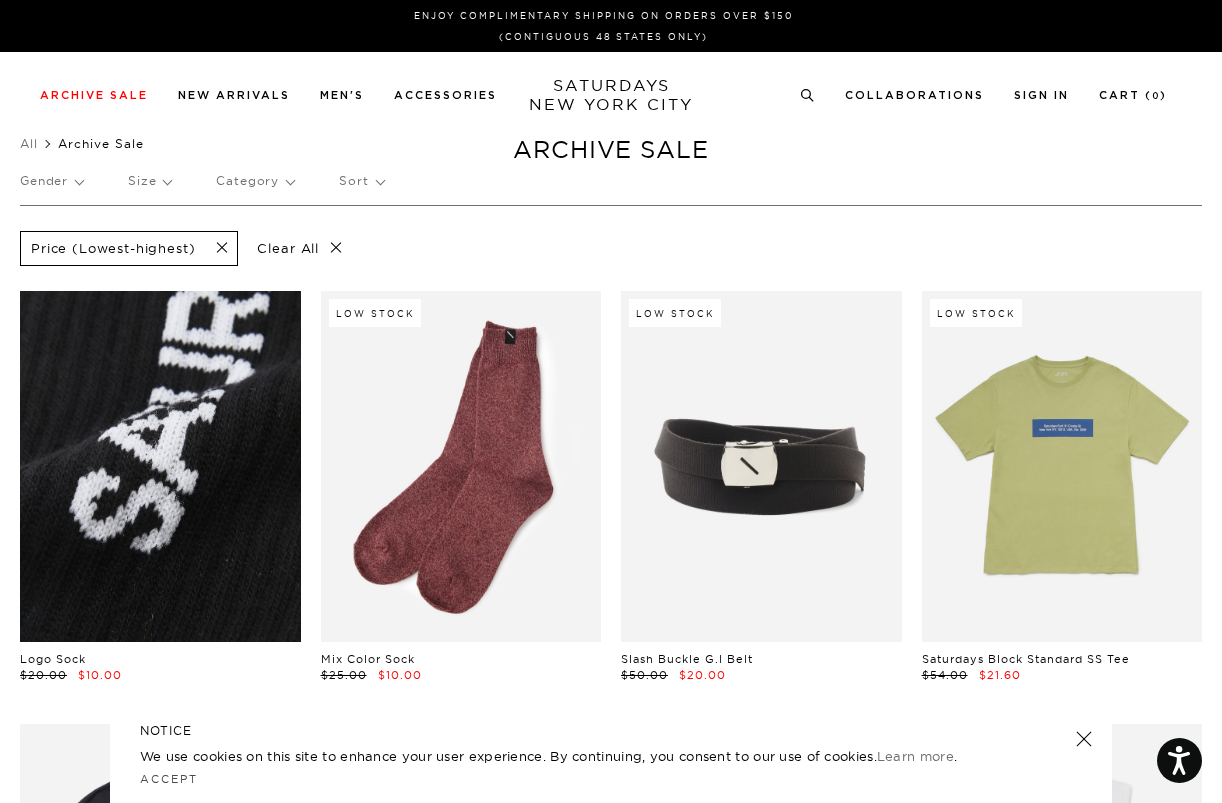 scroll, scrollTop: 0, scrollLeft: 0, axis: both 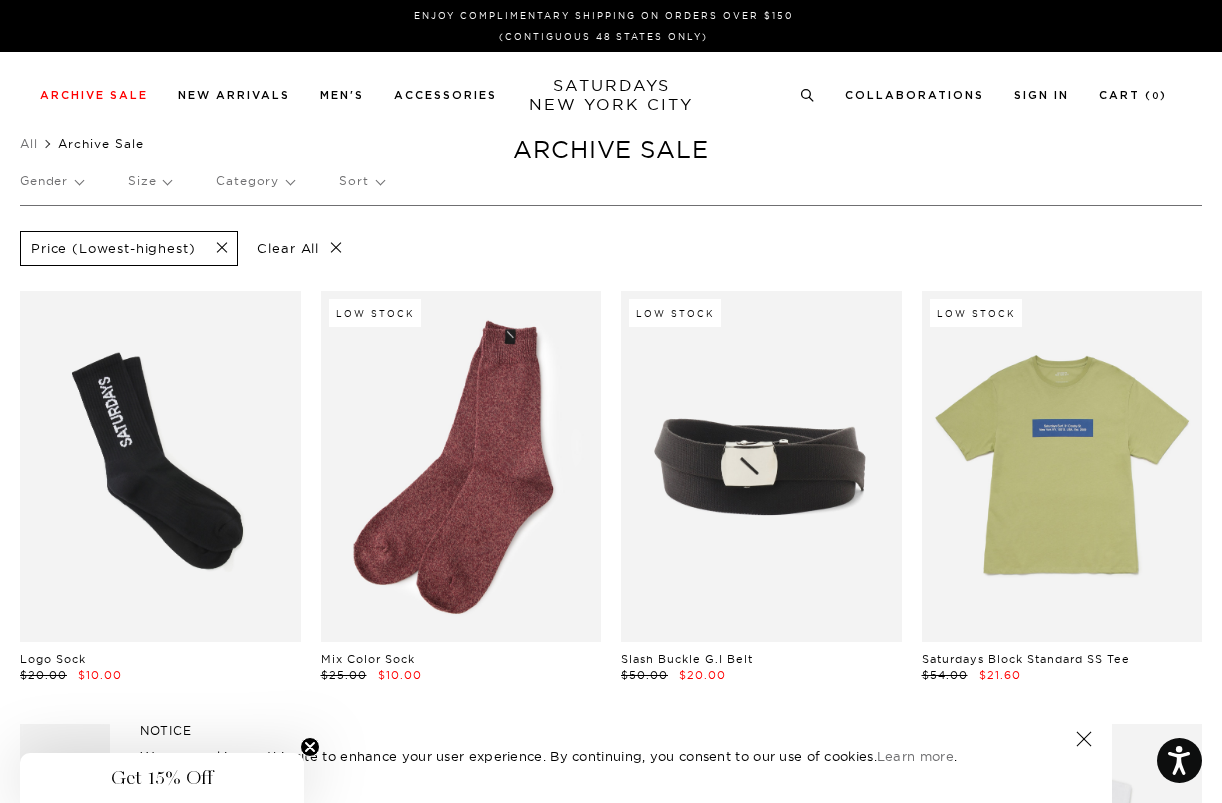 click on "Gender" at bounding box center (51, 181) 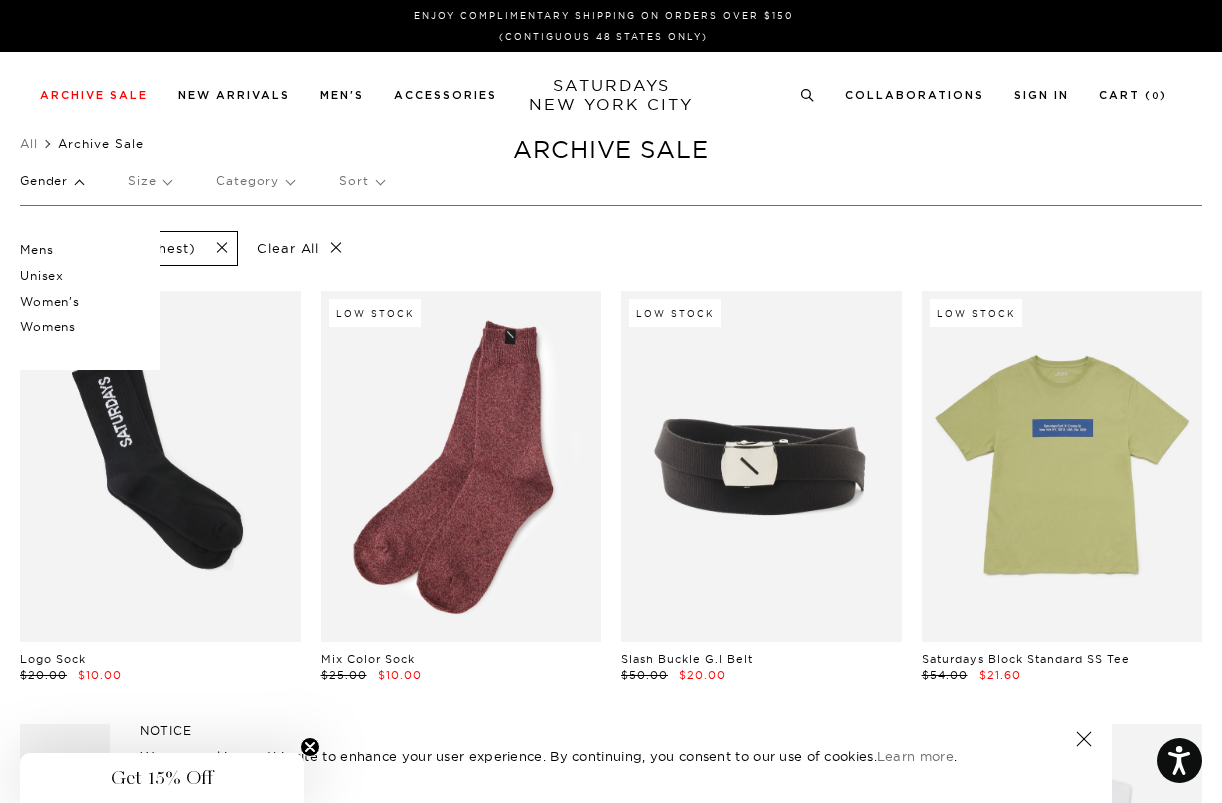 click on "Womens" at bounding box center [80, 327] 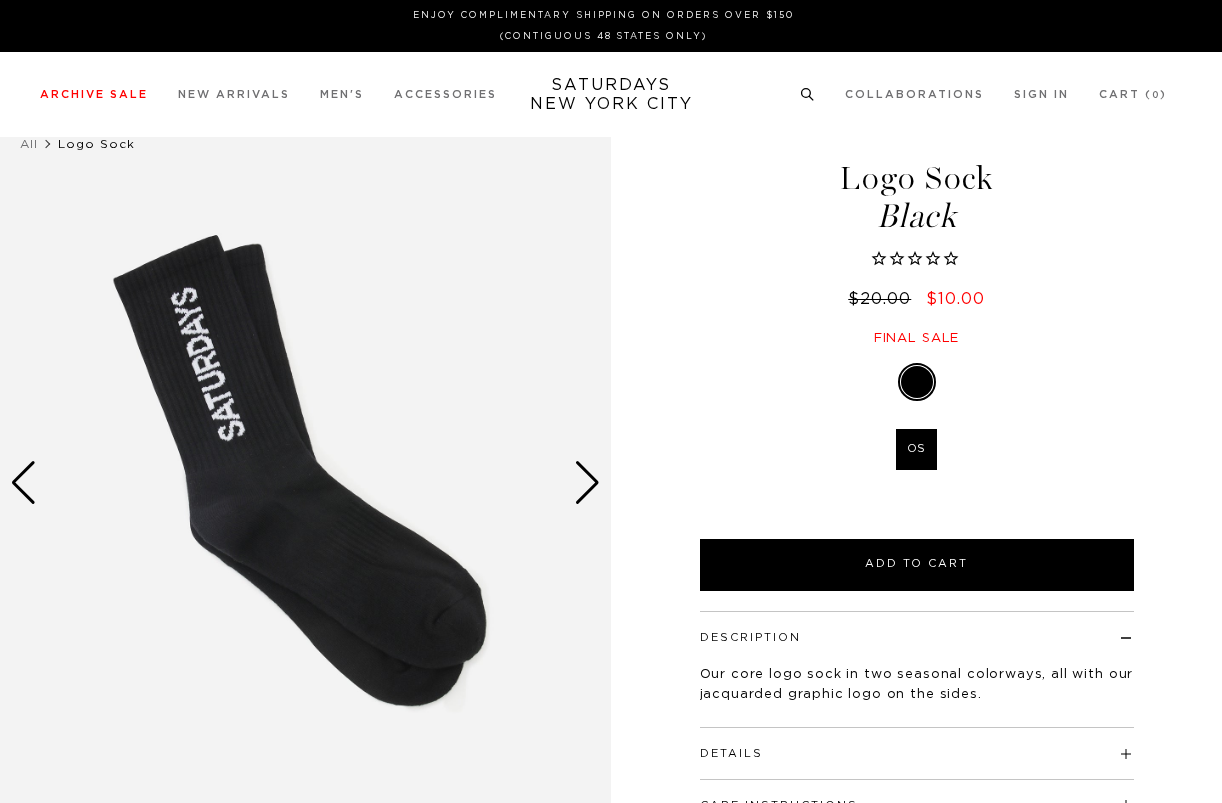 scroll, scrollTop: 0, scrollLeft: 0, axis: both 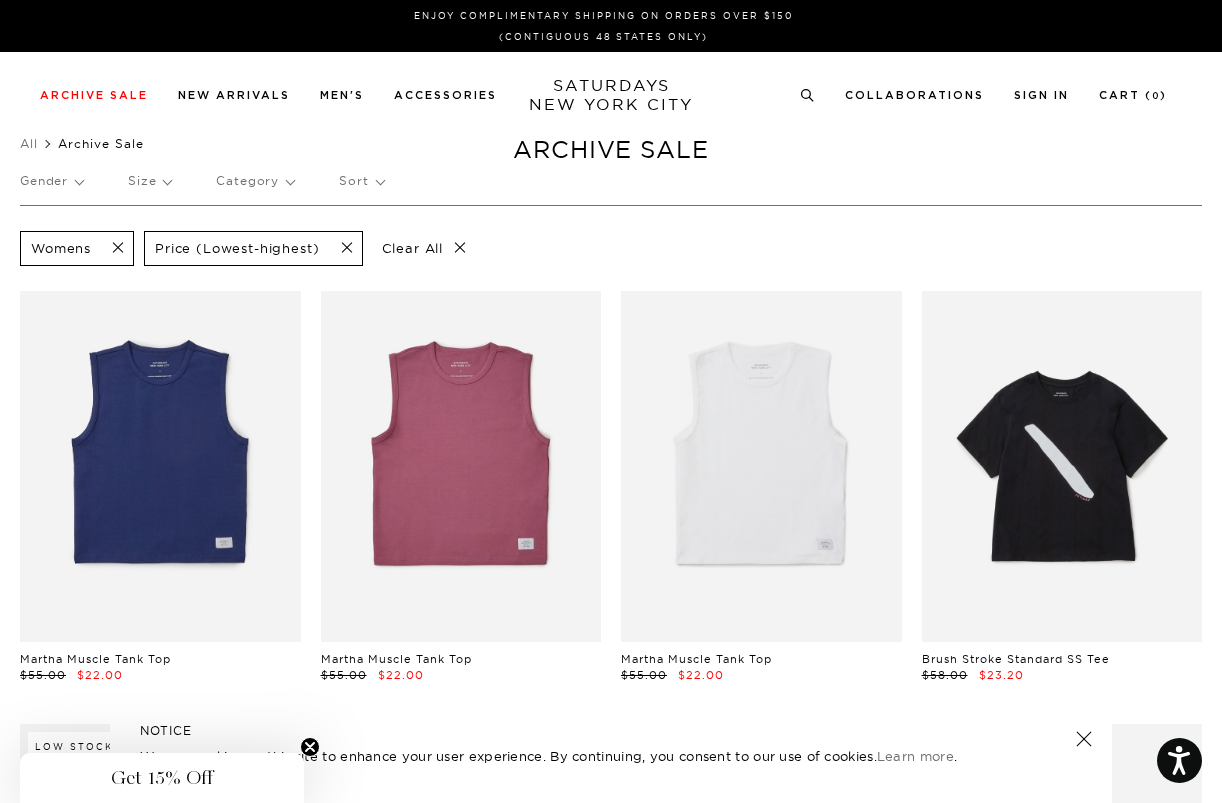 click on "Gender" at bounding box center [51, 181] 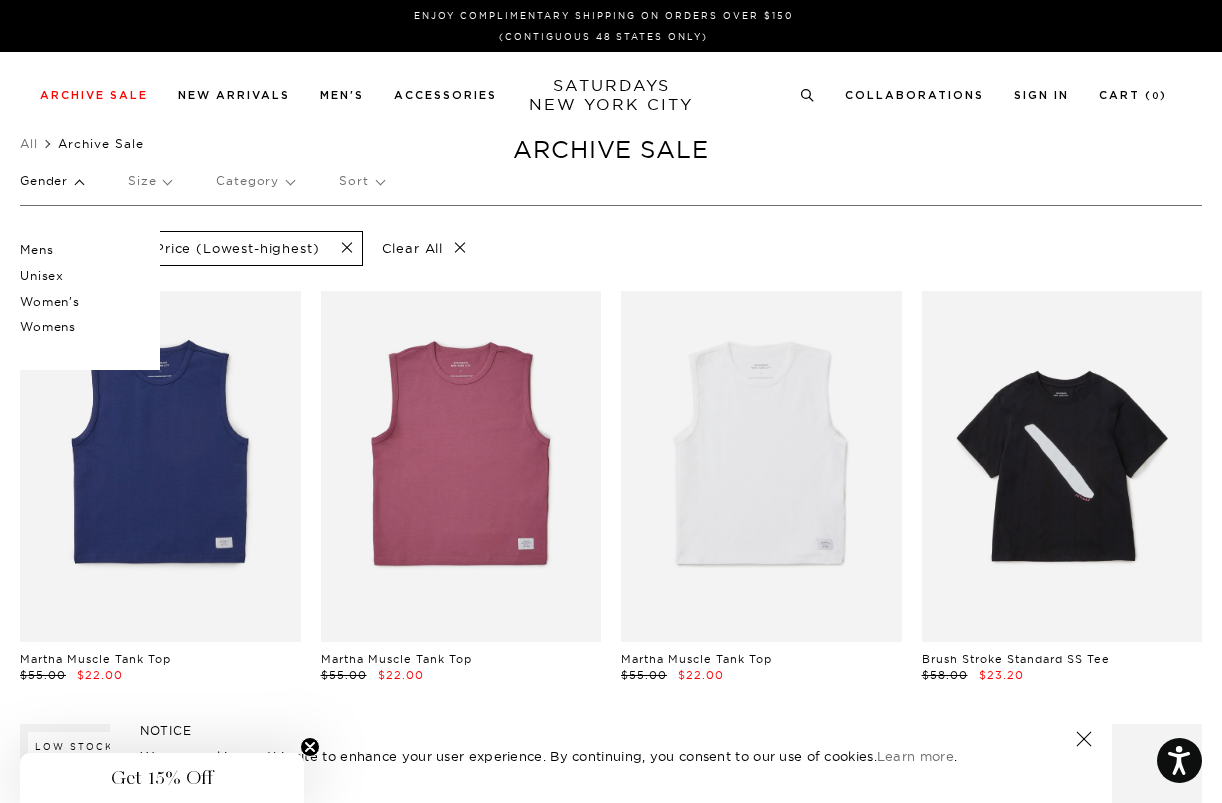 click on "Unisex" at bounding box center (80, 276) 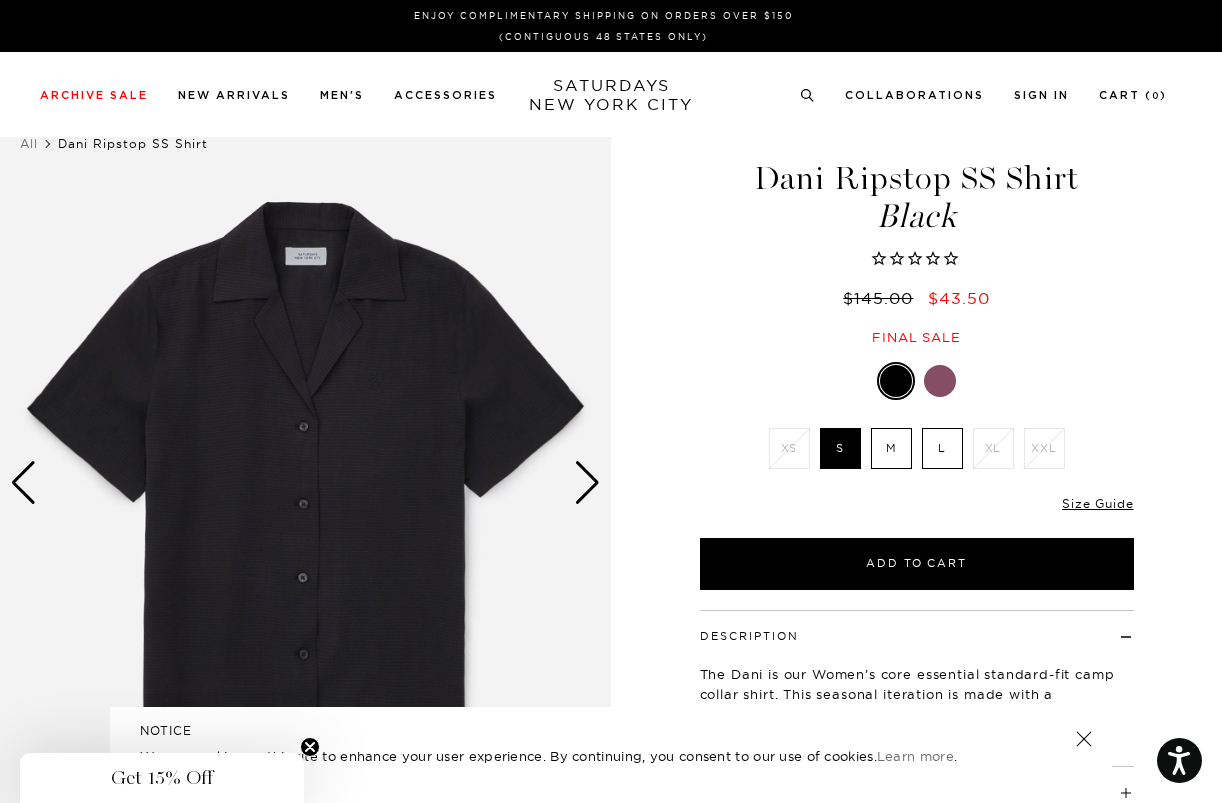 scroll, scrollTop: 0, scrollLeft: 0, axis: both 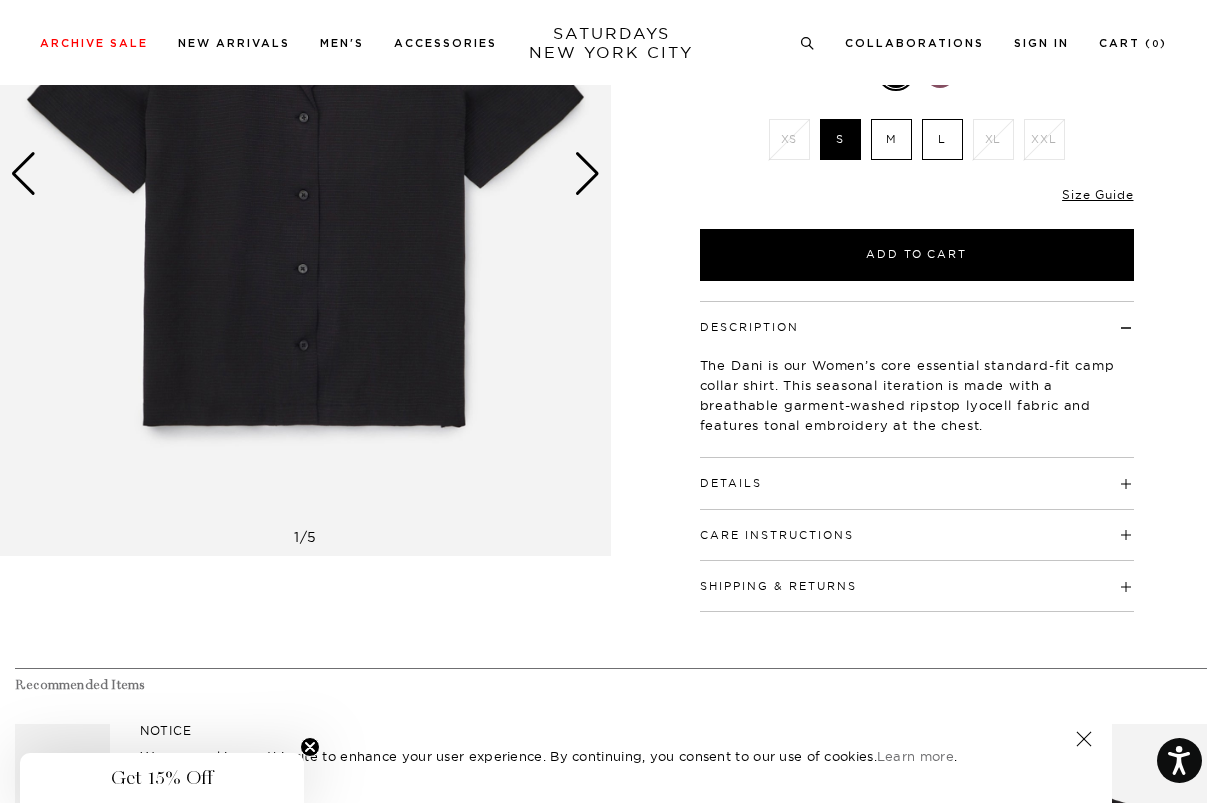 click on "Details
100% Lyocell Relaxed fit Open camp collar Button closure Side vent detail on the side seam Standard shirt back yoke Turn back clean finished with single needle topstitching at sleeve opening and bottom hem Model is 5'8" and wearing a size Medium" at bounding box center (917, 483) 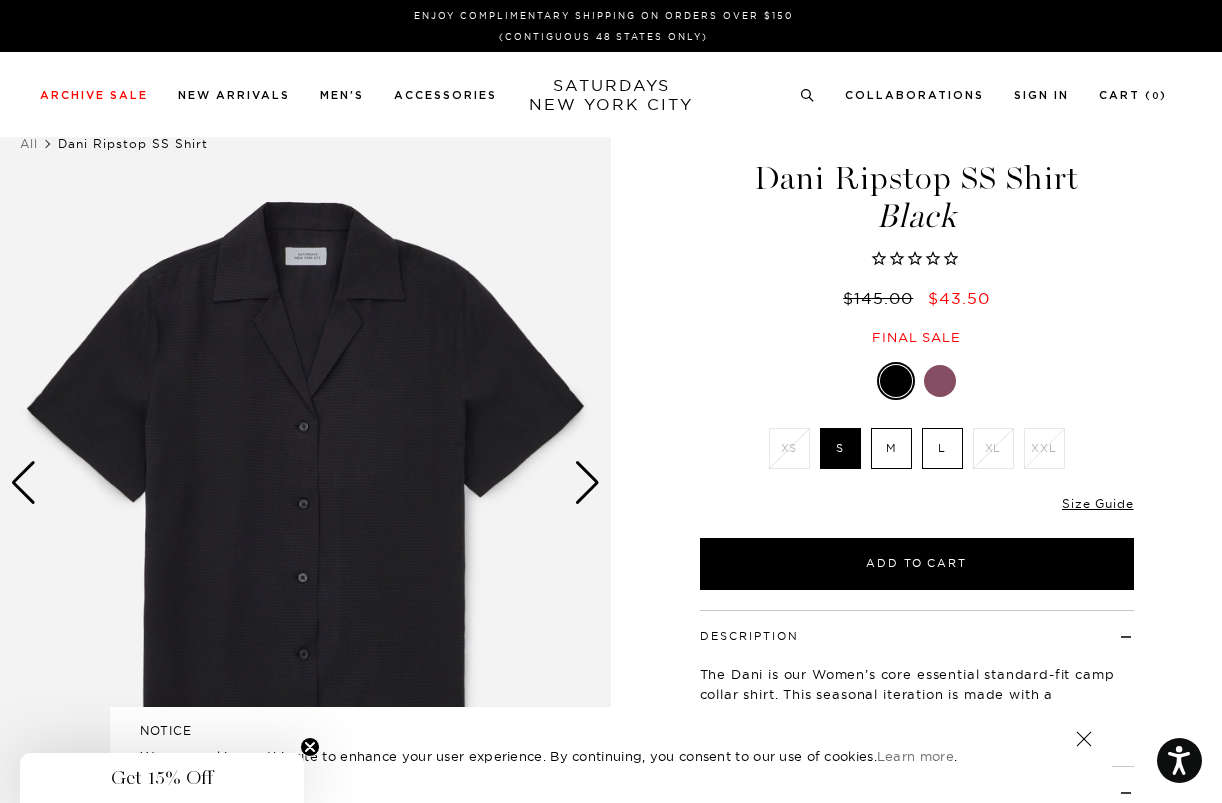scroll, scrollTop: 0, scrollLeft: 0, axis: both 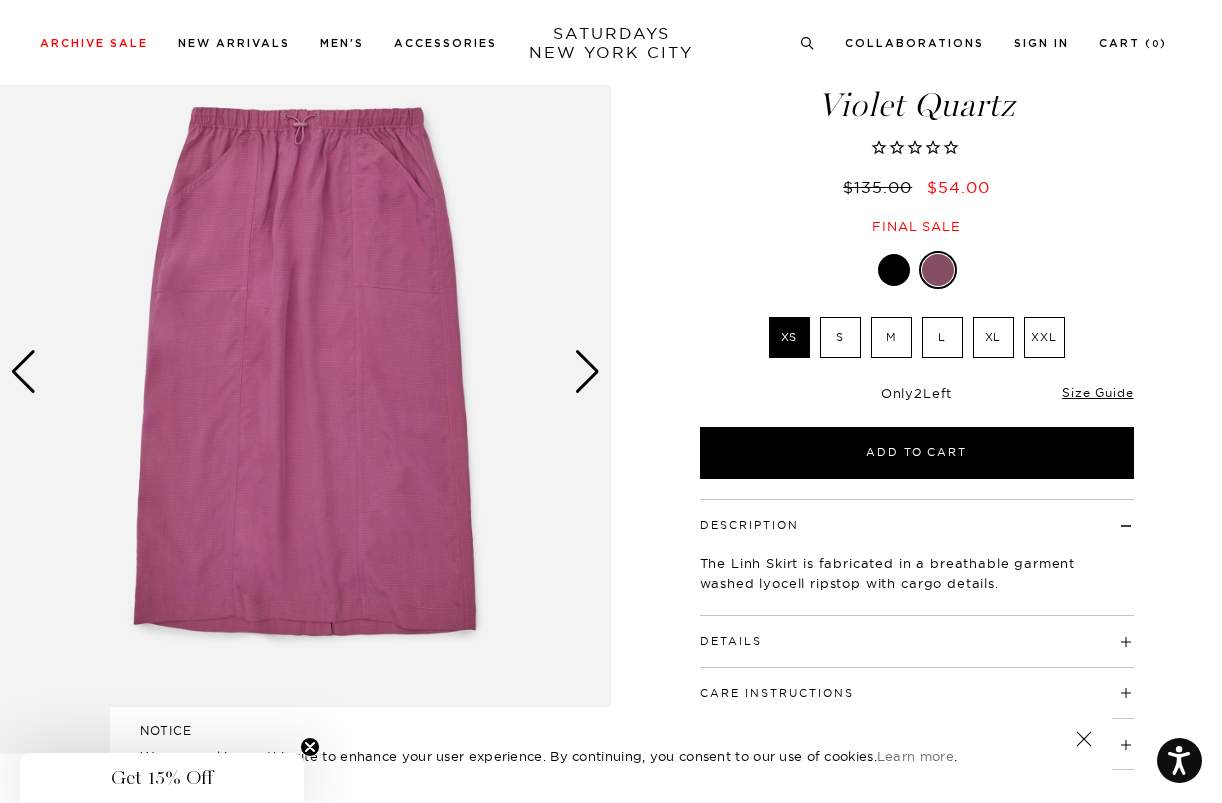 click on "Details" at bounding box center [731, 641] 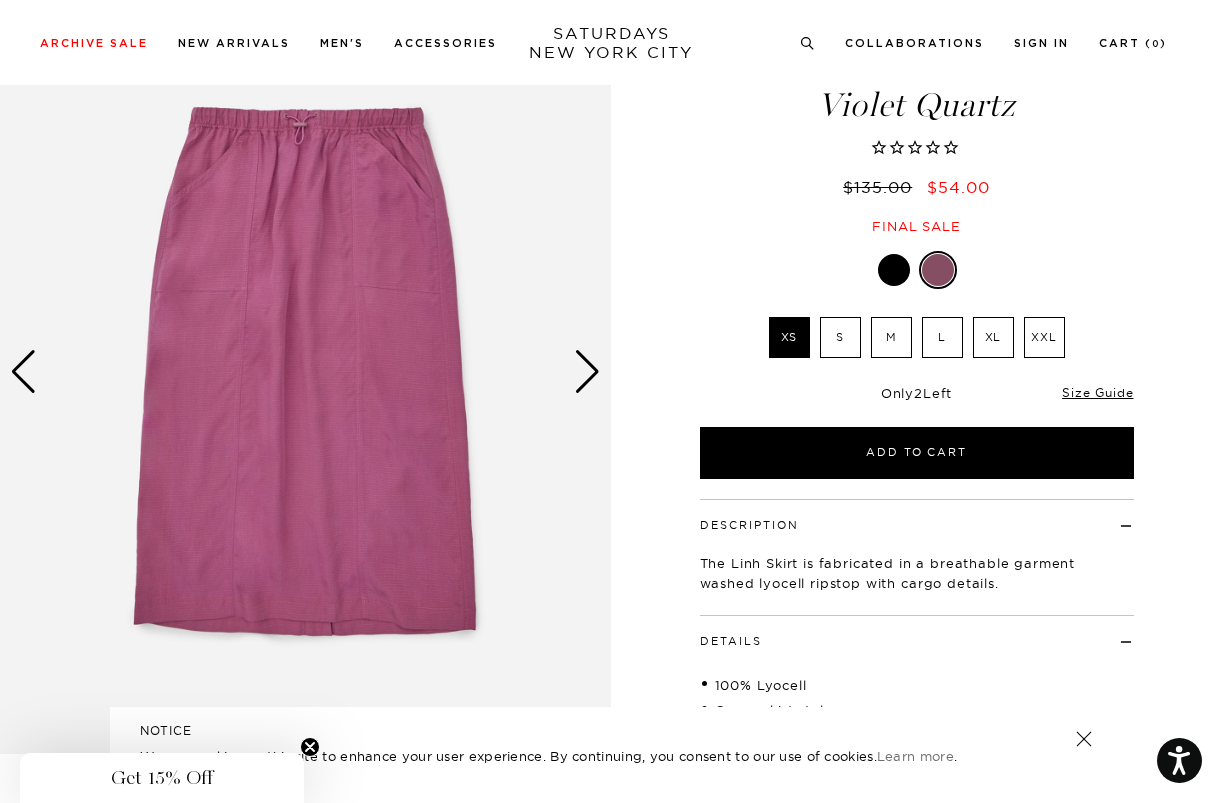 scroll, scrollTop: 309, scrollLeft: 0, axis: vertical 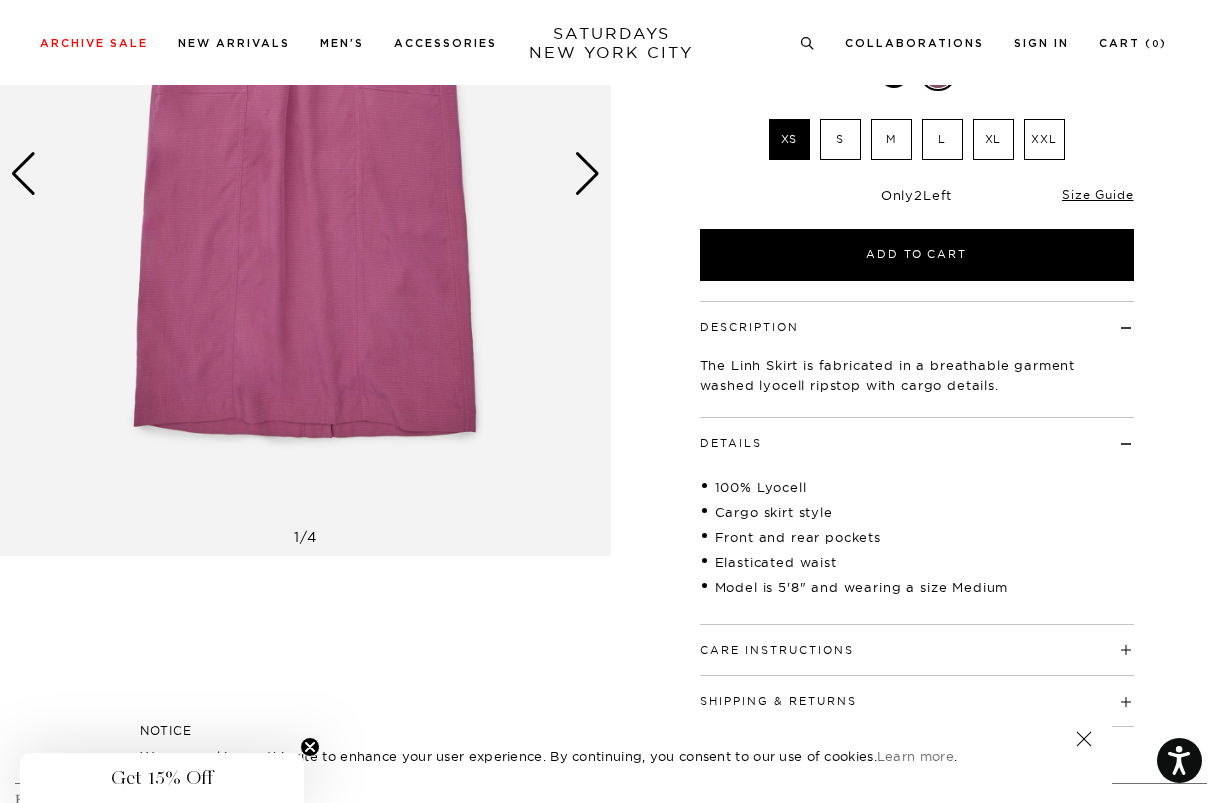 click at bounding box center (587, 174) 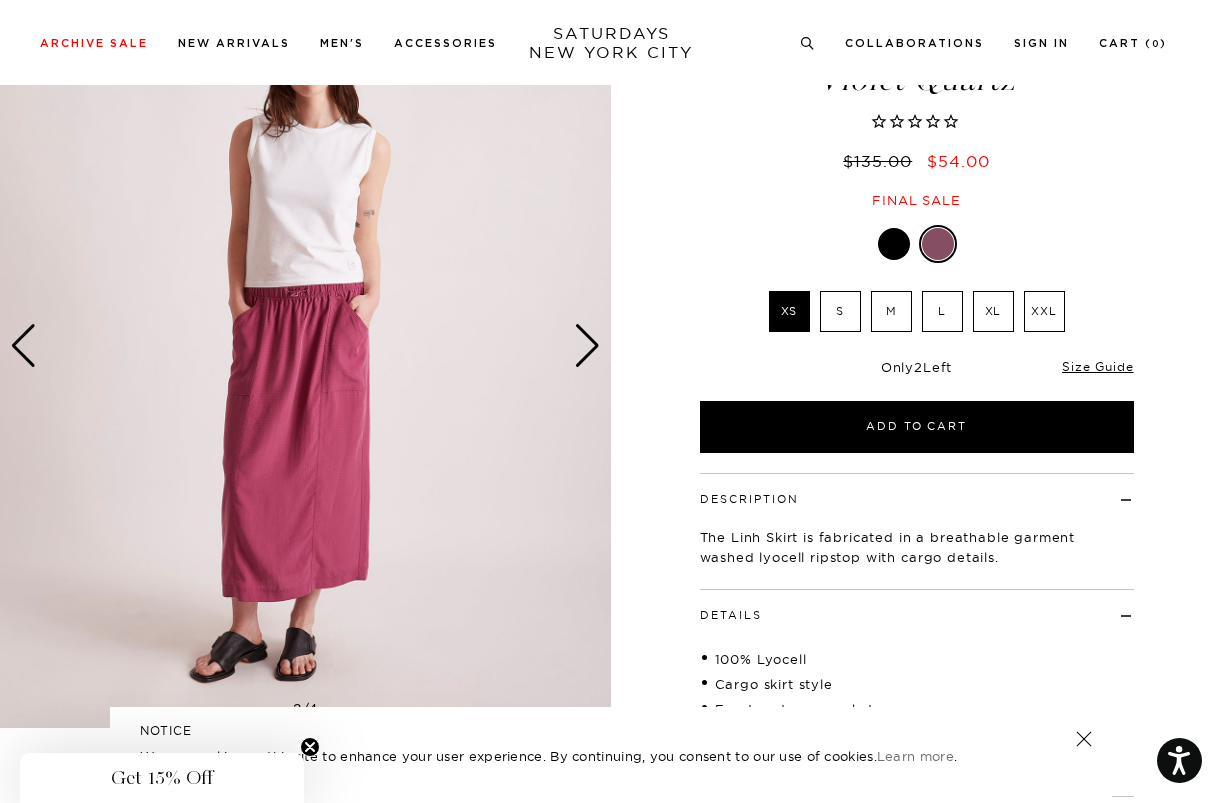 scroll, scrollTop: 136, scrollLeft: 1, axis: both 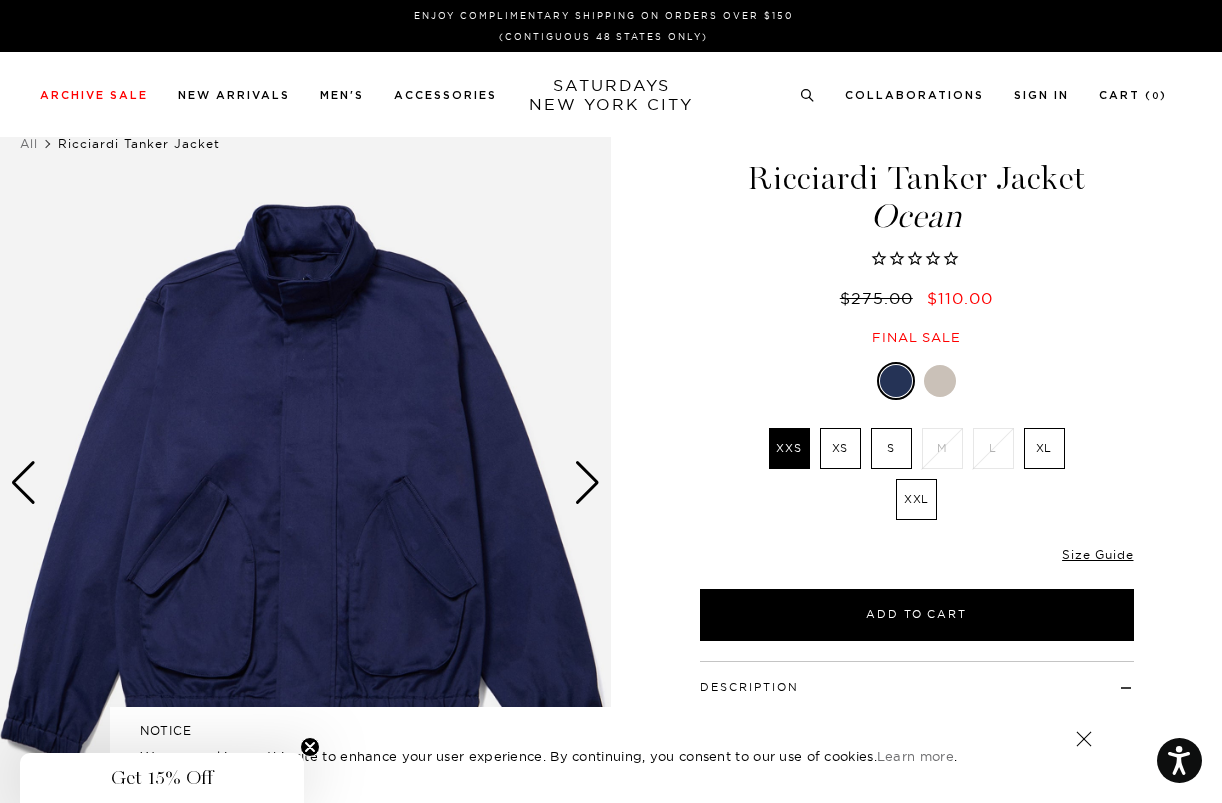 click at bounding box center (587, 483) 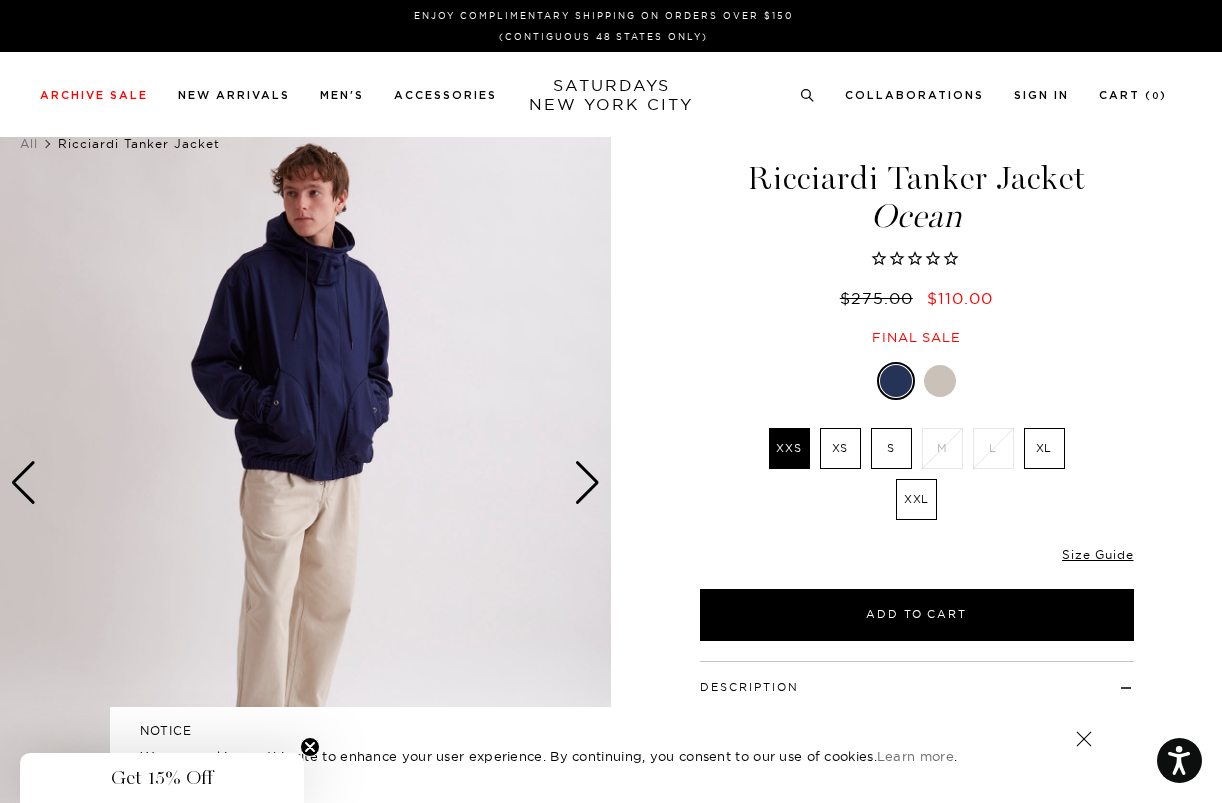 click at bounding box center [587, 483] 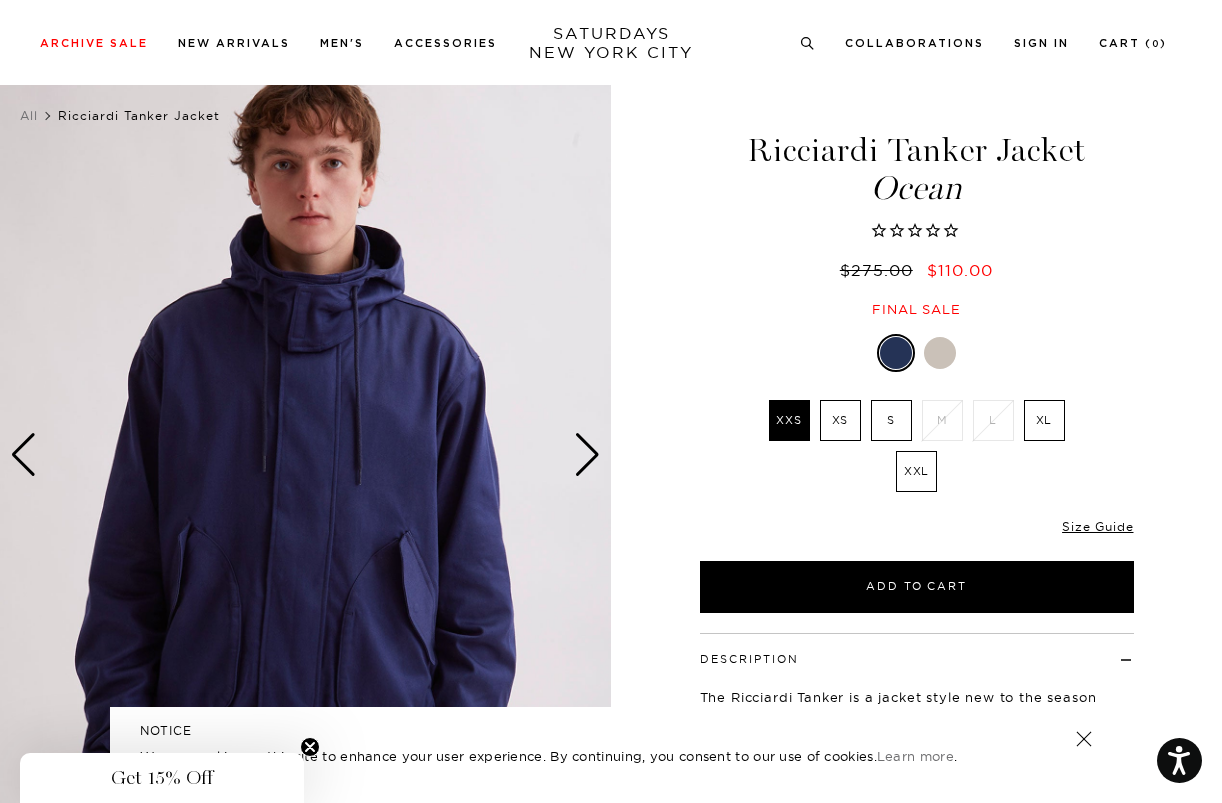 scroll, scrollTop: 438, scrollLeft: 0, axis: vertical 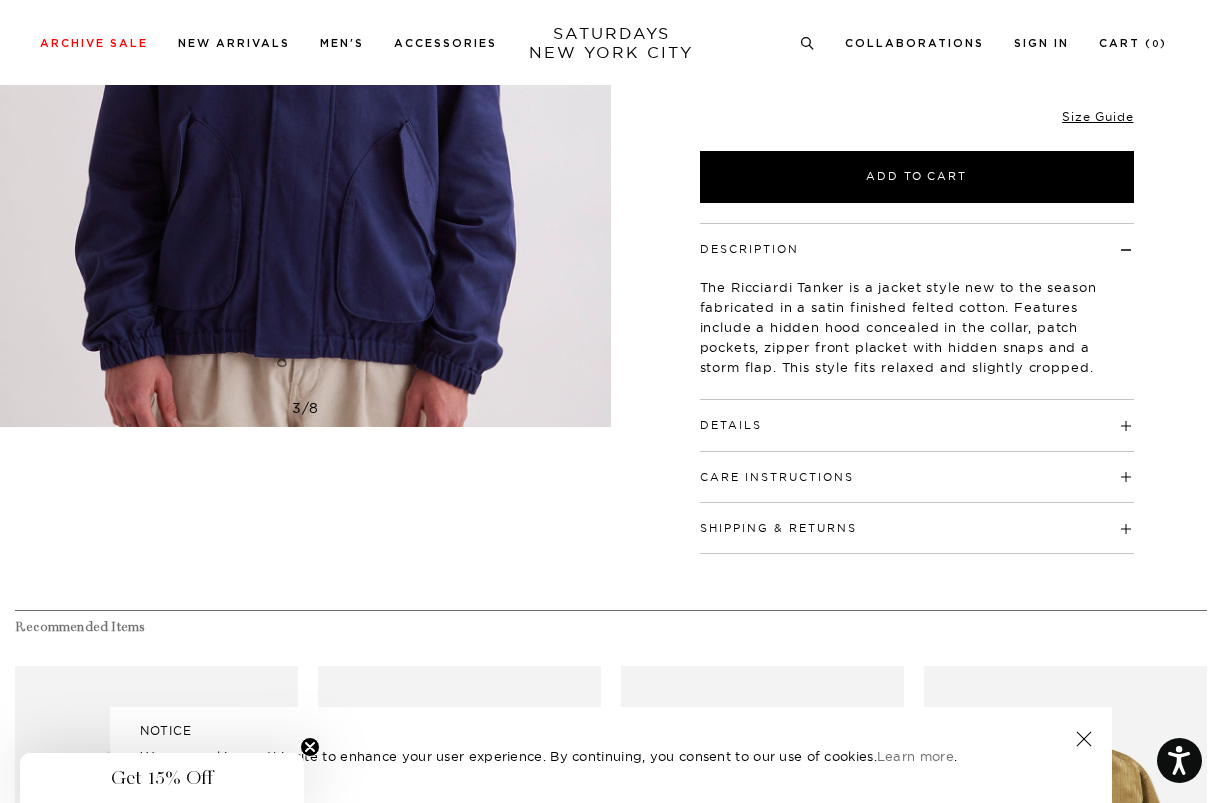 click on "Details" at bounding box center [731, 425] 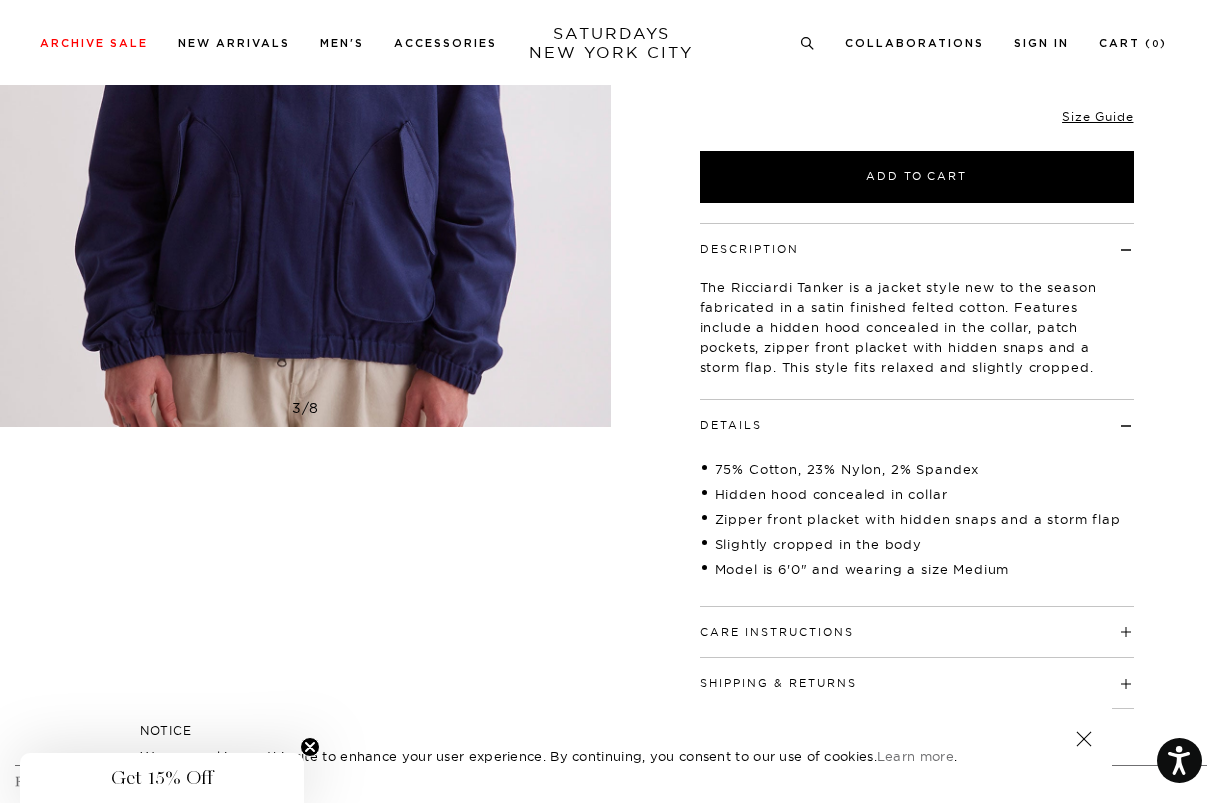 click on "Care Instructions" at bounding box center (777, 632) 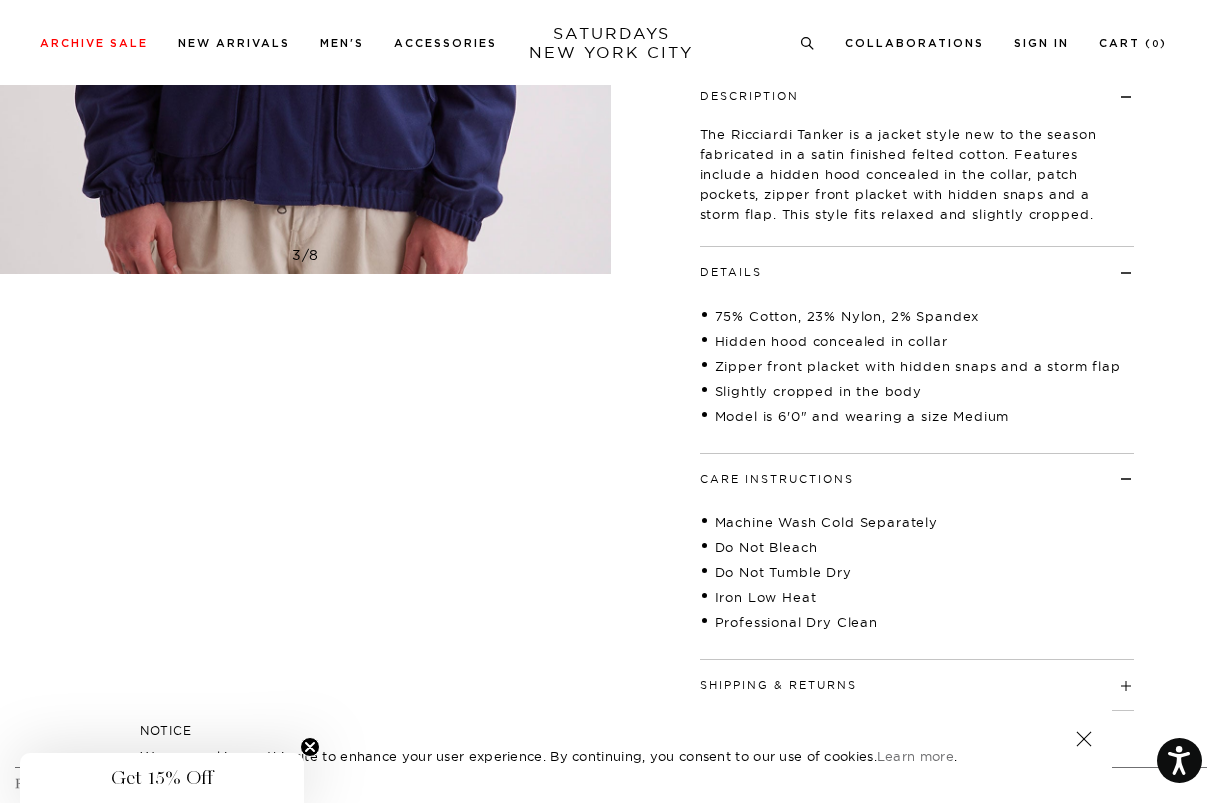 scroll, scrollTop: 608, scrollLeft: 0, axis: vertical 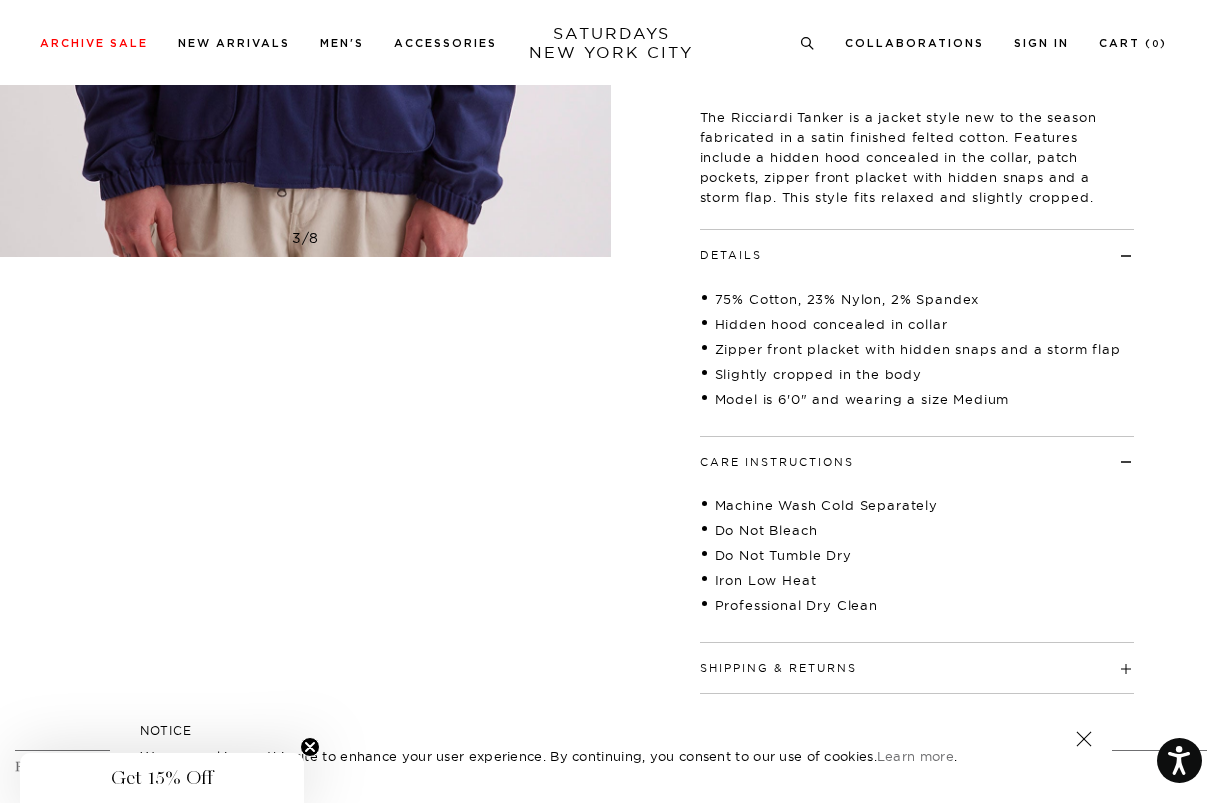 click on "Care Instructions" at bounding box center (917, 453) 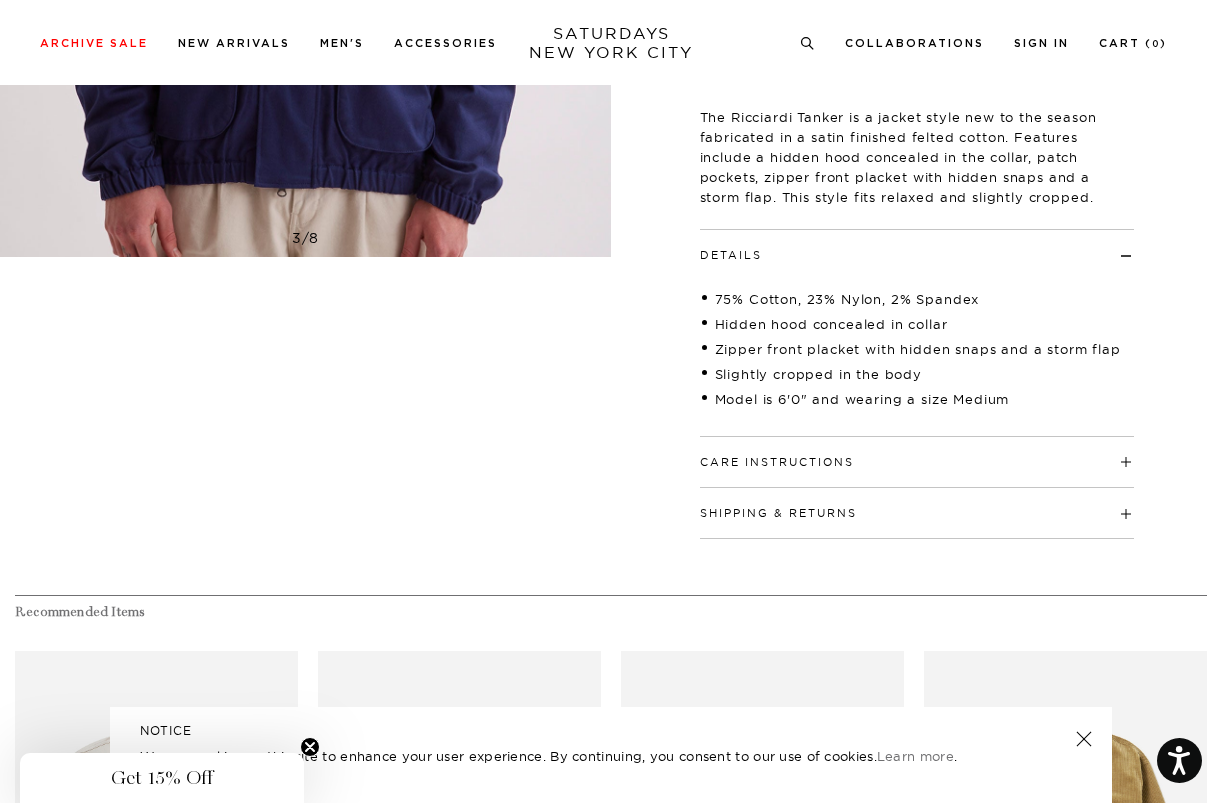 scroll, scrollTop: 0, scrollLeft: 0, axis: both 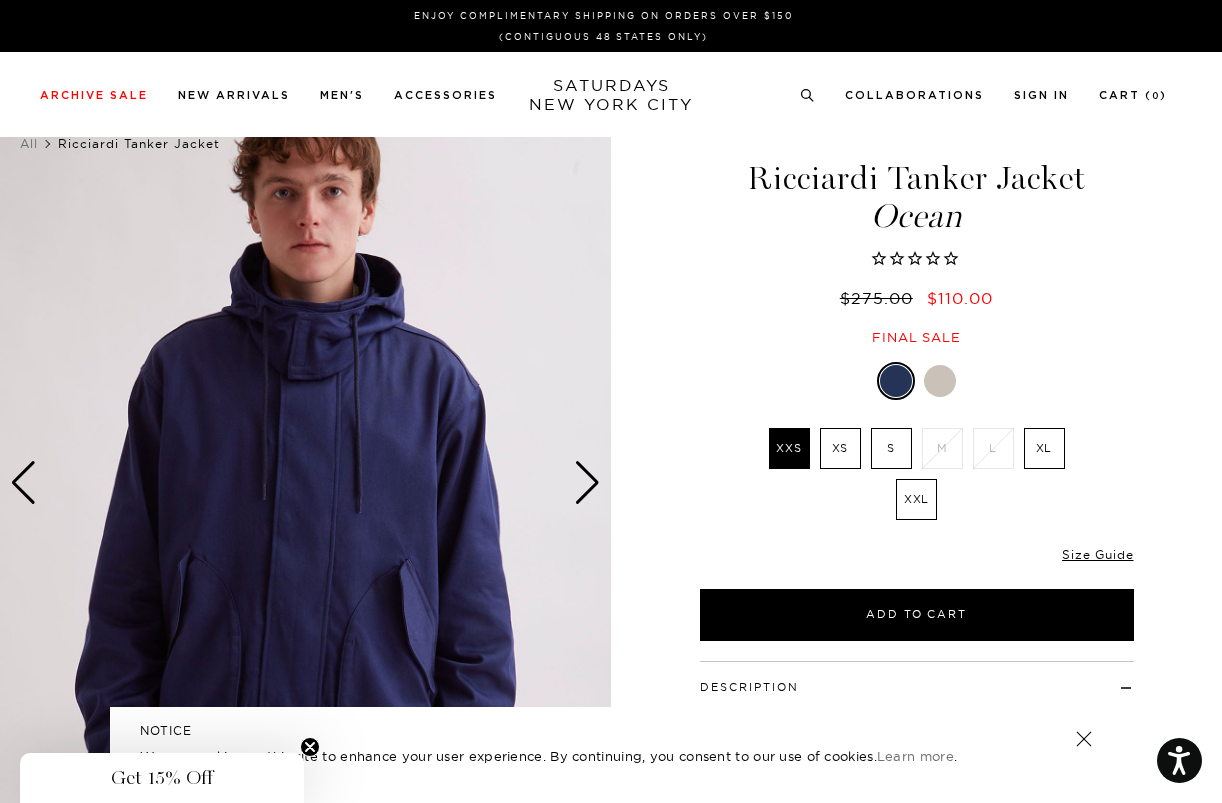click at bounding box center (587, 483) 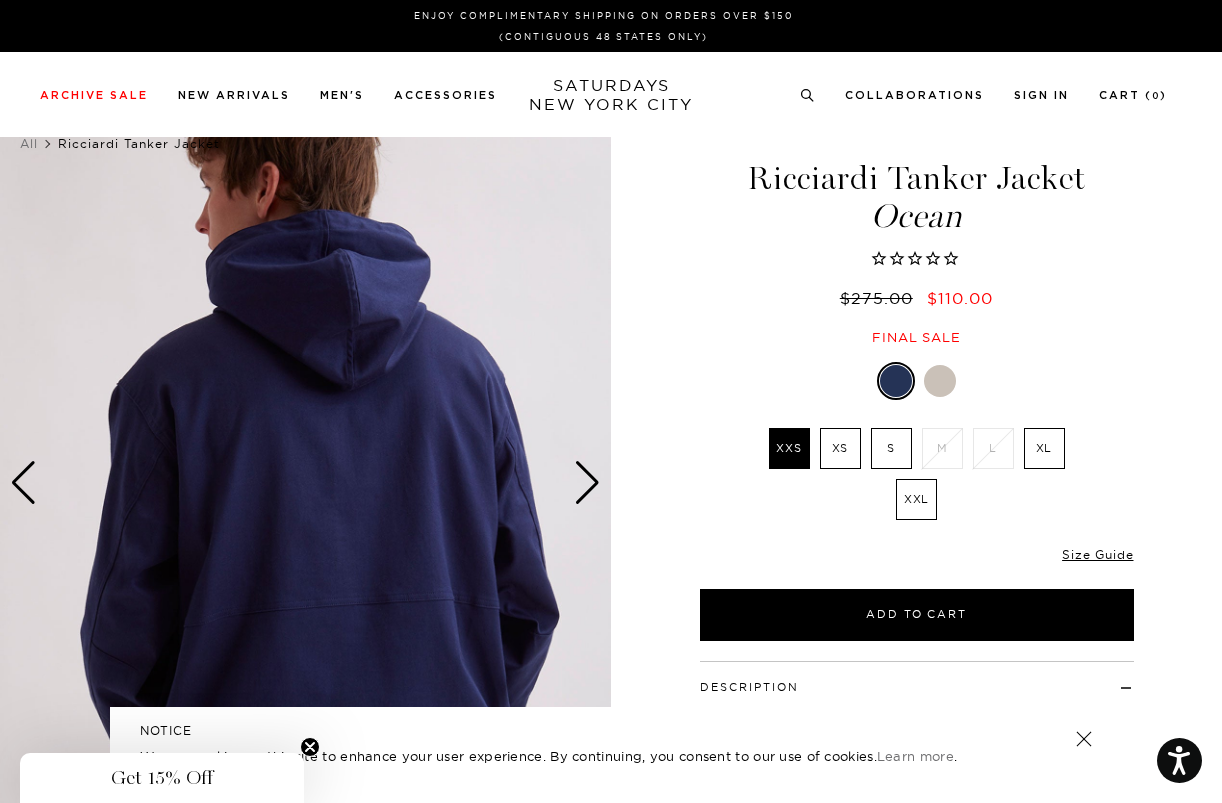 click at bounding box center [587, 483] 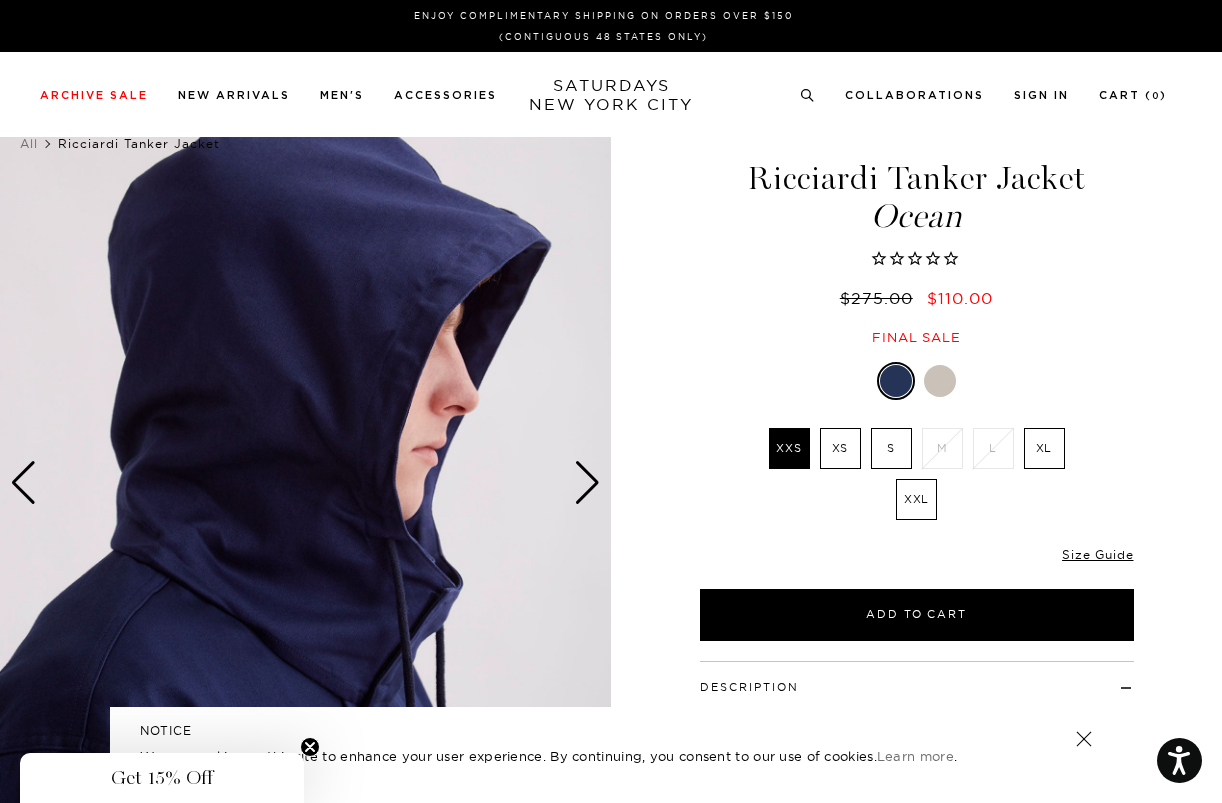 click at bounding box center [587, 483] 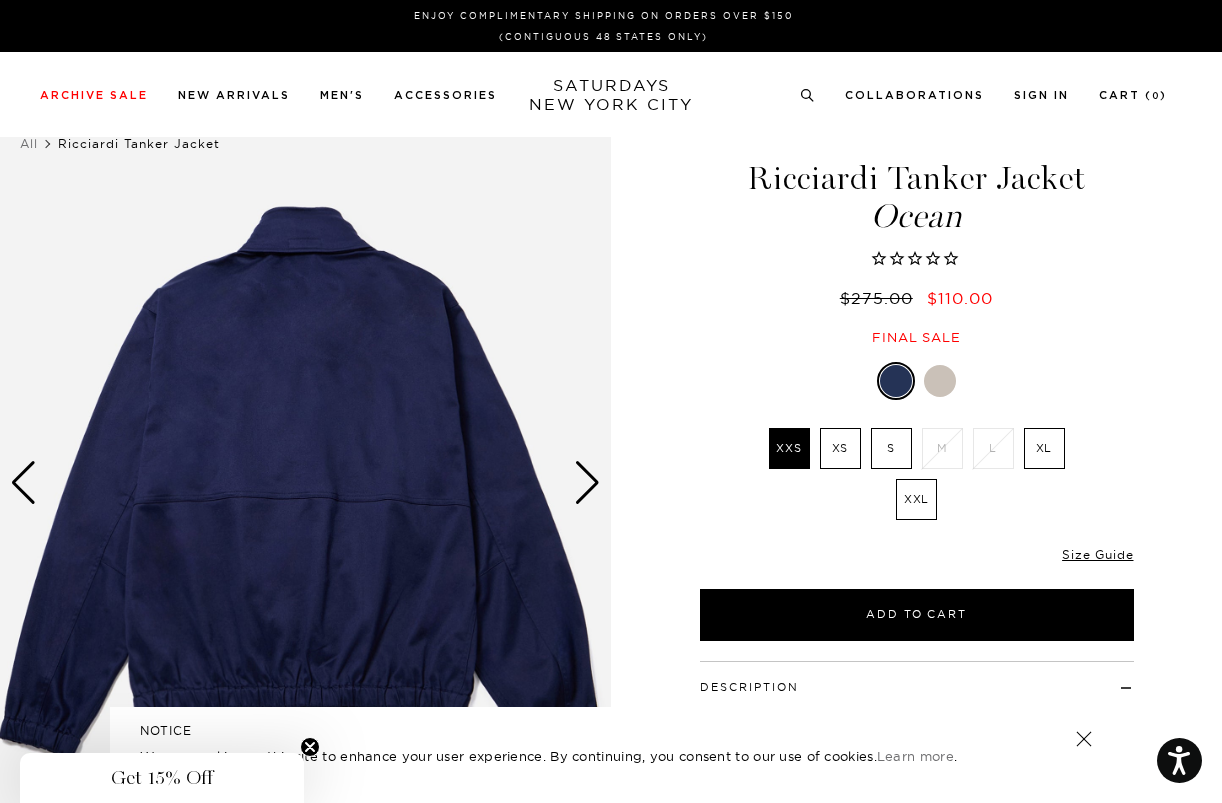 click at bounding box center [587, 483] 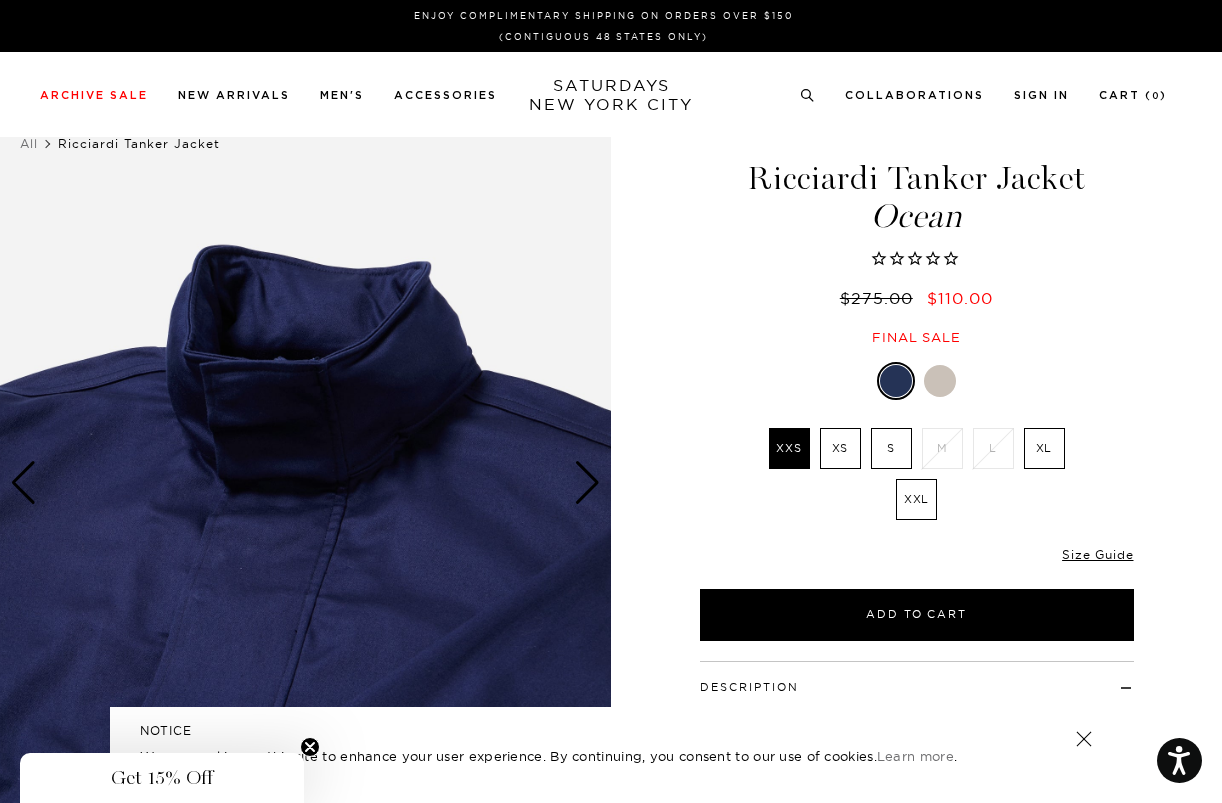 click at bounding box center [587, 483] 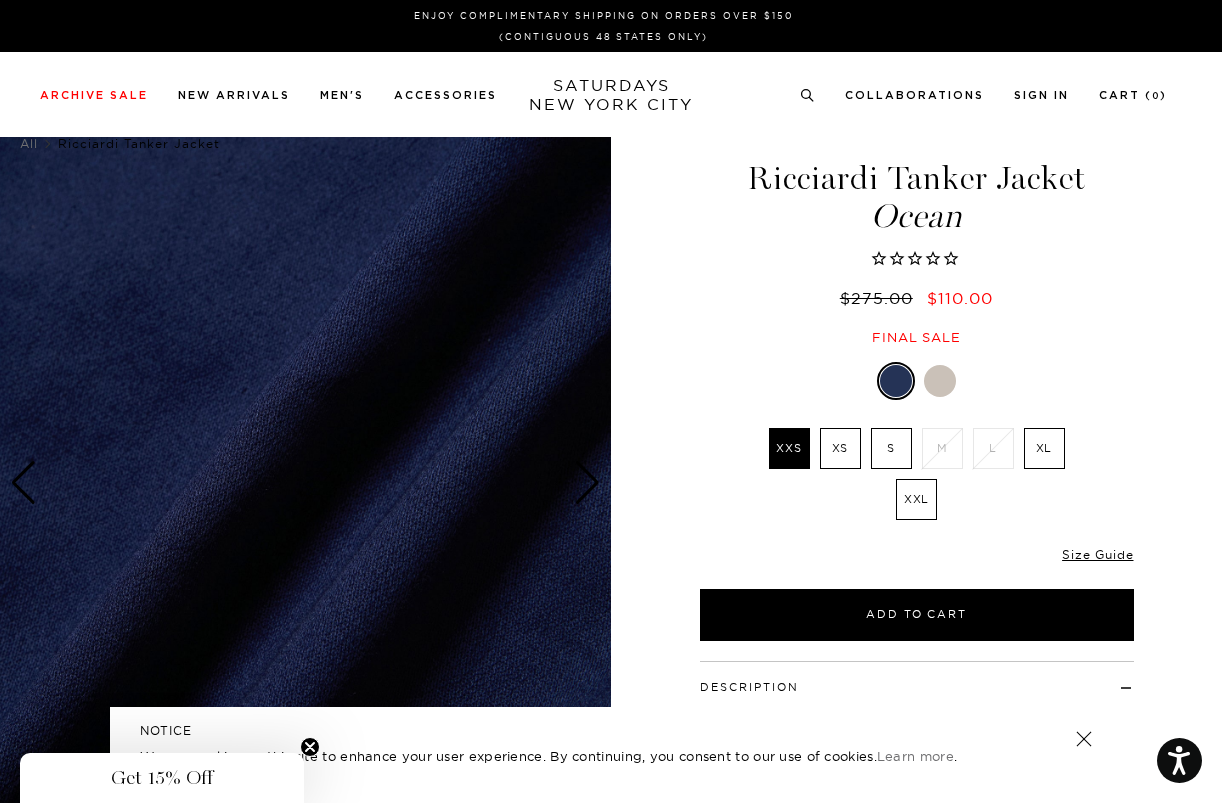 click at bounding box center [587, 483] 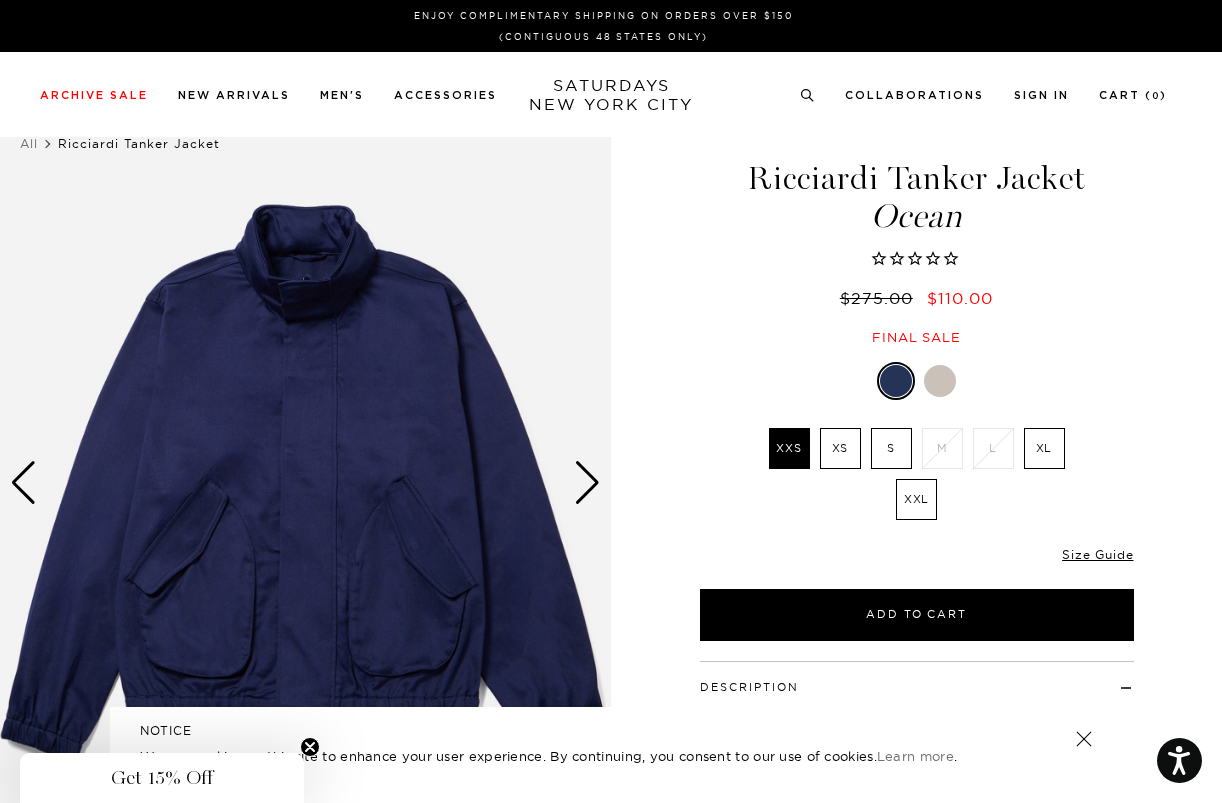 click at bounding box center [587, 483] 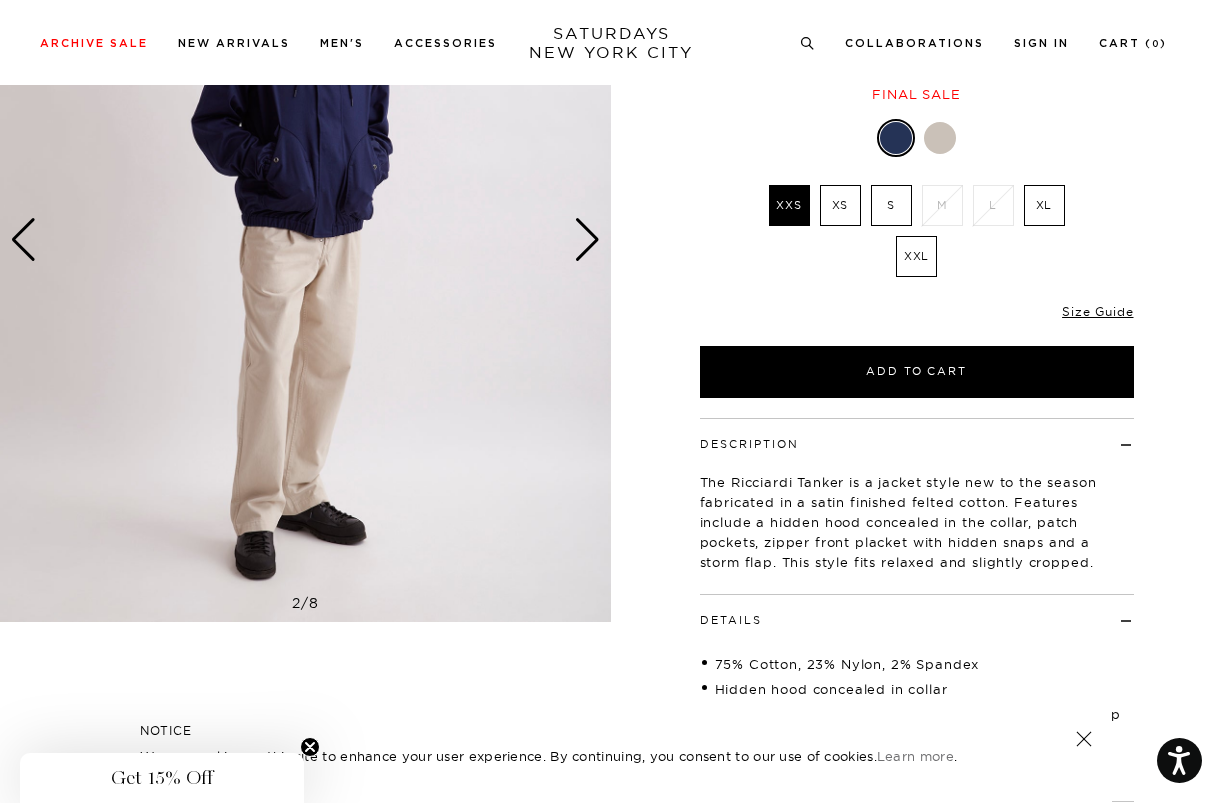 scroll, scrollTop: 71, scrollLeft: 1, axis: both 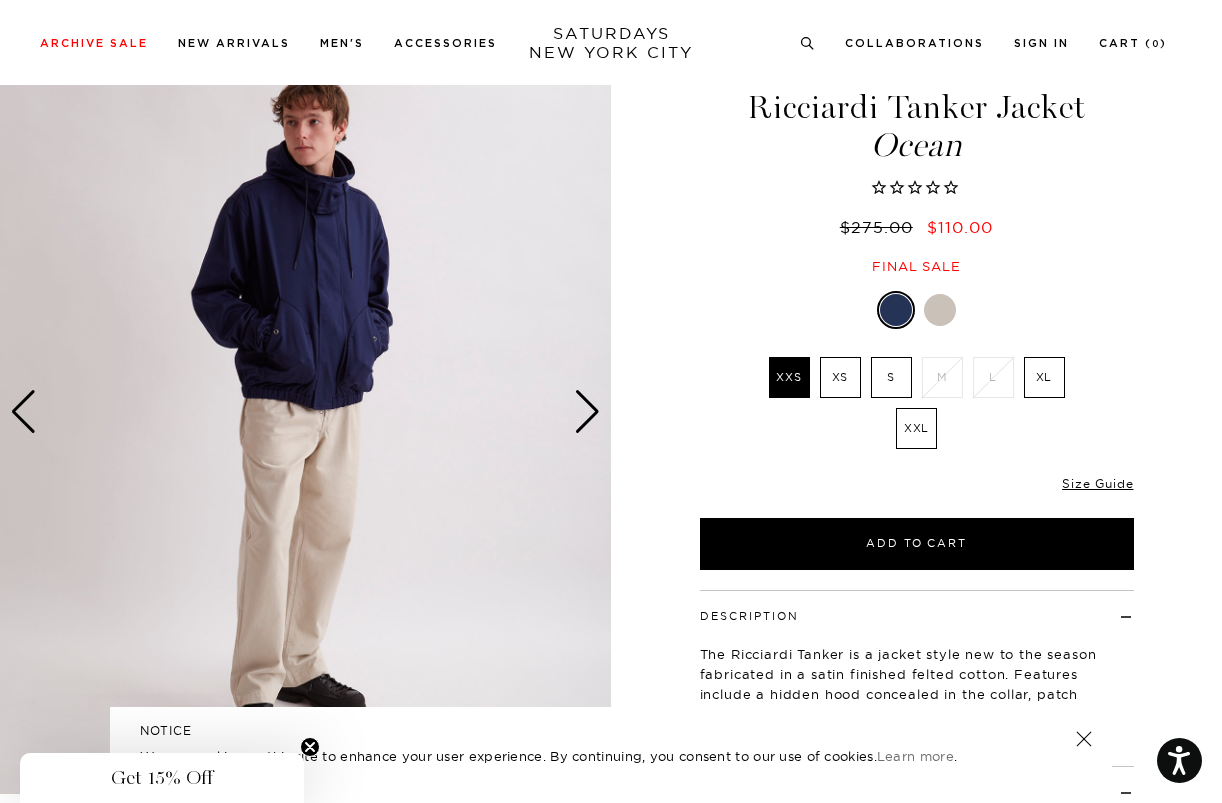click at bounding box center (587, 412) 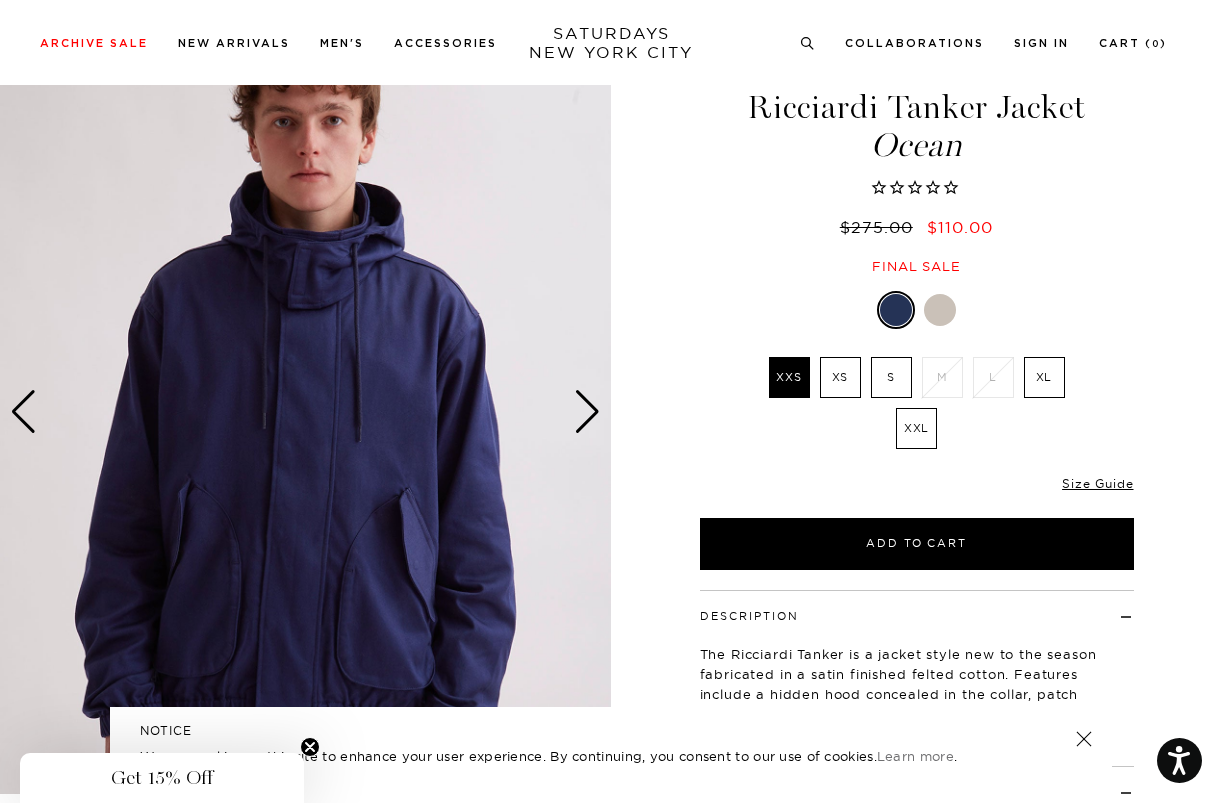 scroll, scrollTop: 81, scrollLeft: 0, axis: vertical 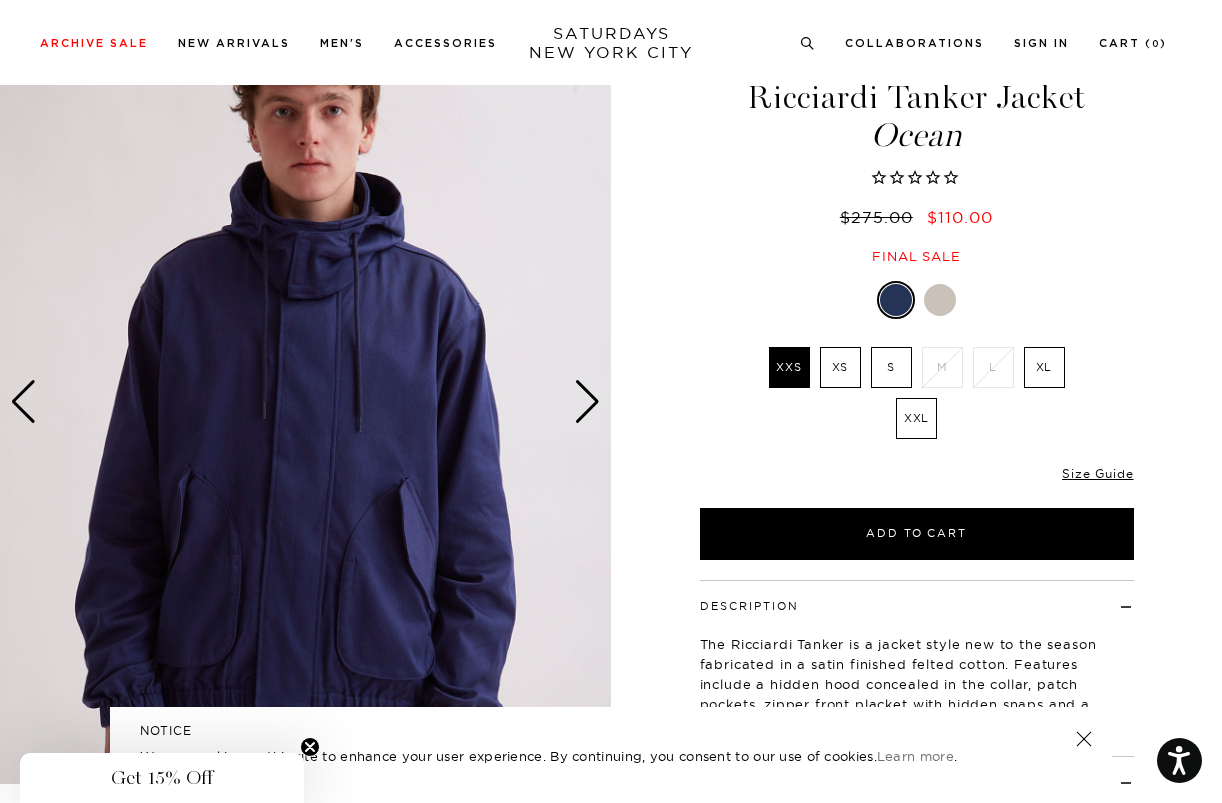 click on "S" at bounding box center [891, 367] 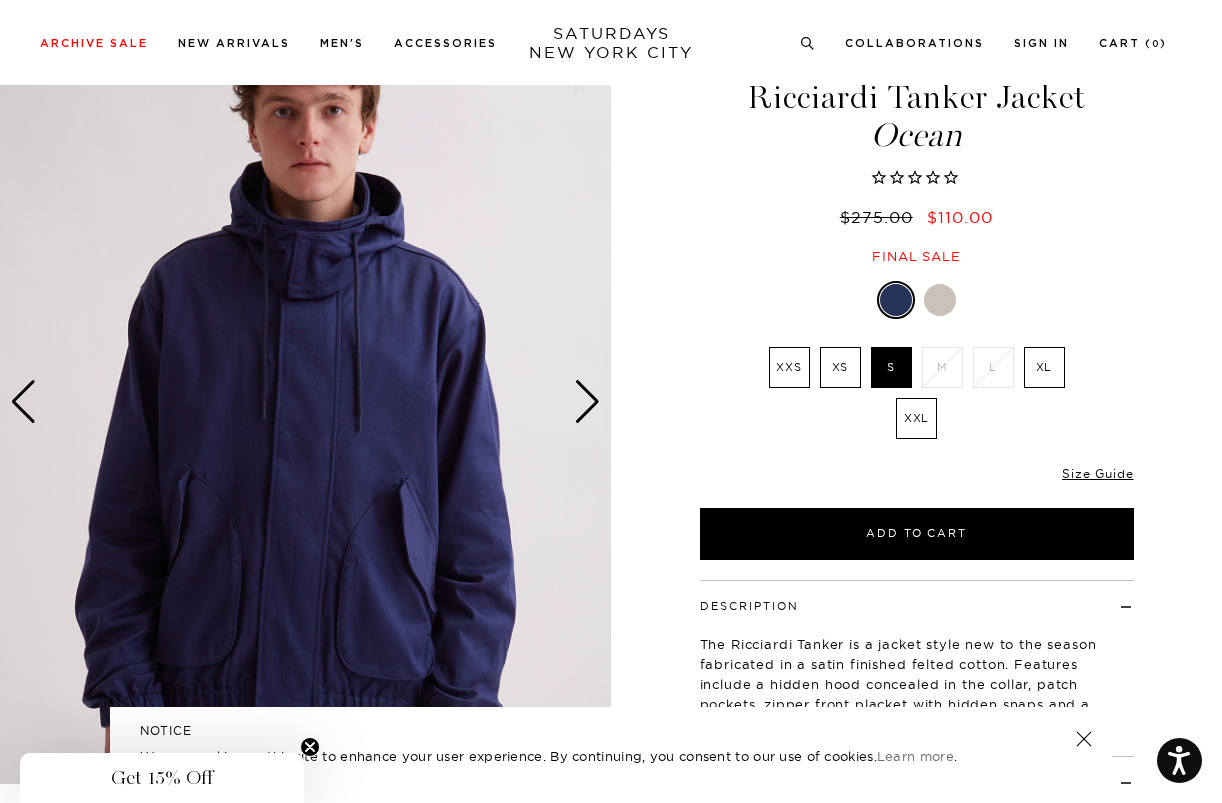click at bounding box center (940, 300) 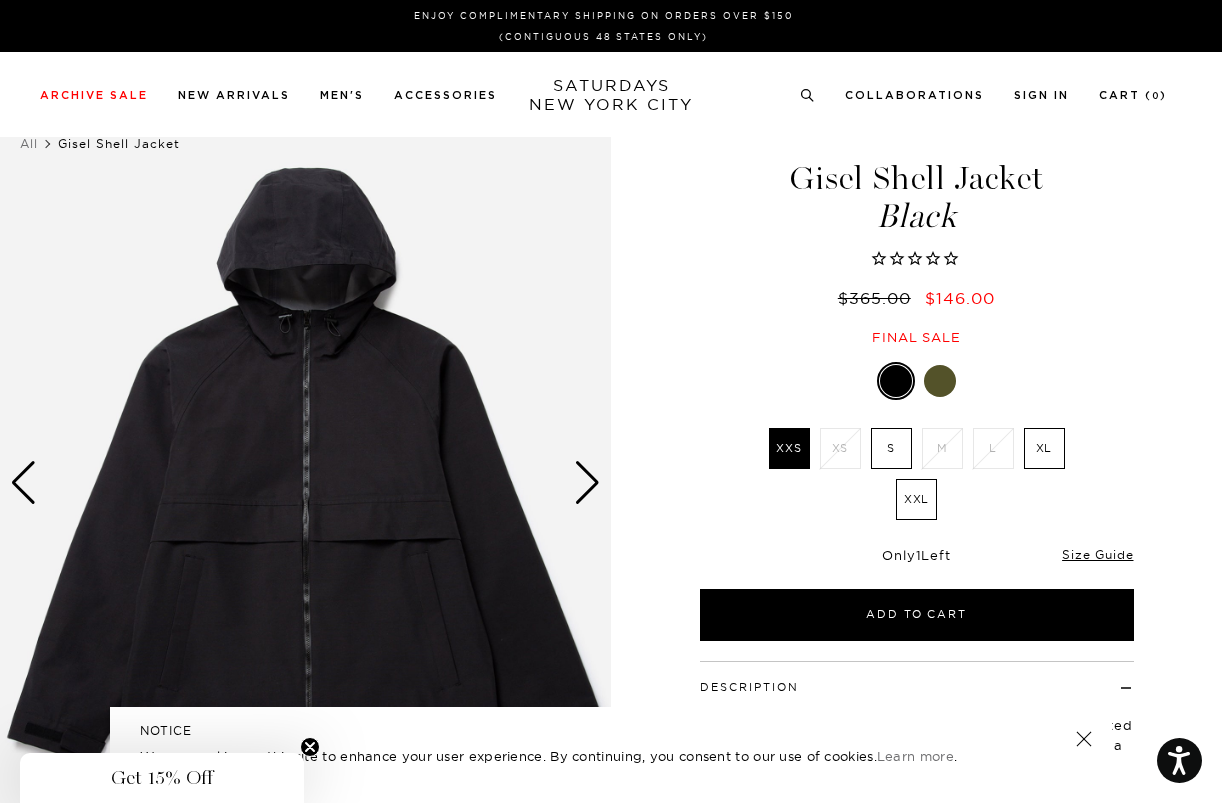 scroll, scrollTop: 0, scrollLeft: 0, axis: both 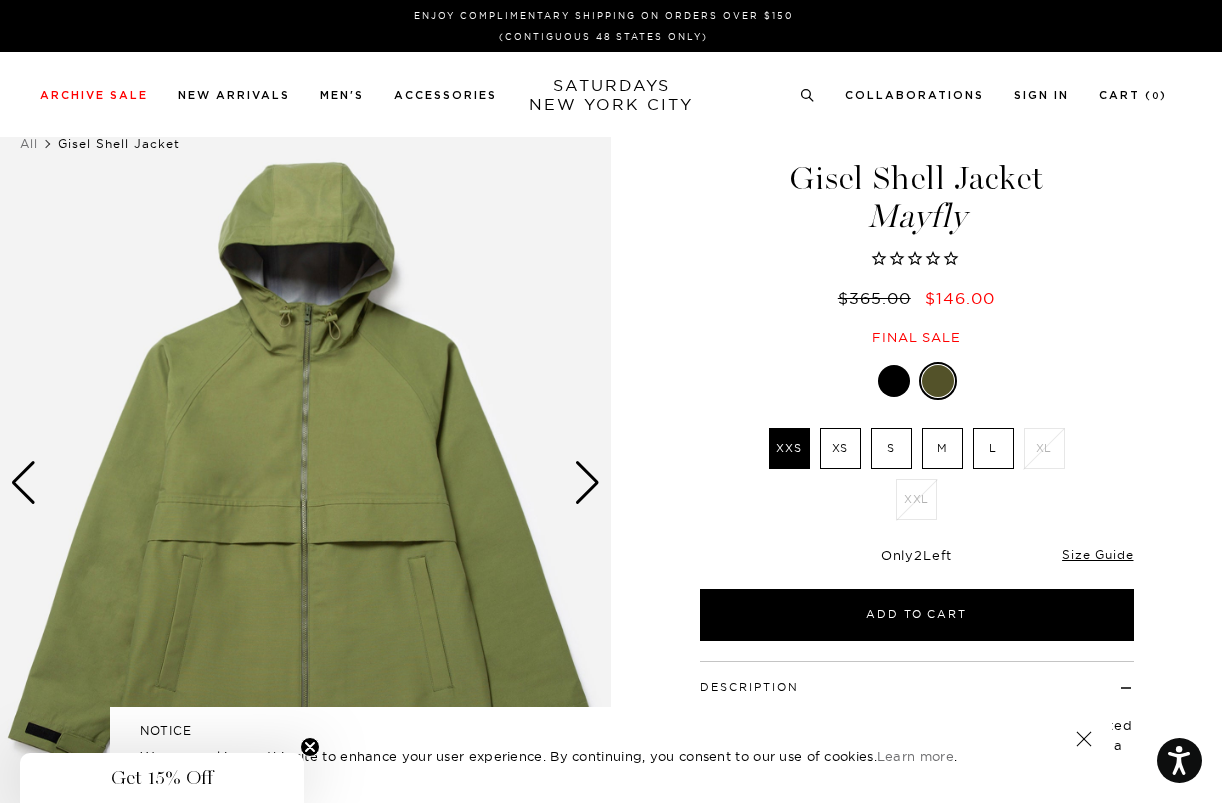 click at bounding box center [894, 381] 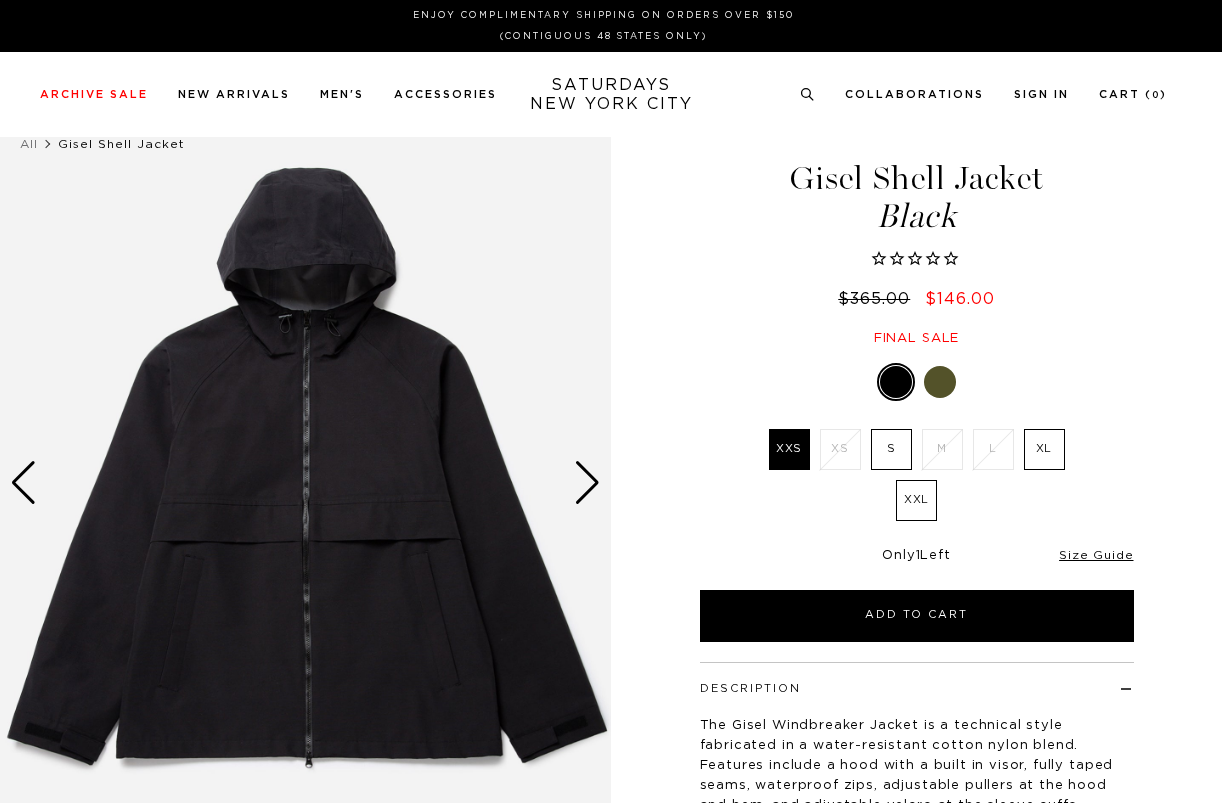 scroll, scrollTop: 0, scrollLeft: 0, axis: both 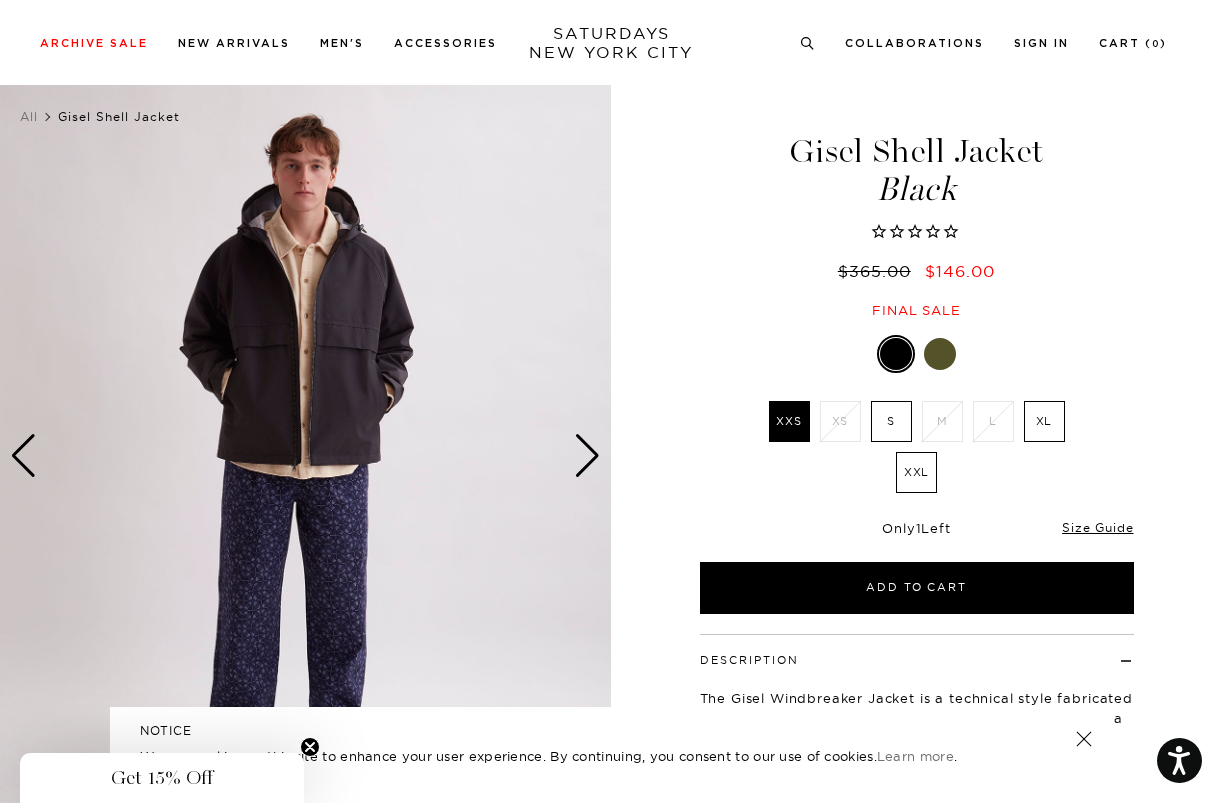 click at bounding box center [587, 456] 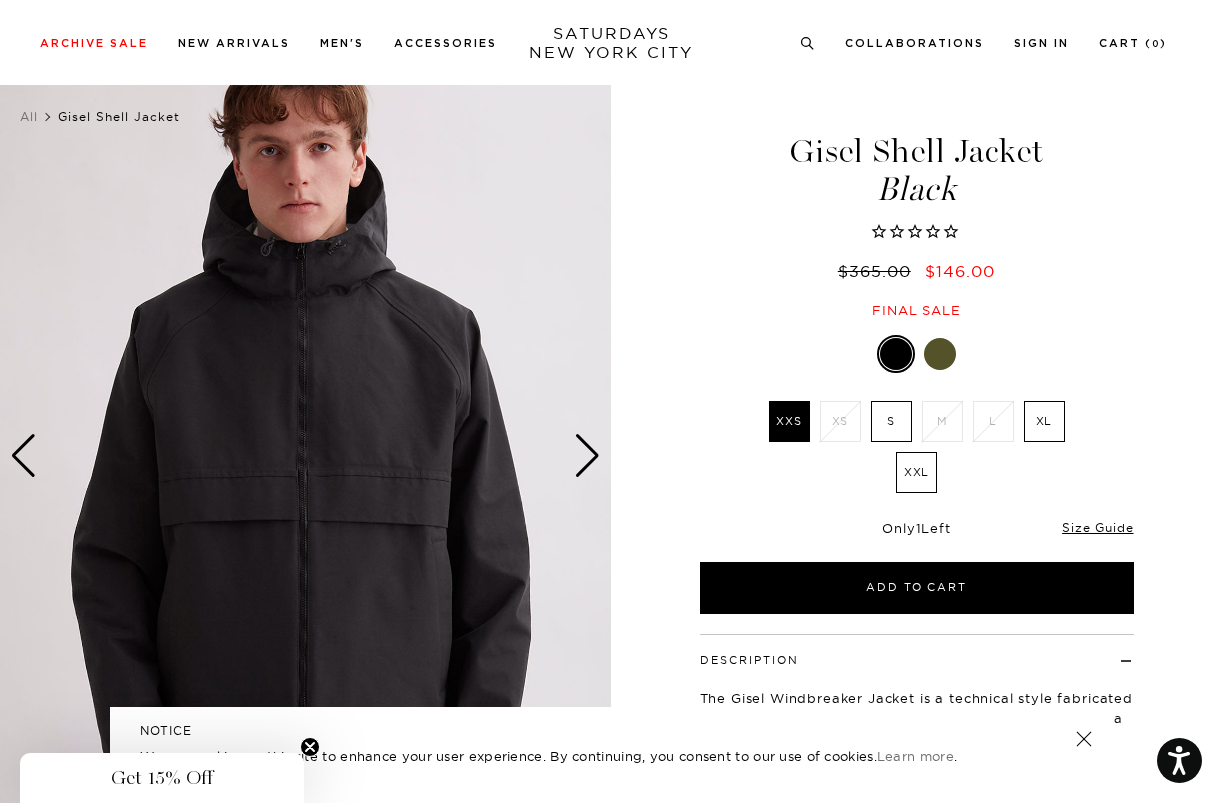 click at bounding box center (587, 456) 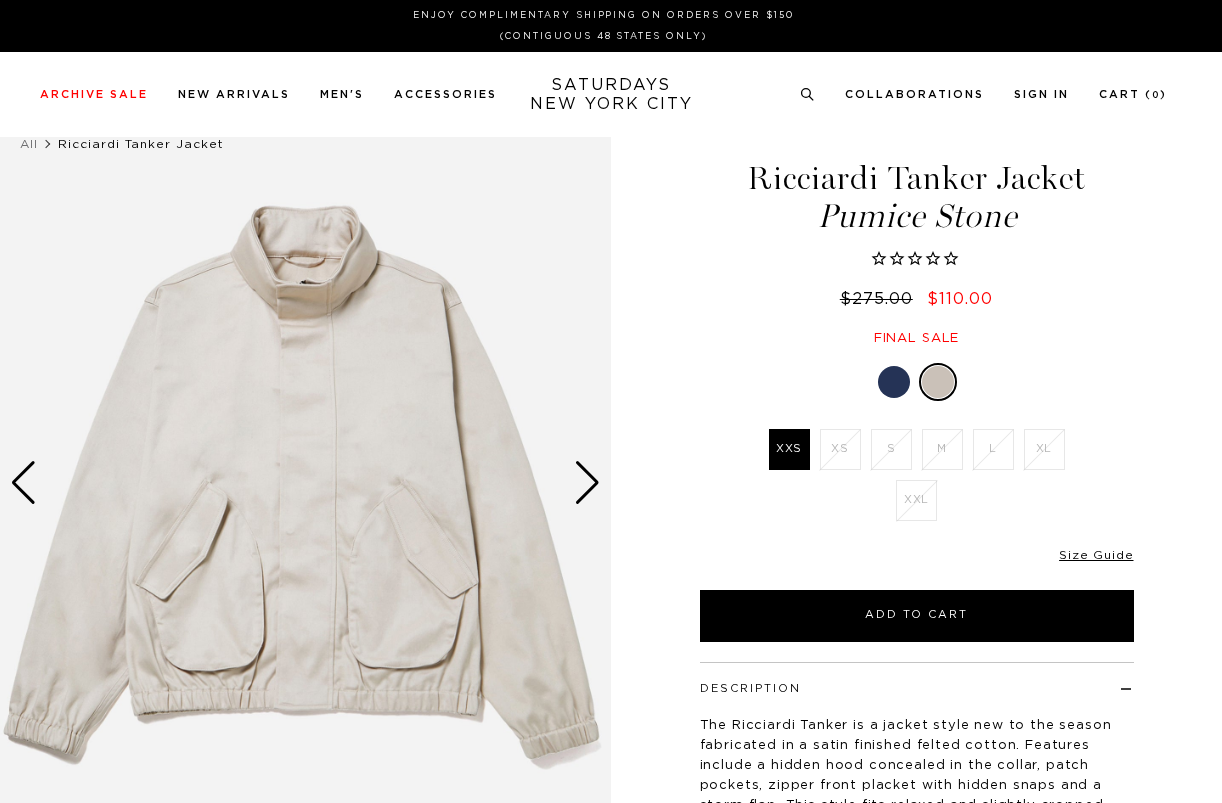 scroll, scrollTop: 0, scrollLeft: 0, axis: both 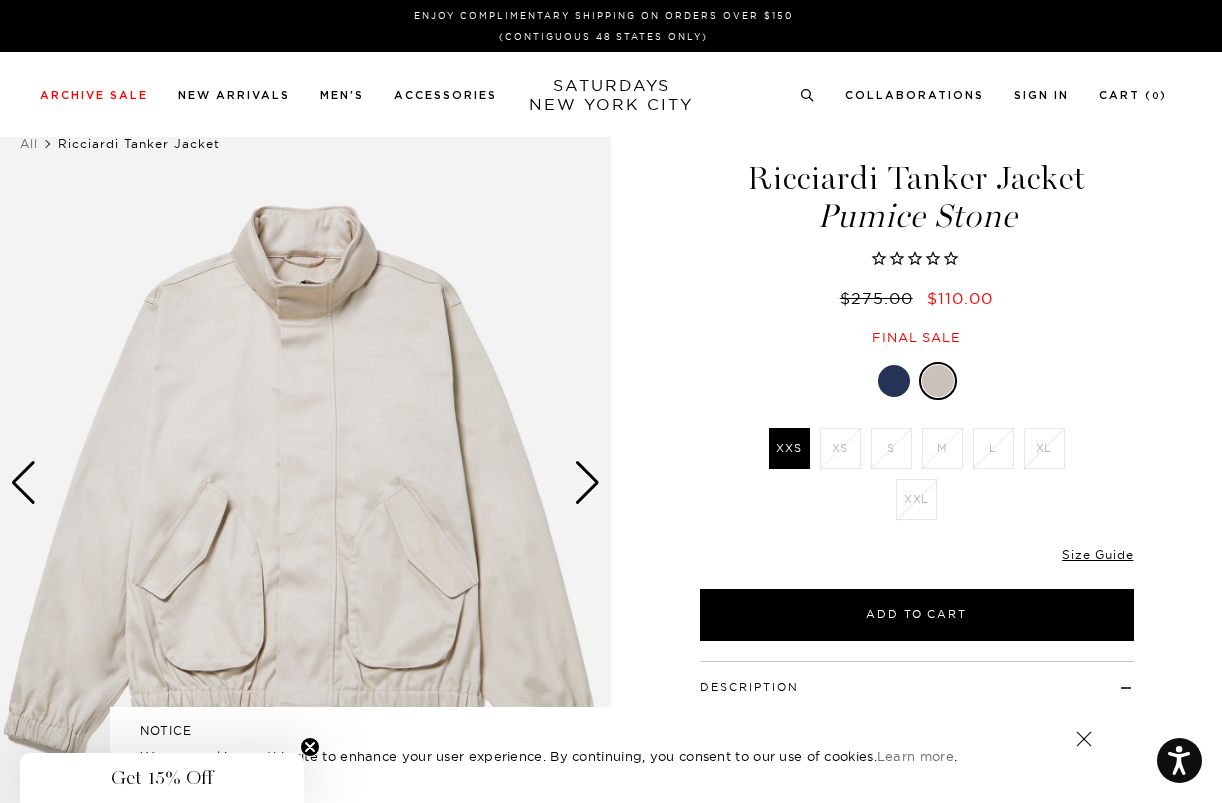 click at bounding box center (894, 381) 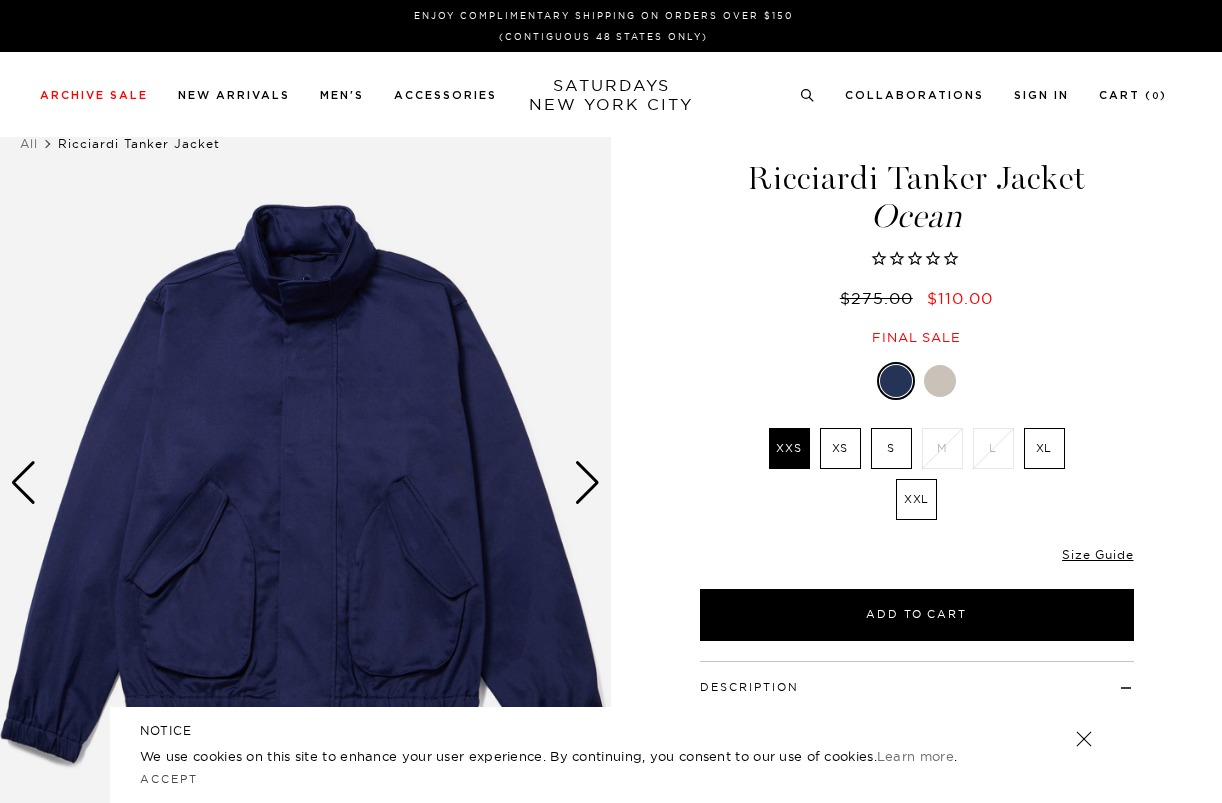 scroll, scrollTop: 0, scrollLeft: 0, axis: both 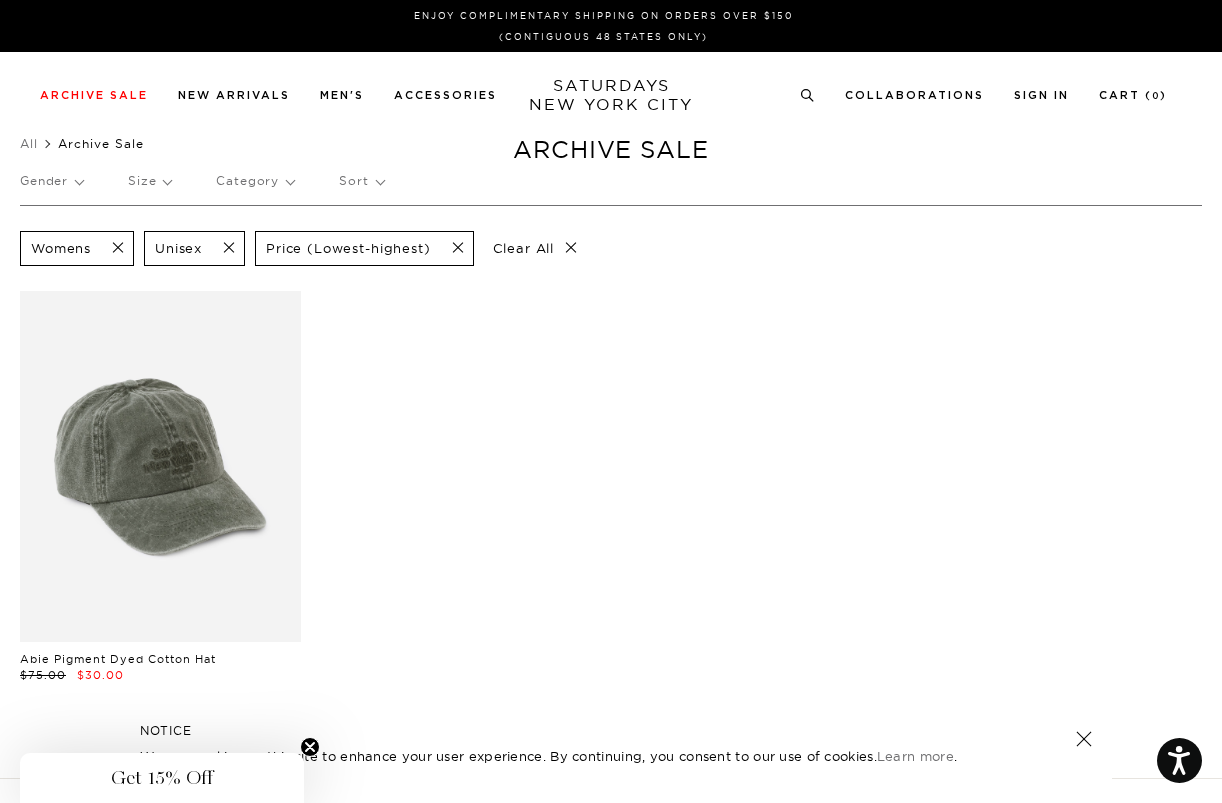click on "Gender" at bounding box center [51, 181] 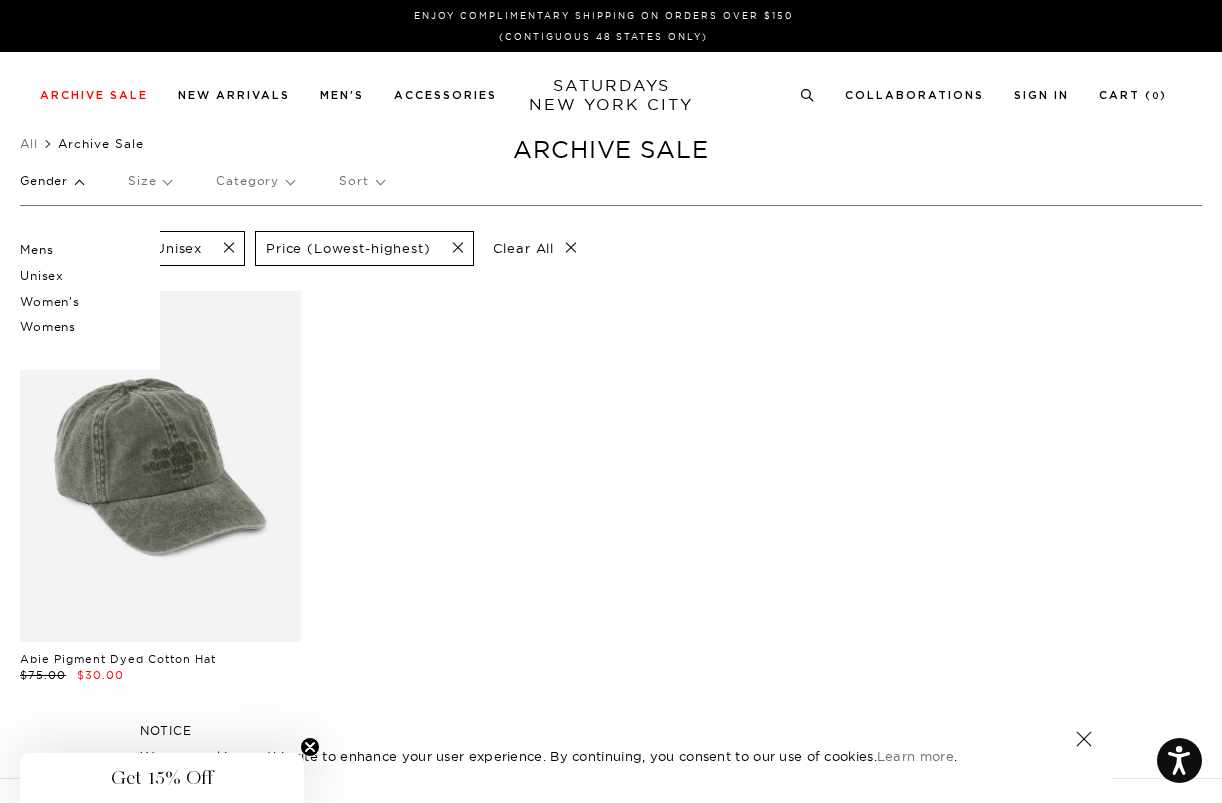 click on "Mens" at bounding box center (80, 250) 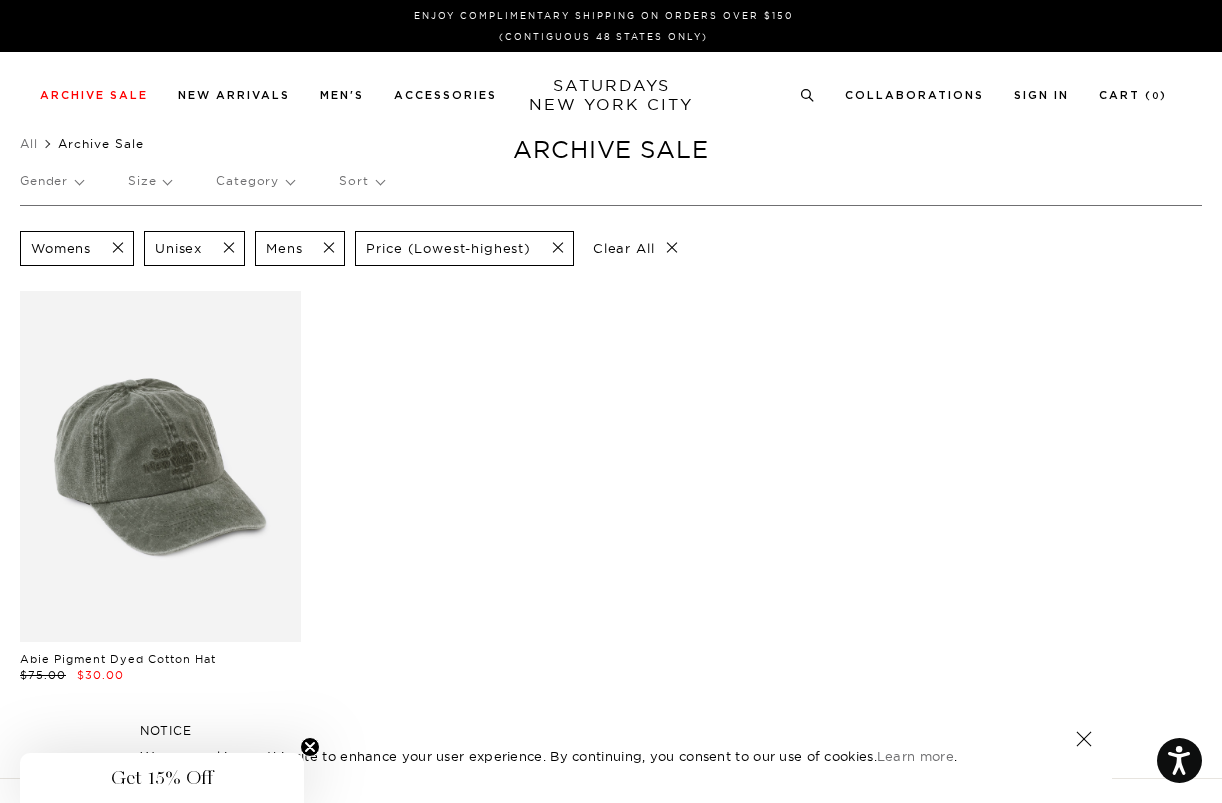 scroll, scrollTop: 0, scrollLeft: 0, axis: both 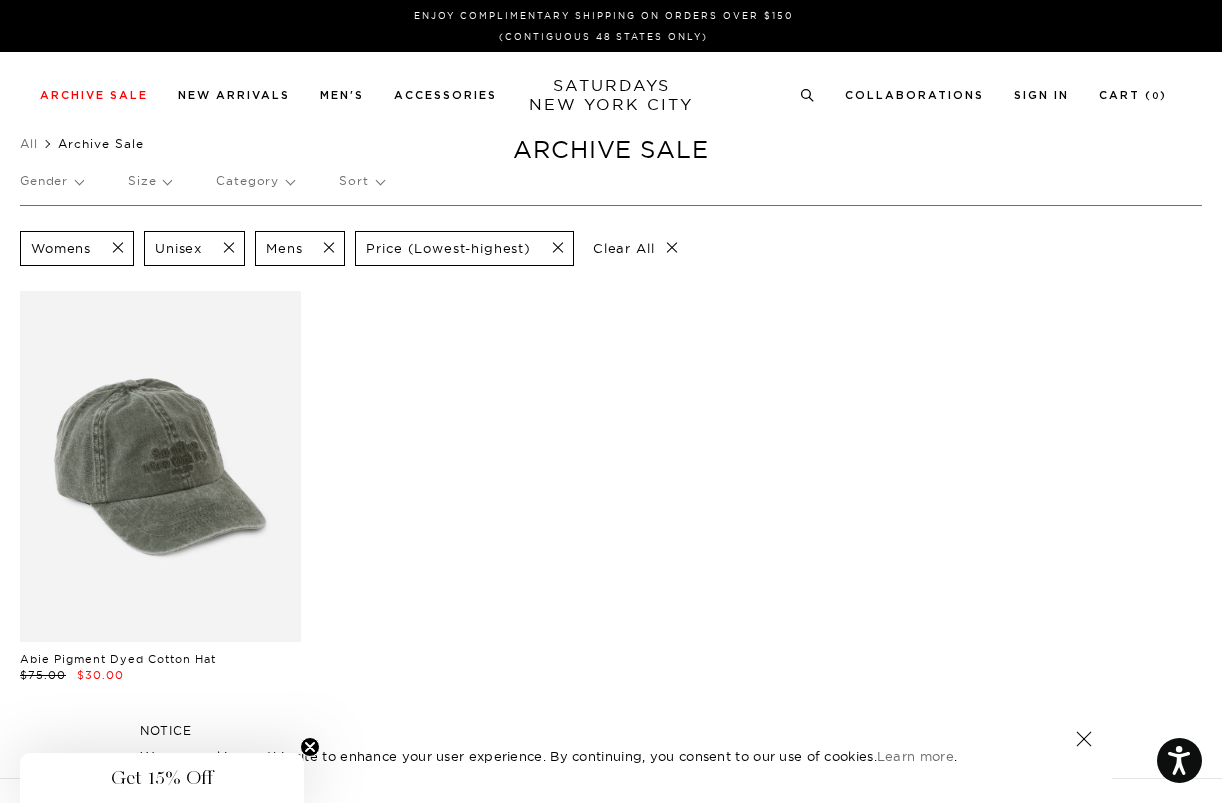 click at bounding box center (112, 248) 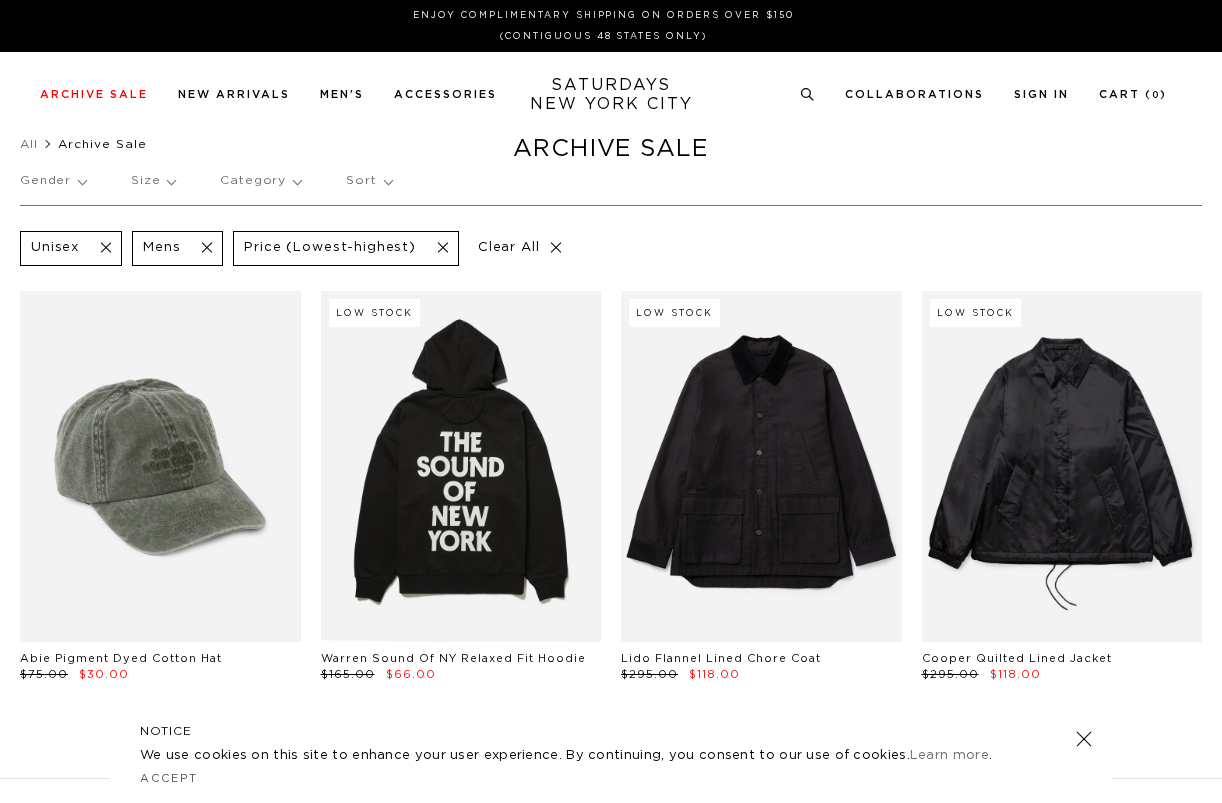 scroll, scrollTop: 0, scrollLeft: 0, axis: both 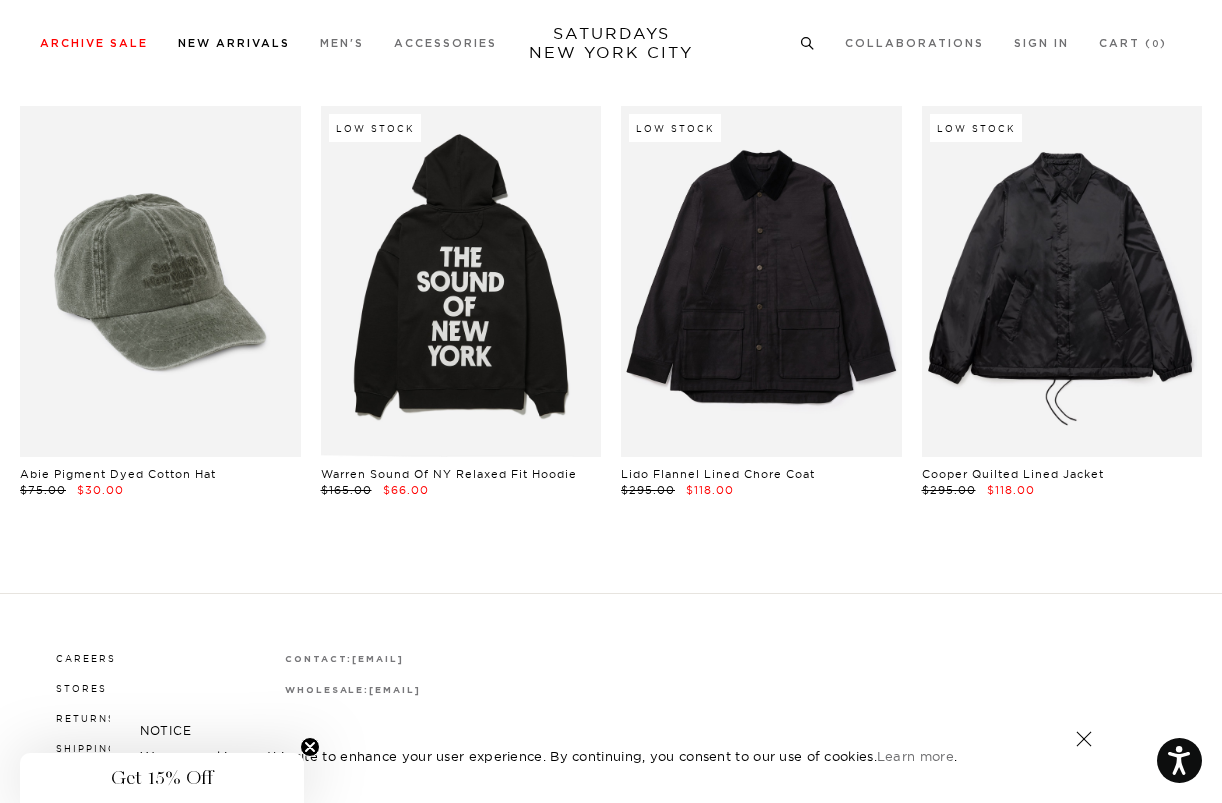 click on "New Arrivals" at bounding box center [234, 43] 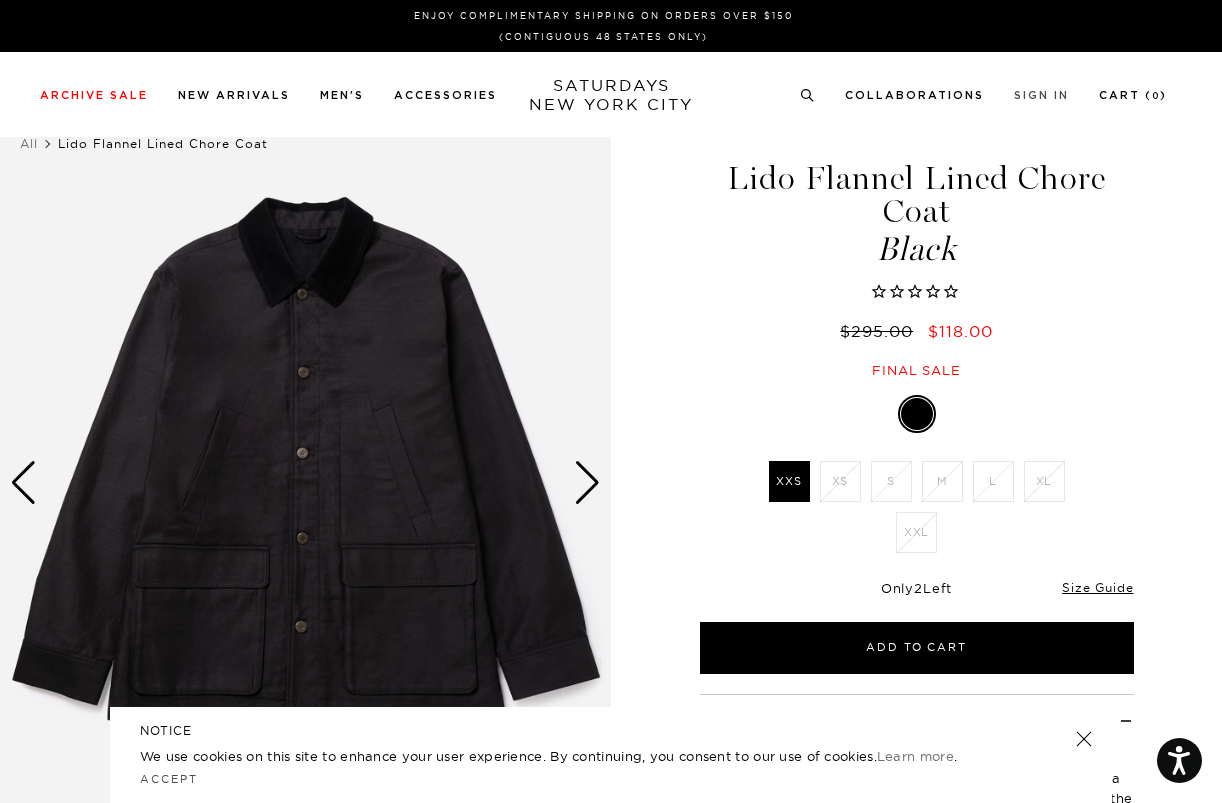 scroll, scrollTop: 0, scrollLeft: 0, axis: both 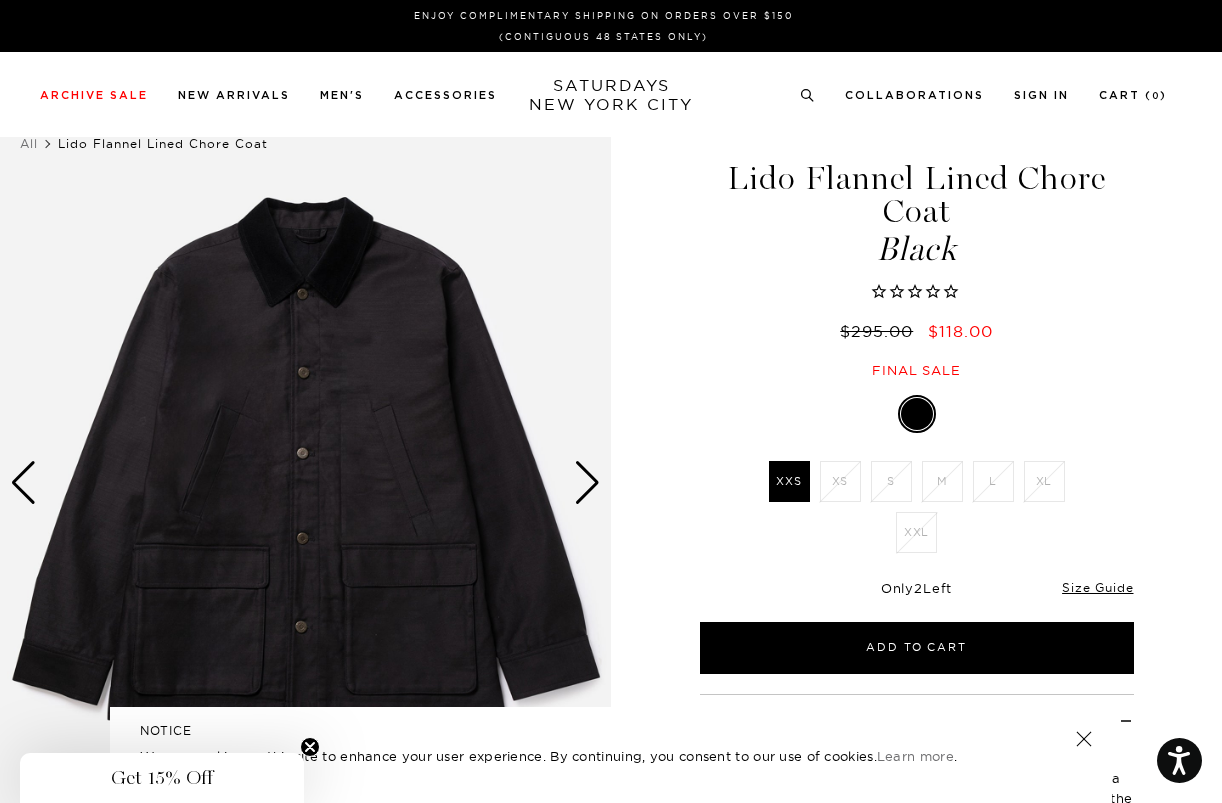 click at bounding box center [587, 483] 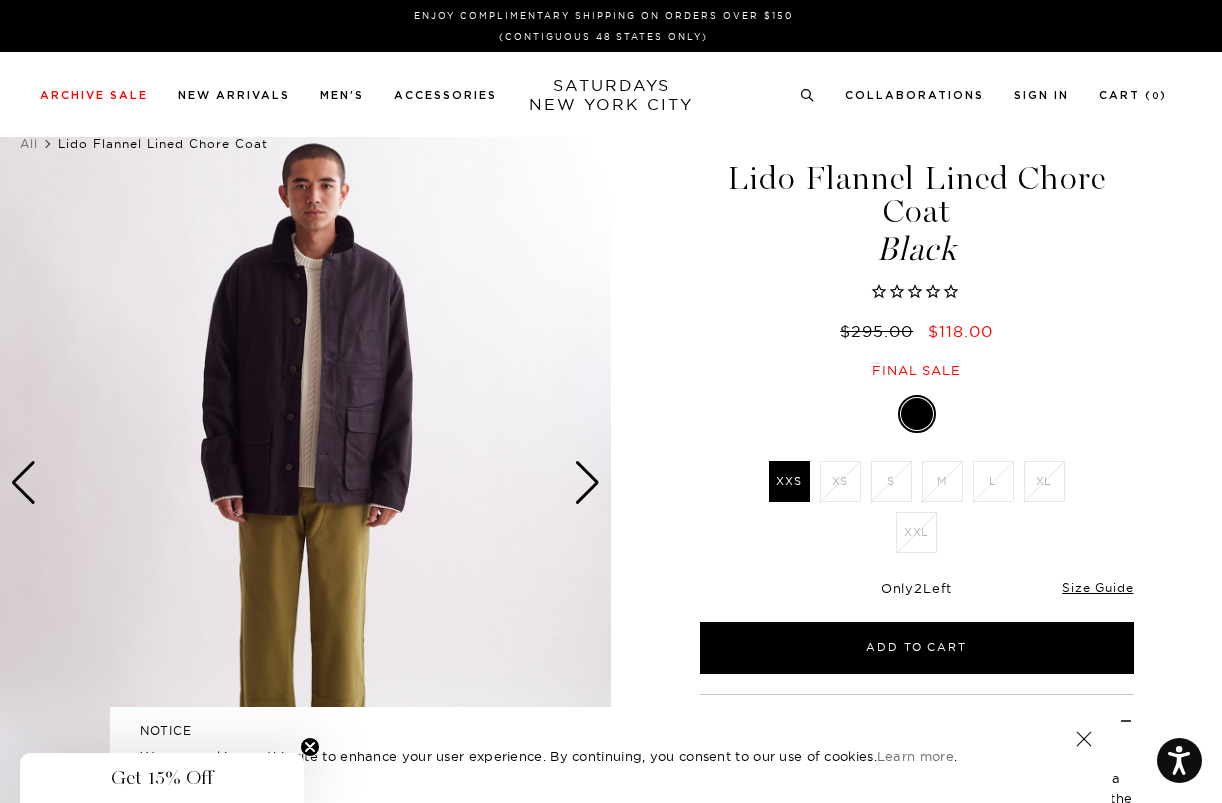 click at bounding box center [587, 483] 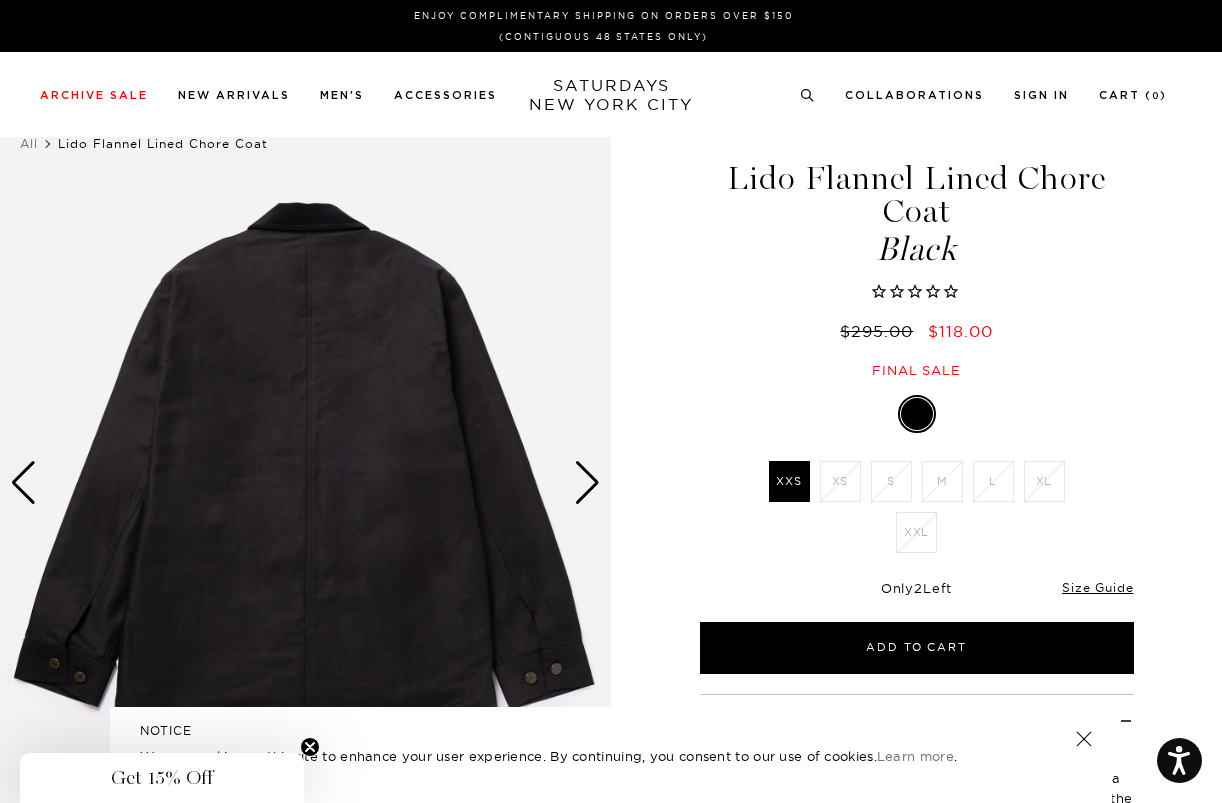 click at bounding box center (587, 483) 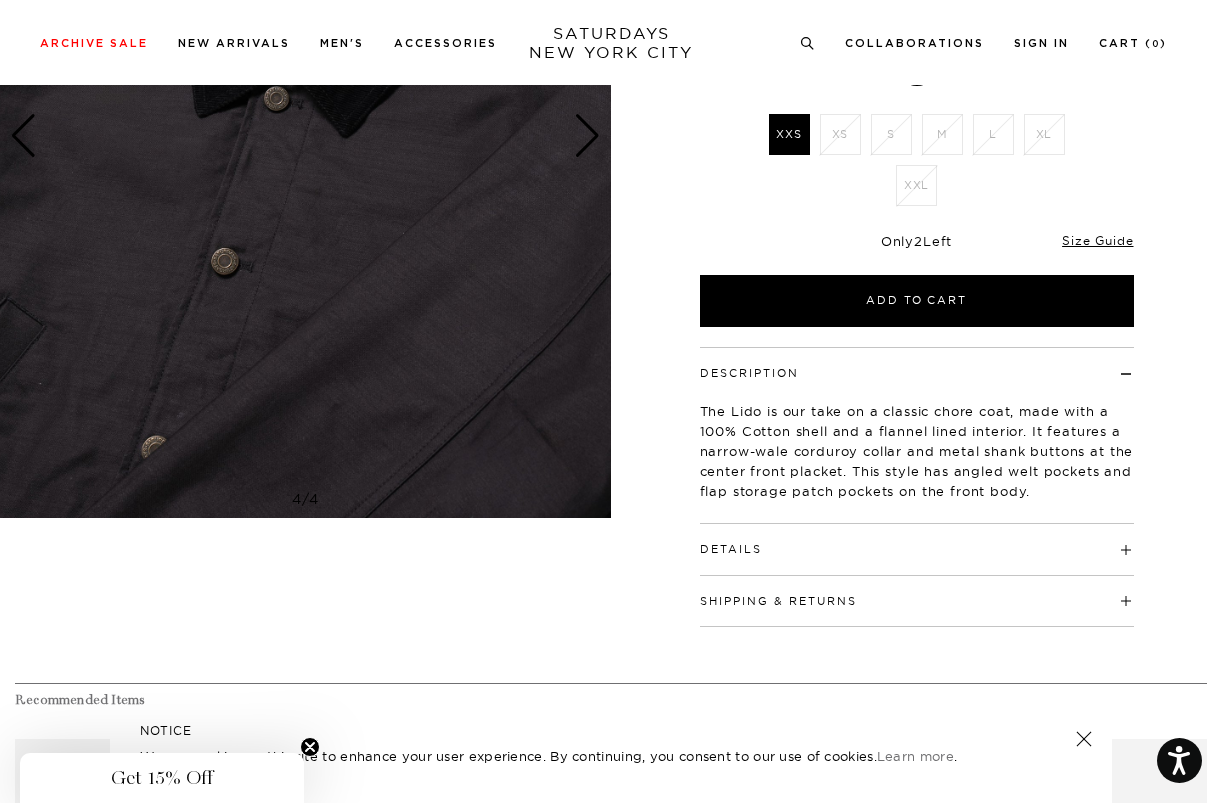 scroll, scrollTop: 351, scrollLeft: 1, axis: both 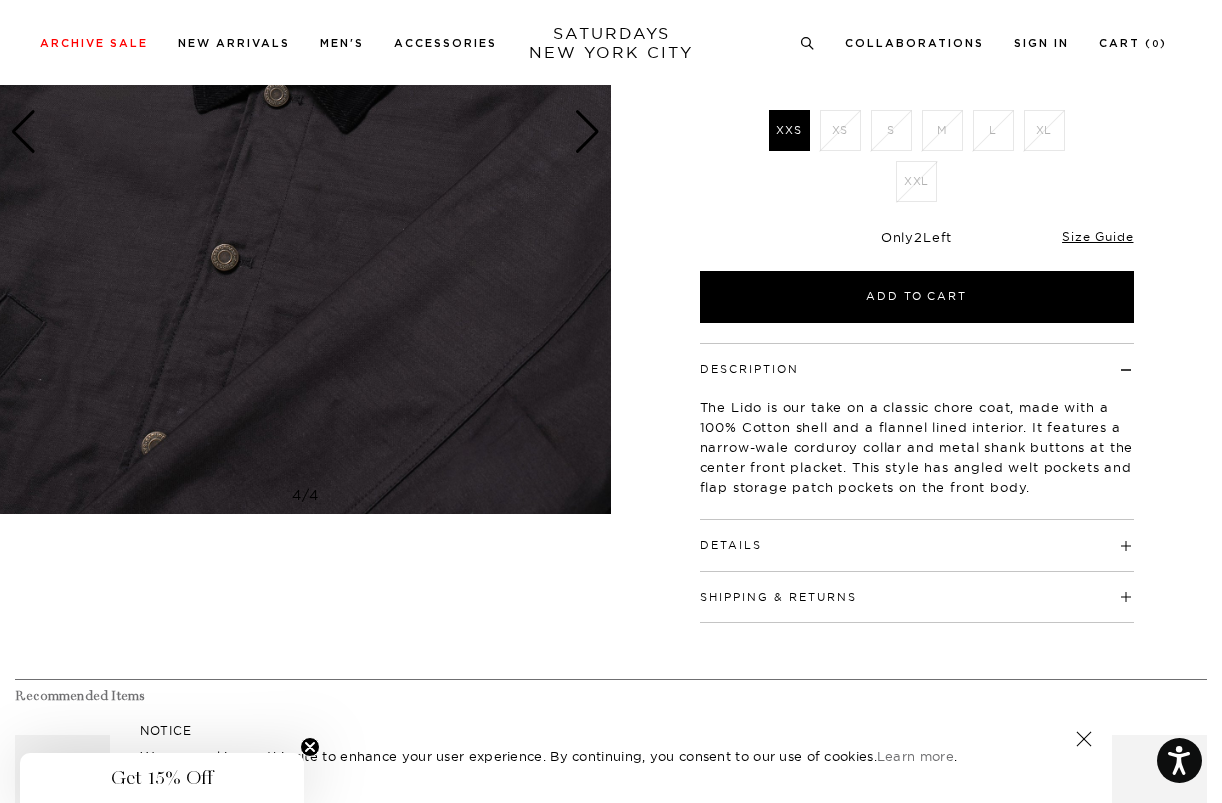 click on "Details" at bounding box center [917, 536] 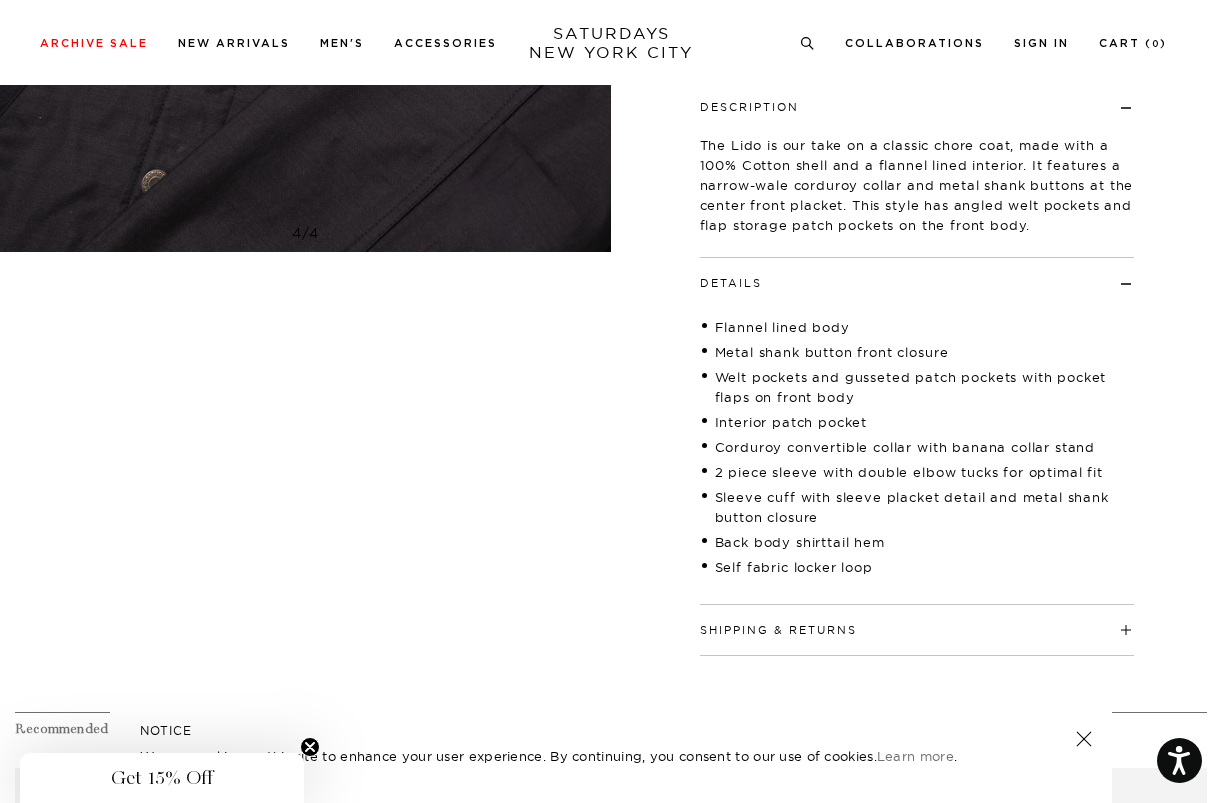scroll, scrollTop: 615, scrollLeft: 0, axis: vertical 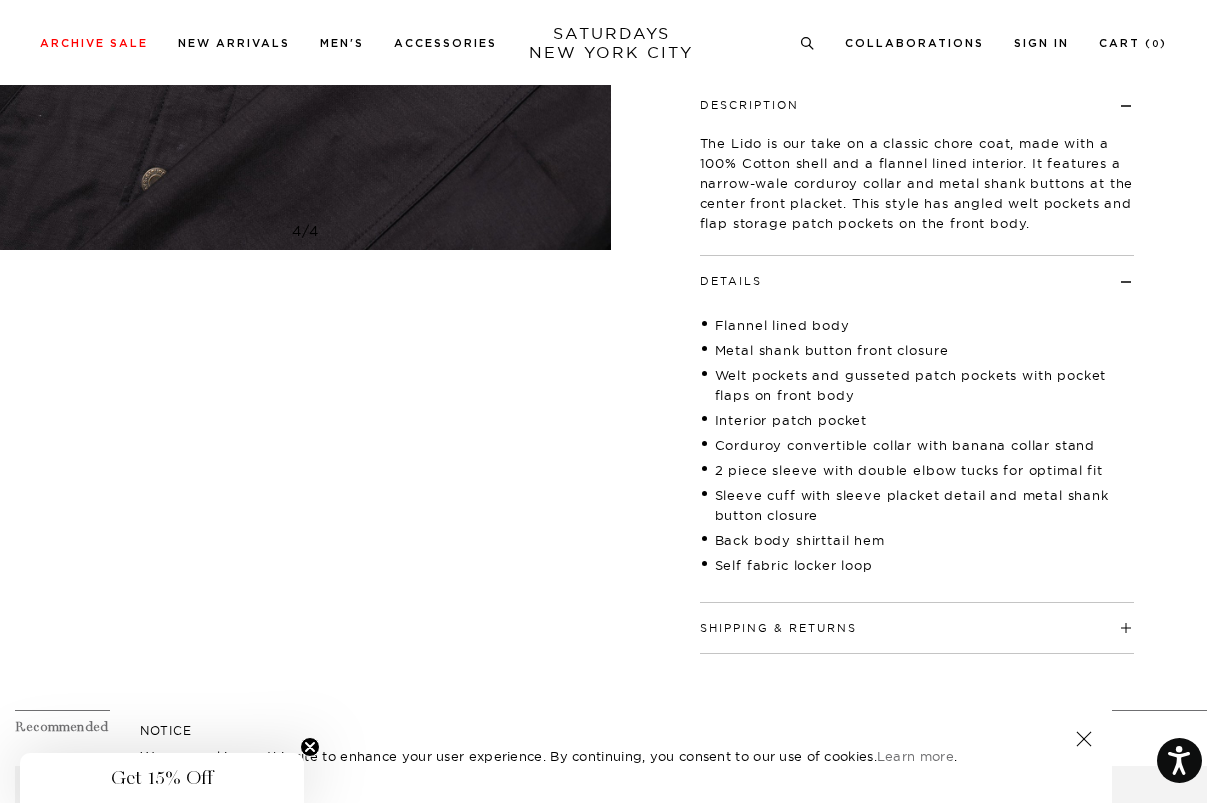 click on "Shipping & Returns" at bounding box center (778, 628) 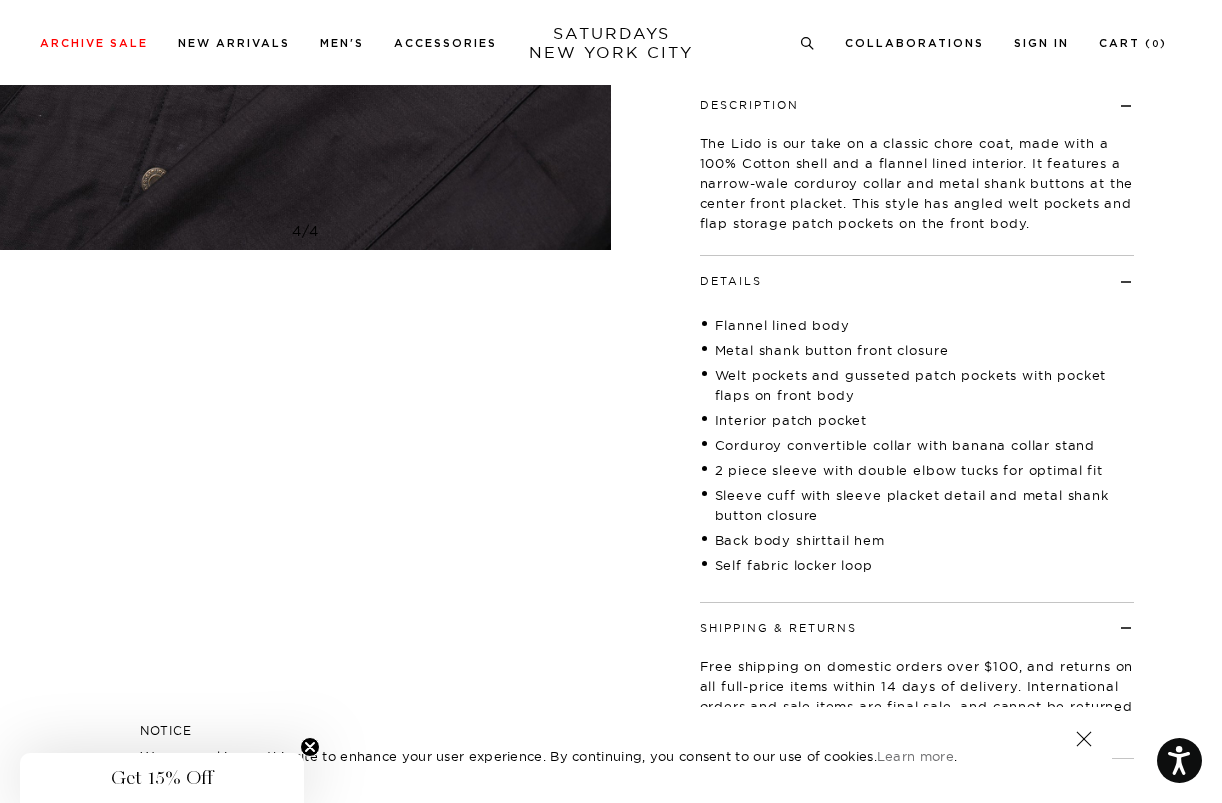 click on "Shipping & Returns" at bounding box center (778, 628) 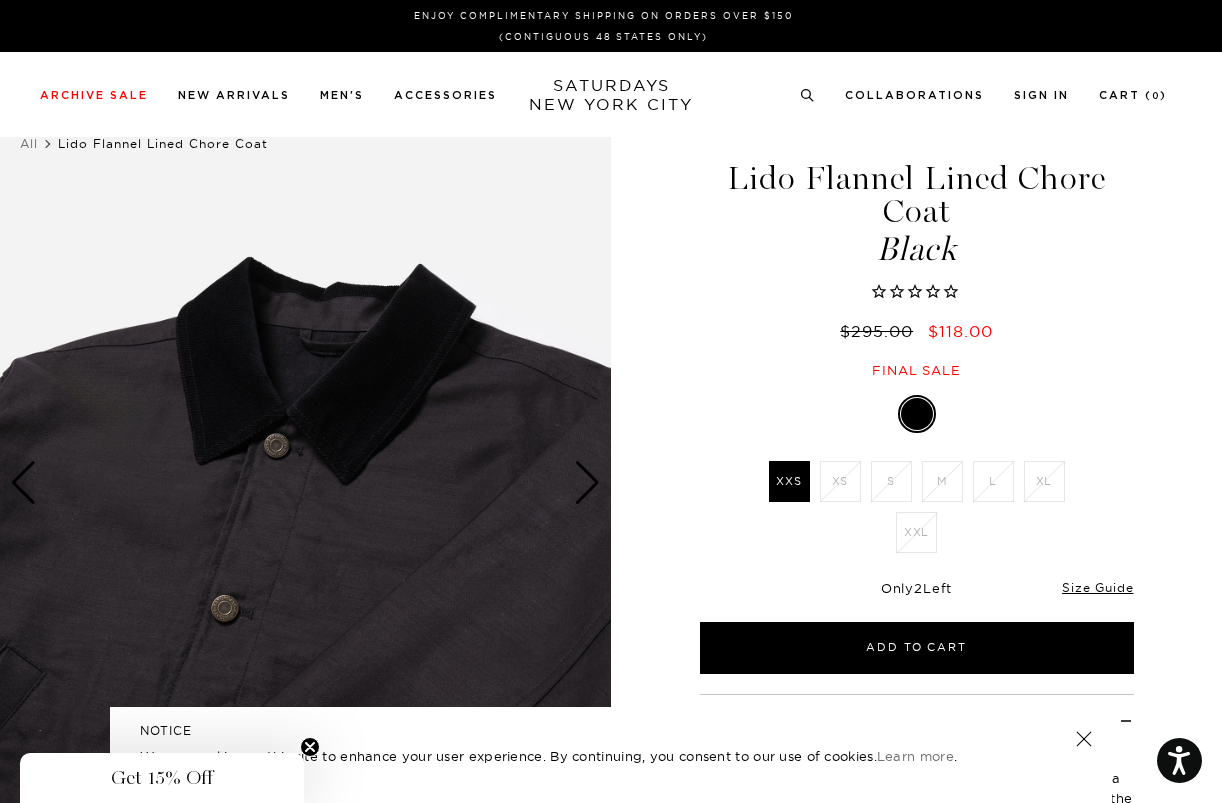 scroll, scrollTop: 0, scrollLeft: 0, axis: both 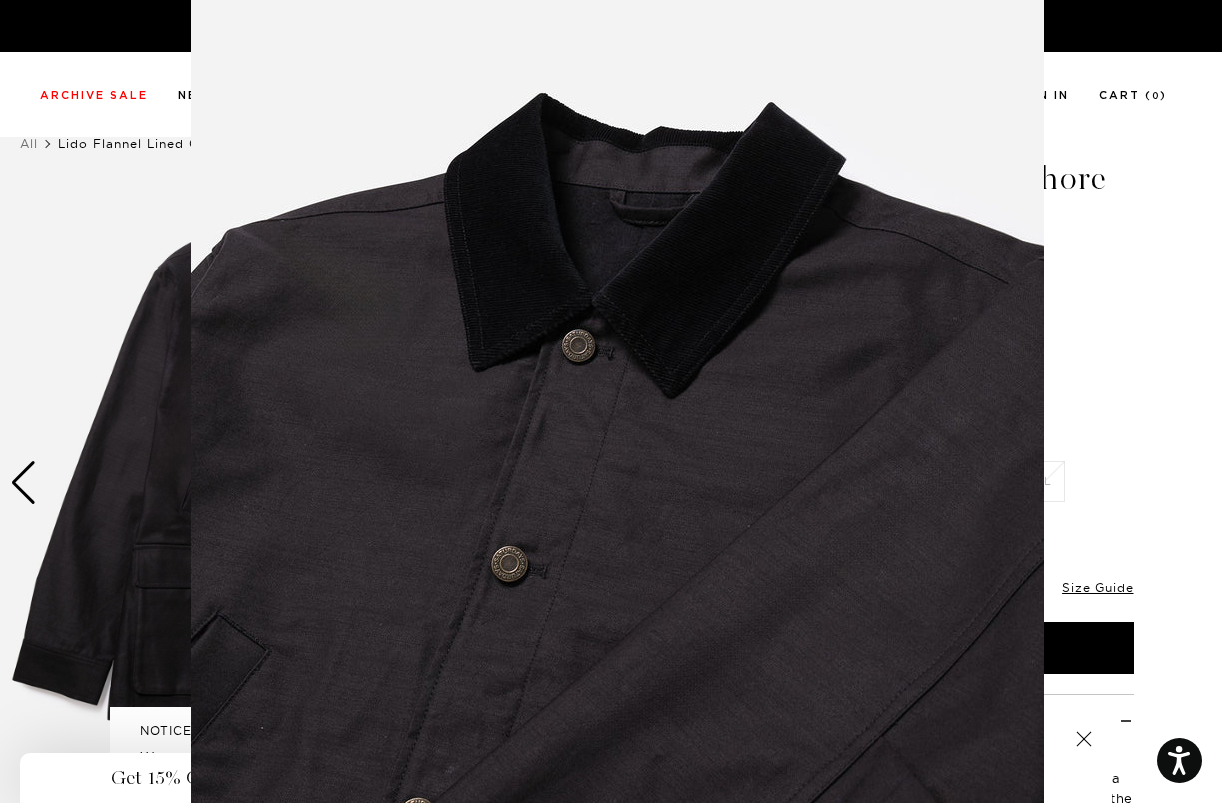 click at bounding box center (617, 396) 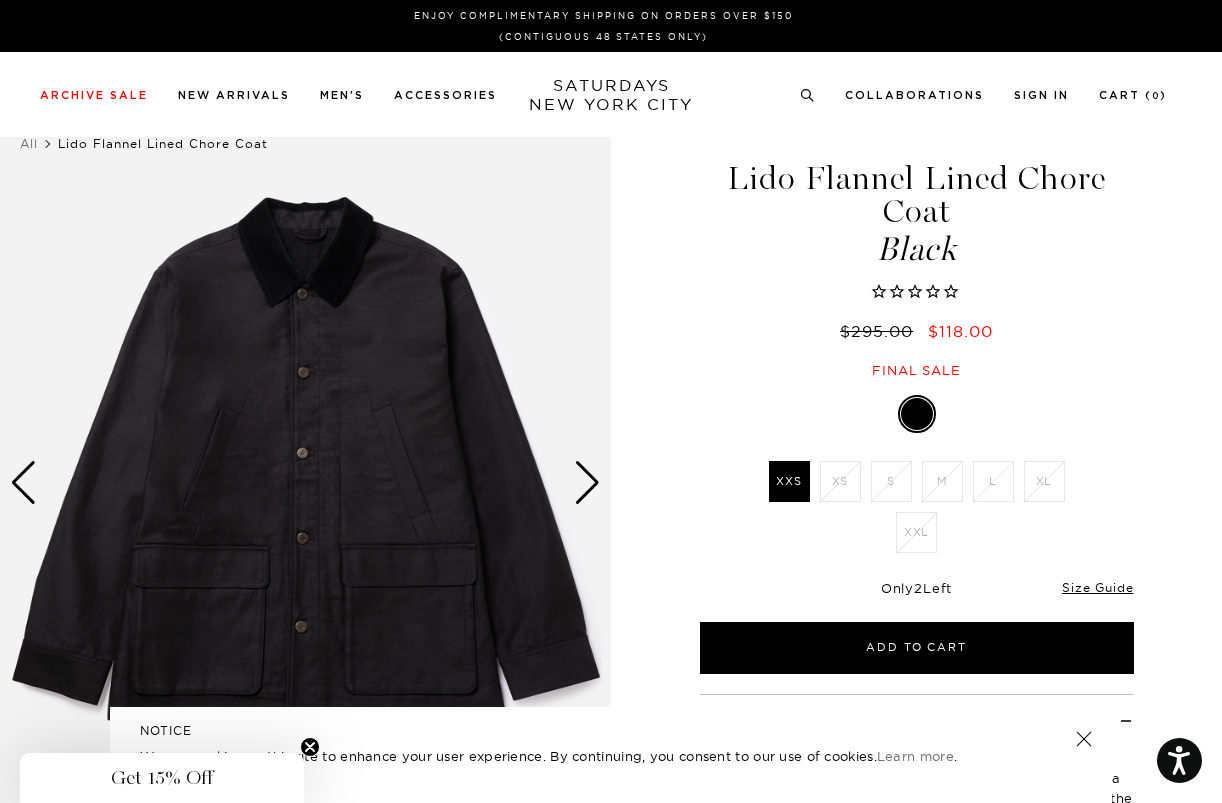 click at bounding box center [587, 483] 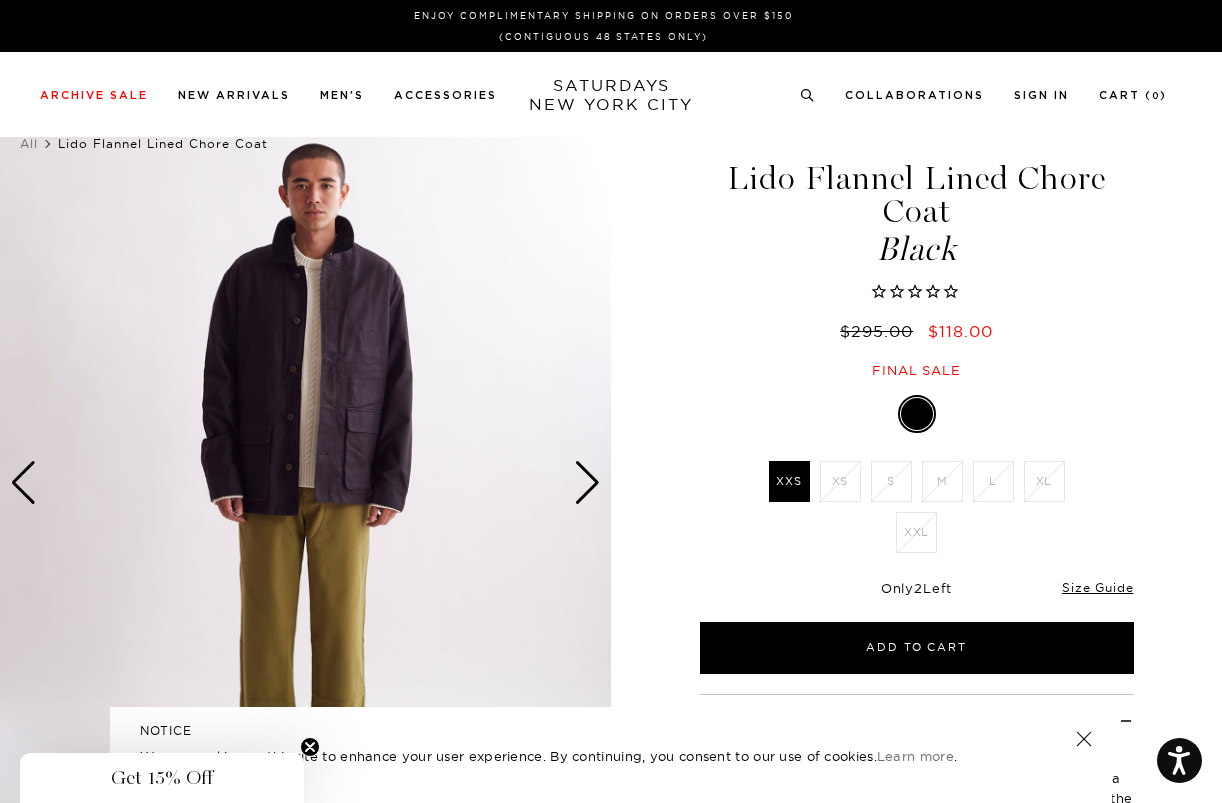 click at bounding box center (587, 483) 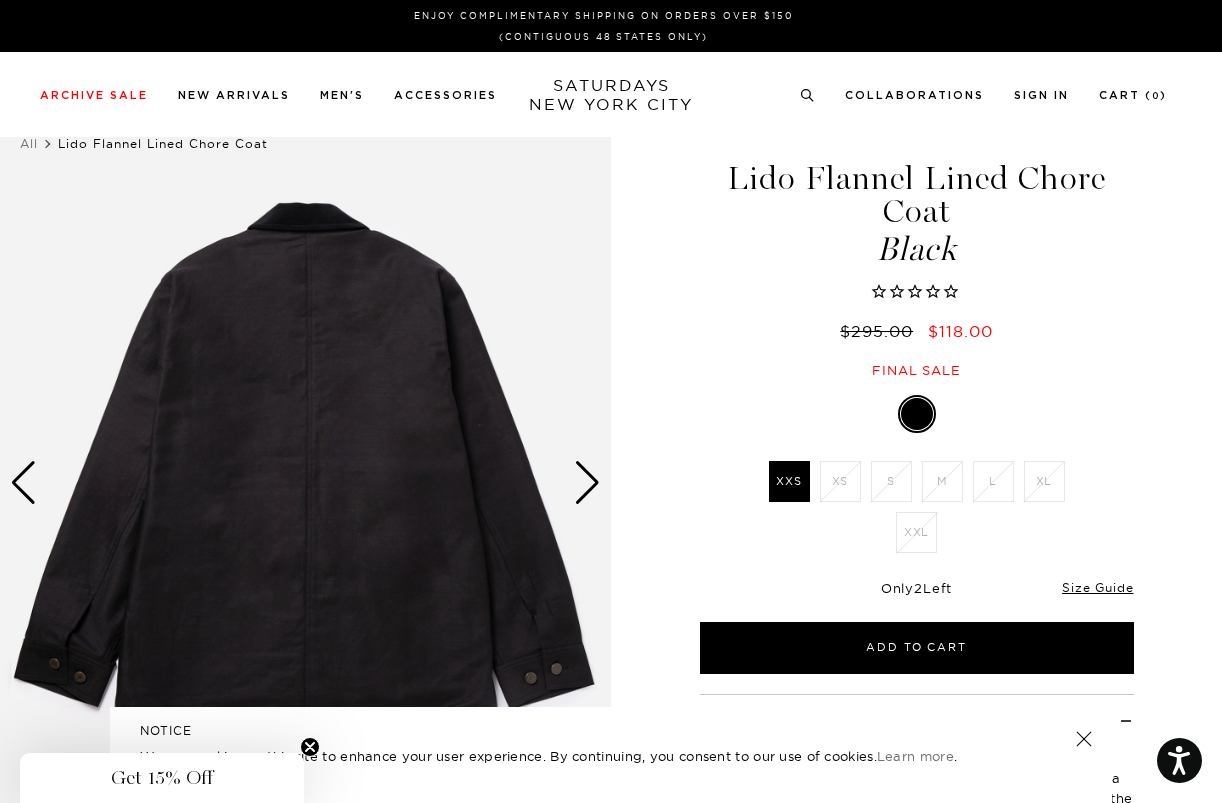 click at bounding box center [587, 483] 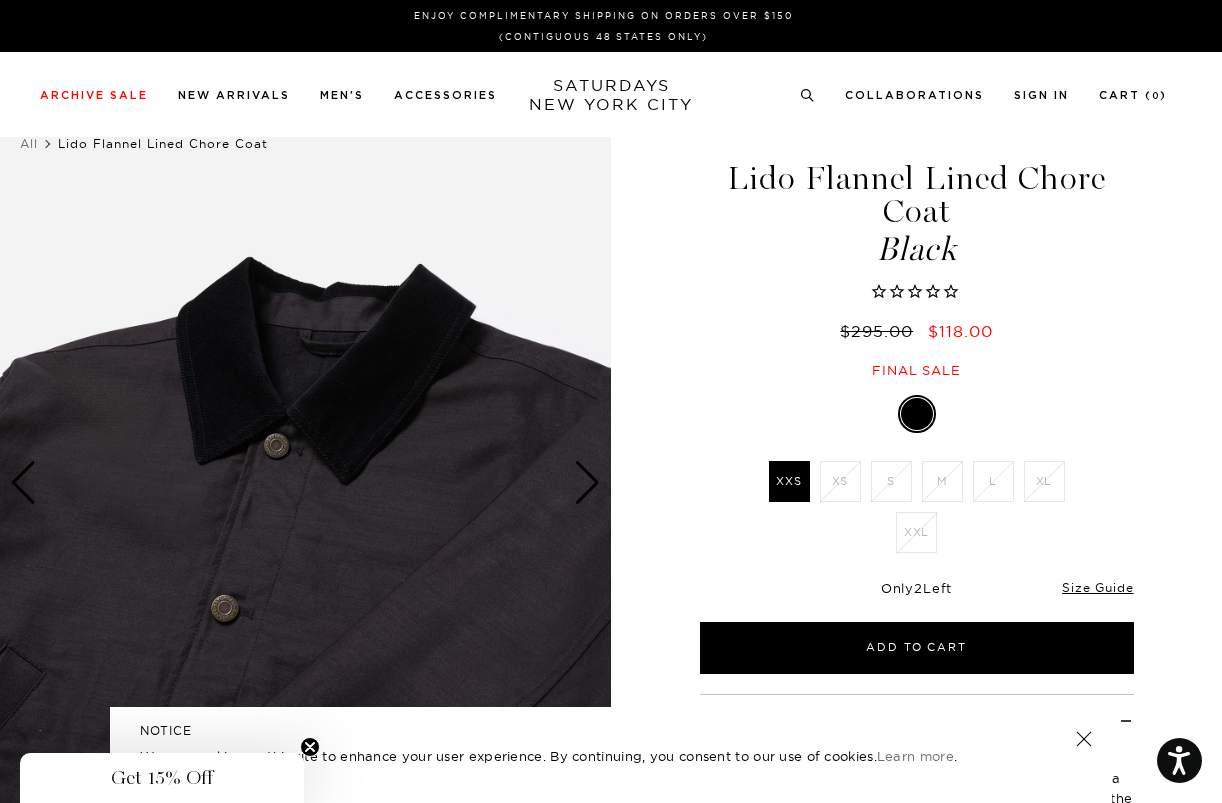 click at bounding box center [587, 483] 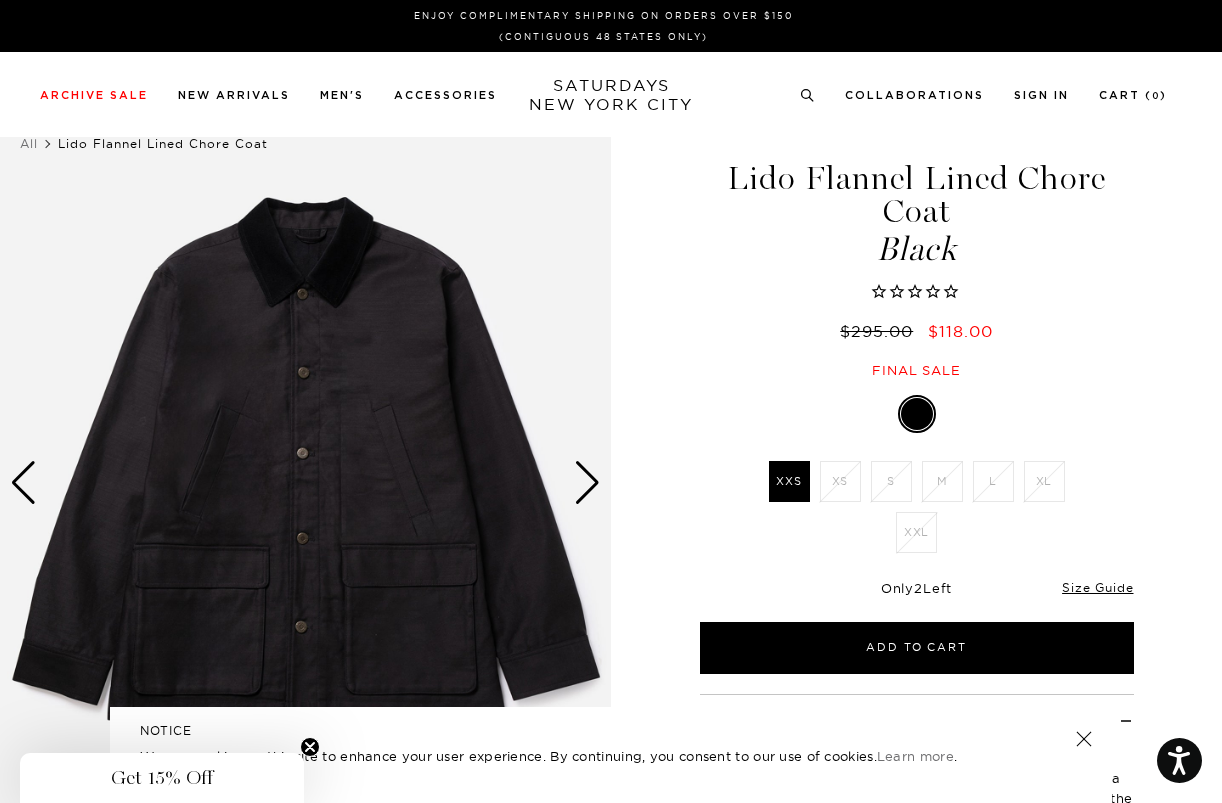 click at bounding box center [587, 483] 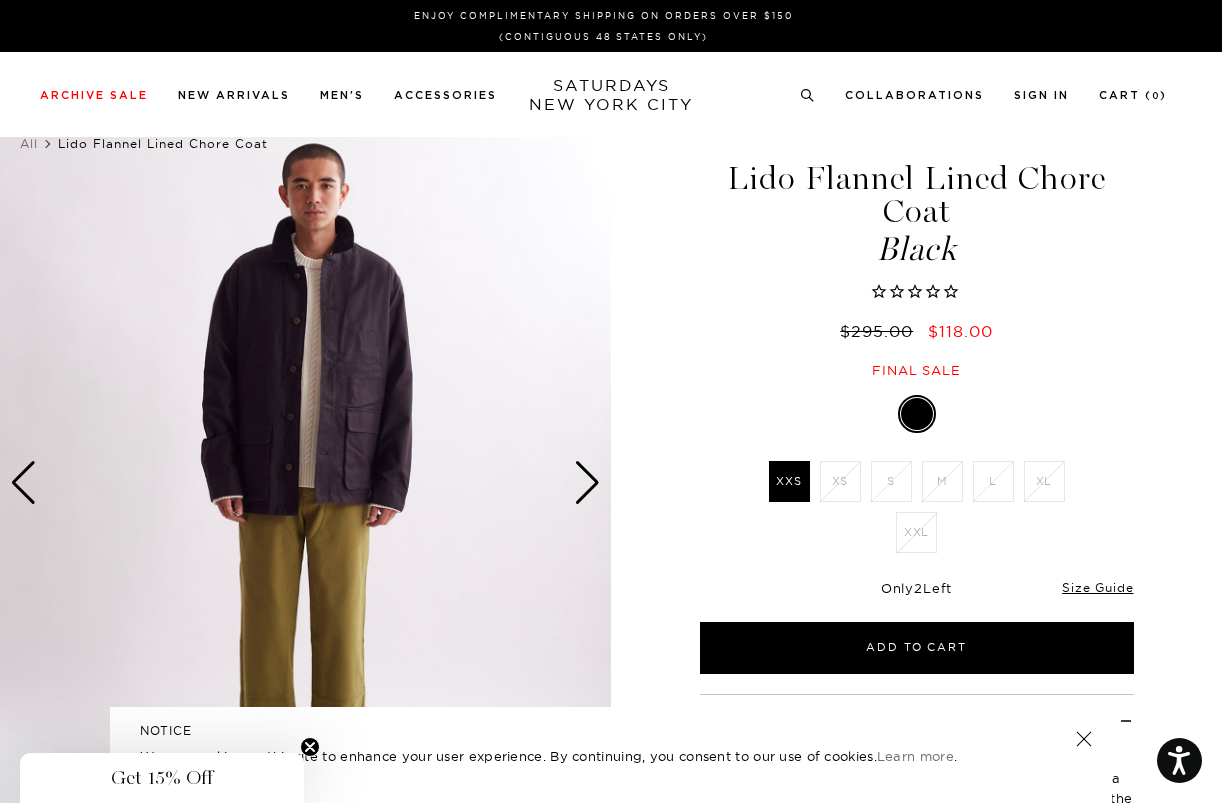 click at bounding box center [587, 483] 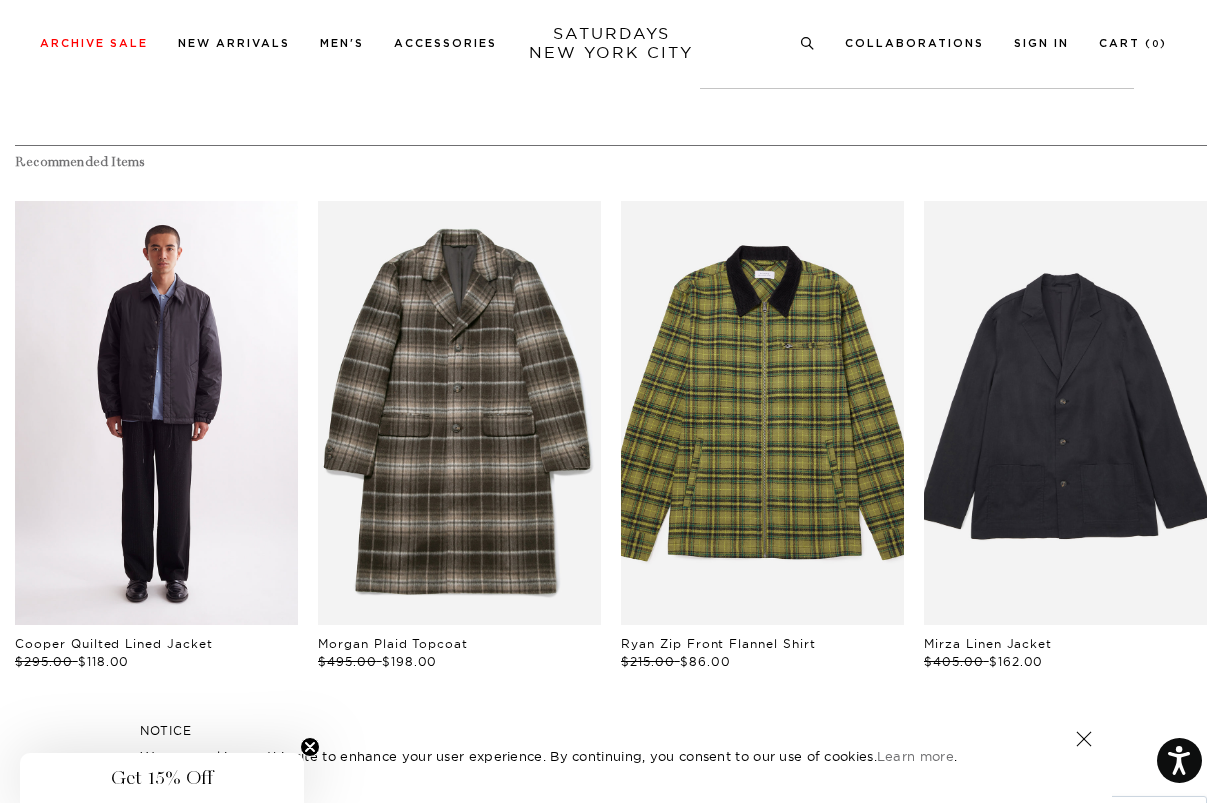 scroll, scrollTop: 1177, scrollLeft: 0, axis: vertical 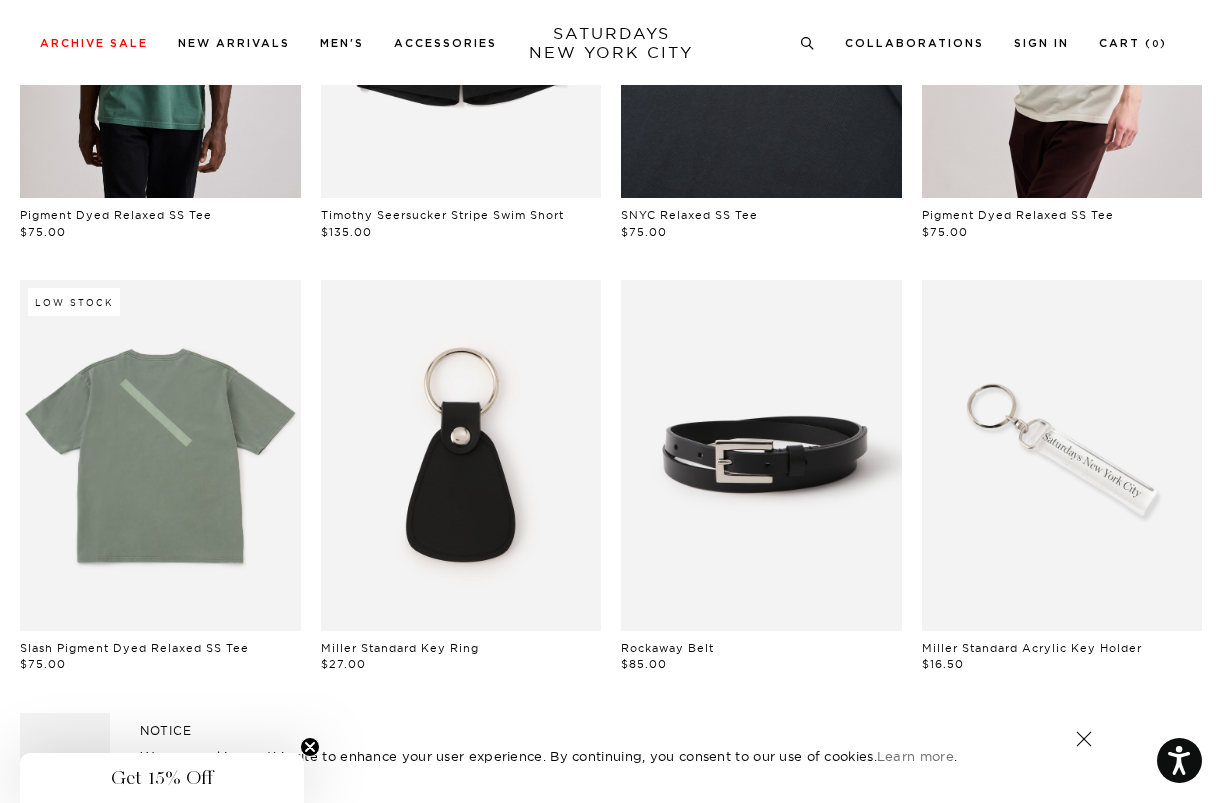 click at bounding box center [461, 455] 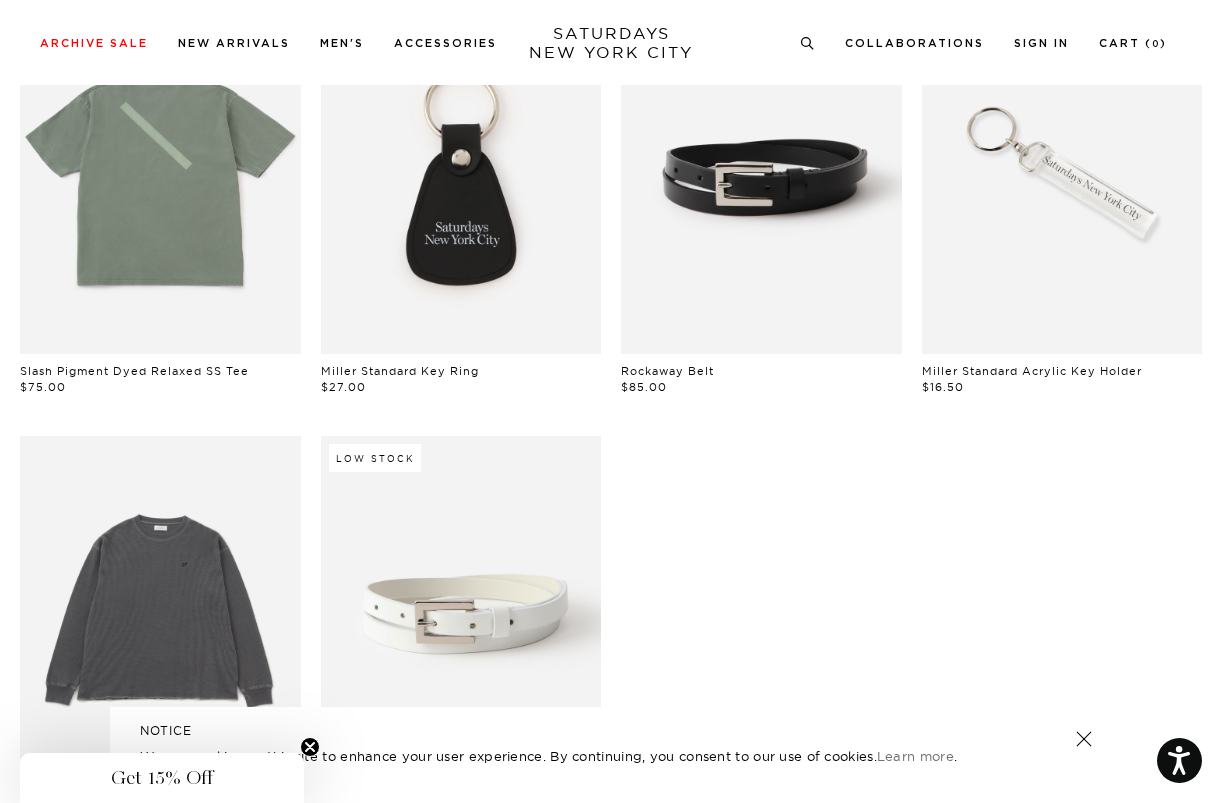 scroll, scrollTop: 2251, scrollLeft: 0, axis: vertical 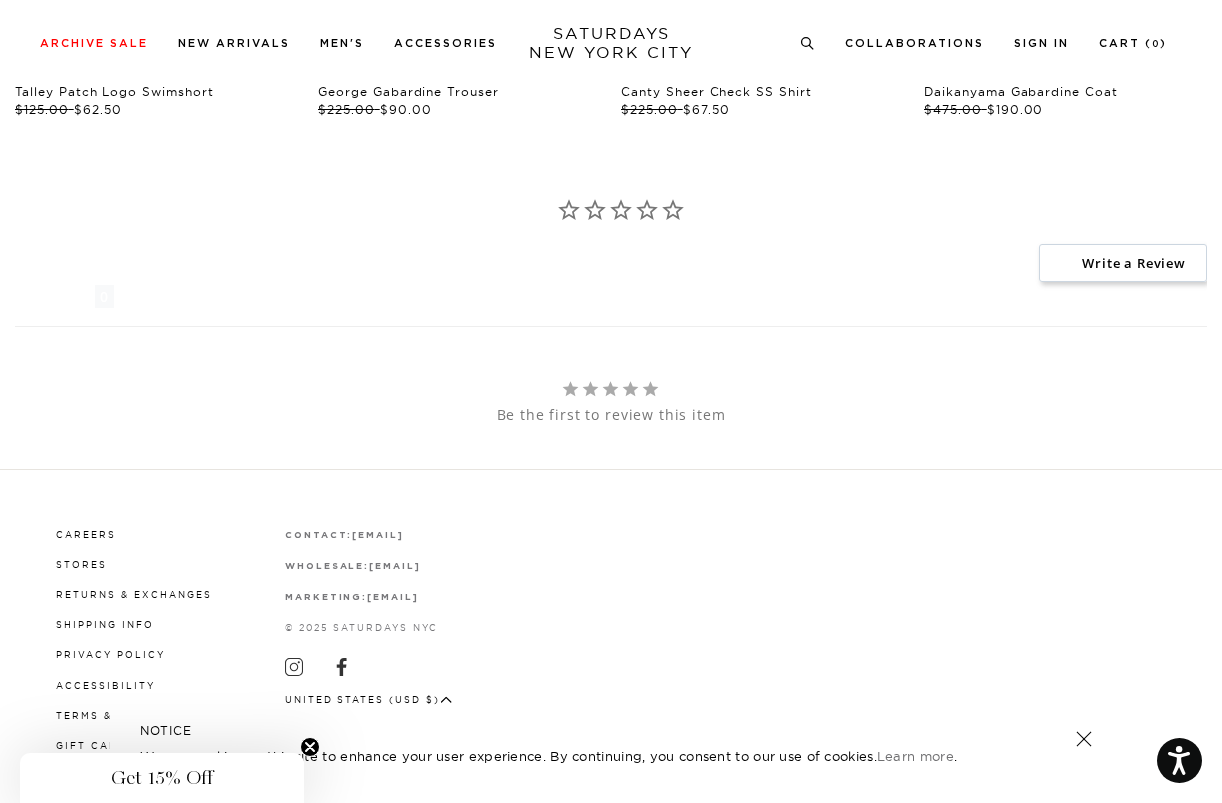 drag, startPoint x: 597, startPoint y: 530, endPoint x: 350, endPoint y: 534, distance: 247.03238 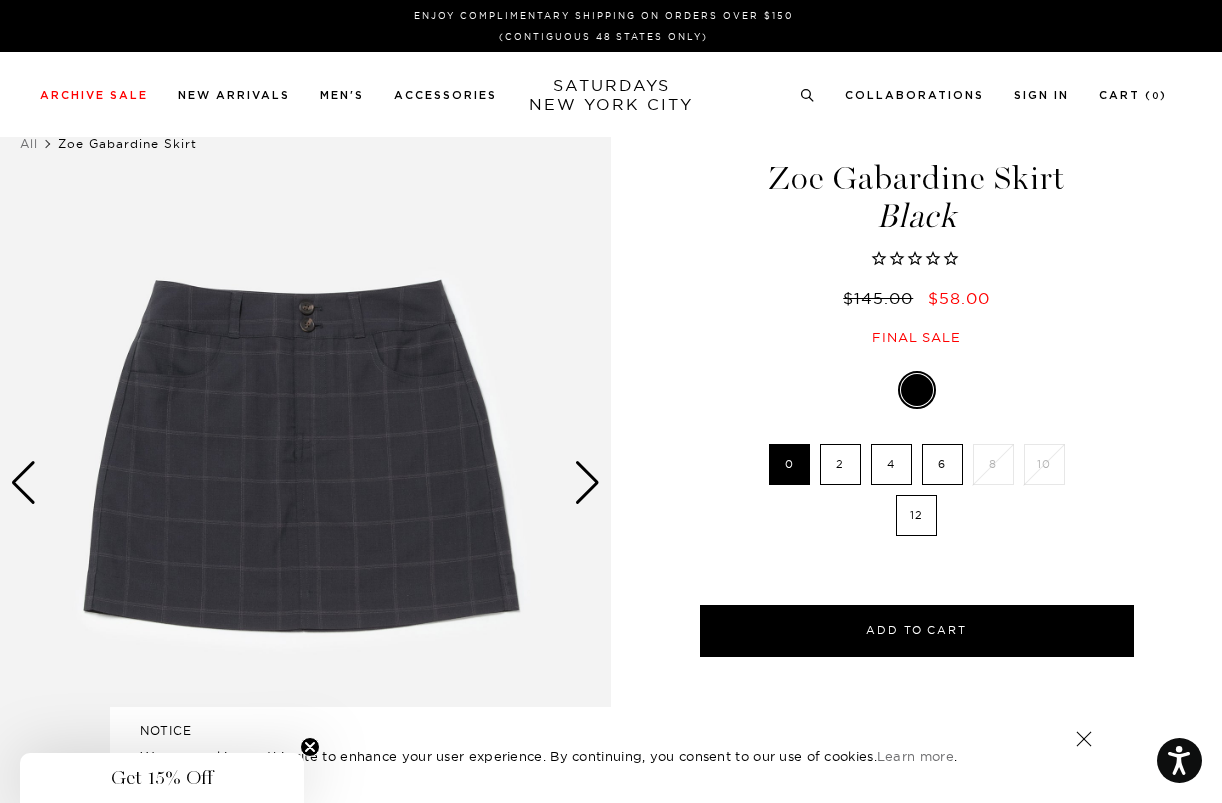 scroll, scrollTop: 0, scrollLeft: 0, axis: both 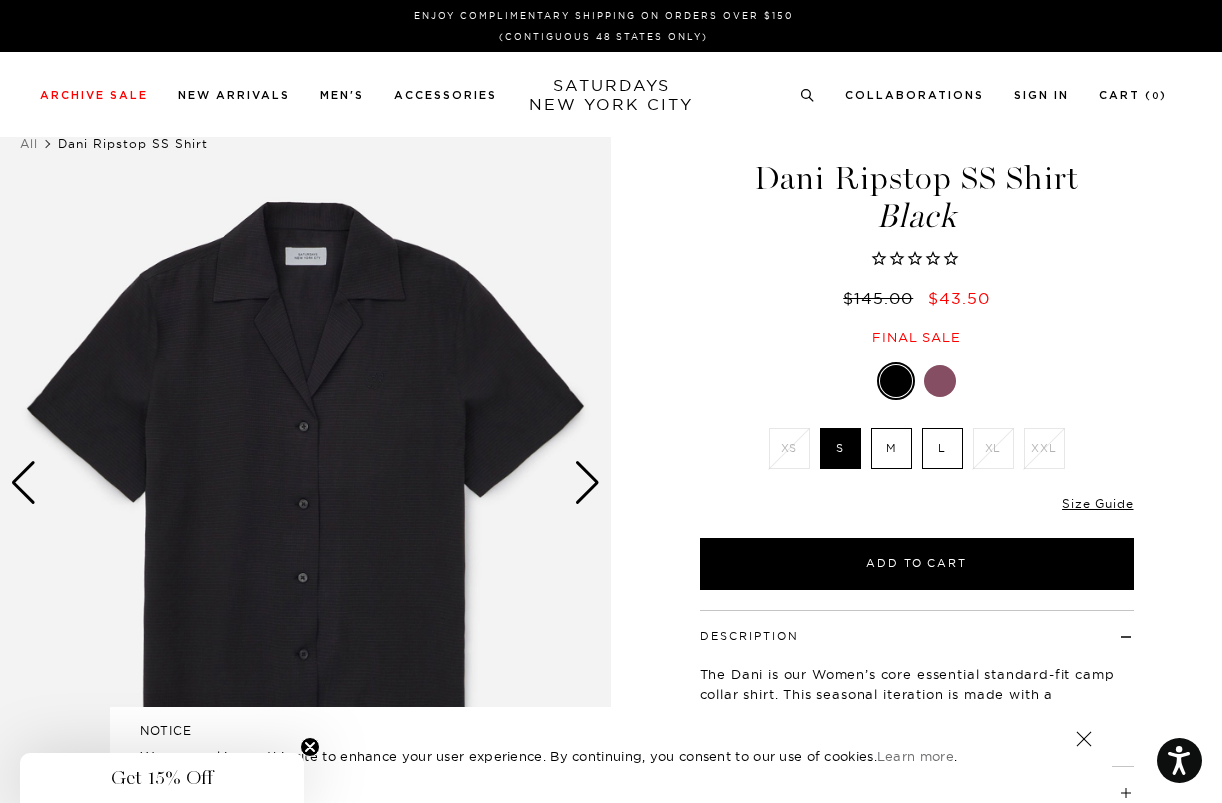 click at bounding box center (940, 381) 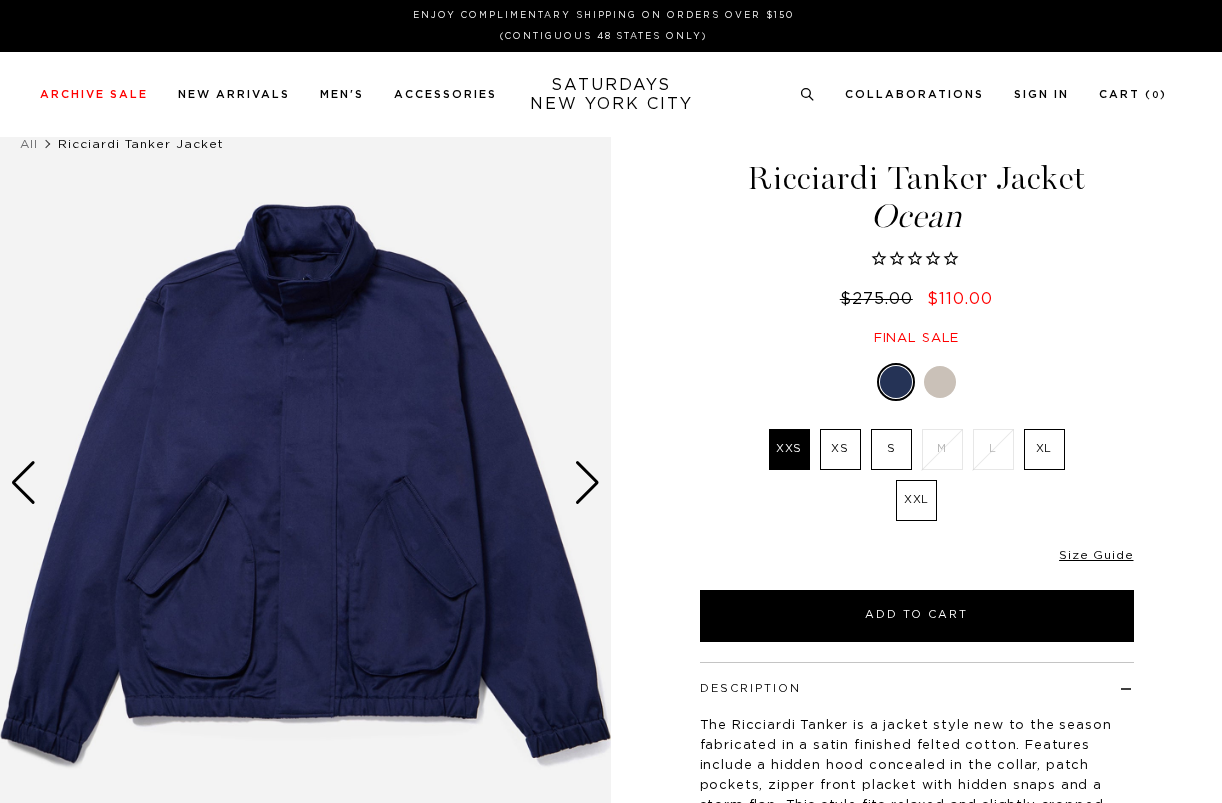 scroll, scrollTop: 0, scrollLeft: 0, axis: both 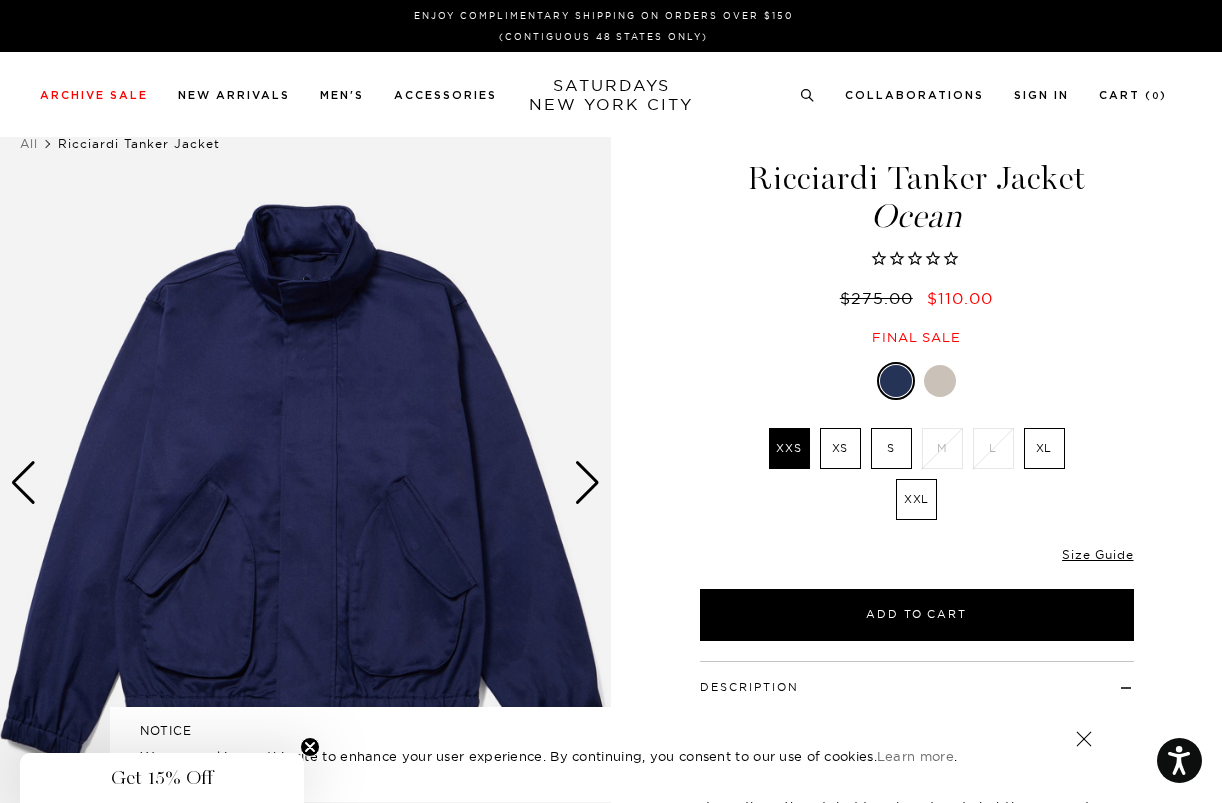 click at bounding box center (587, 483) 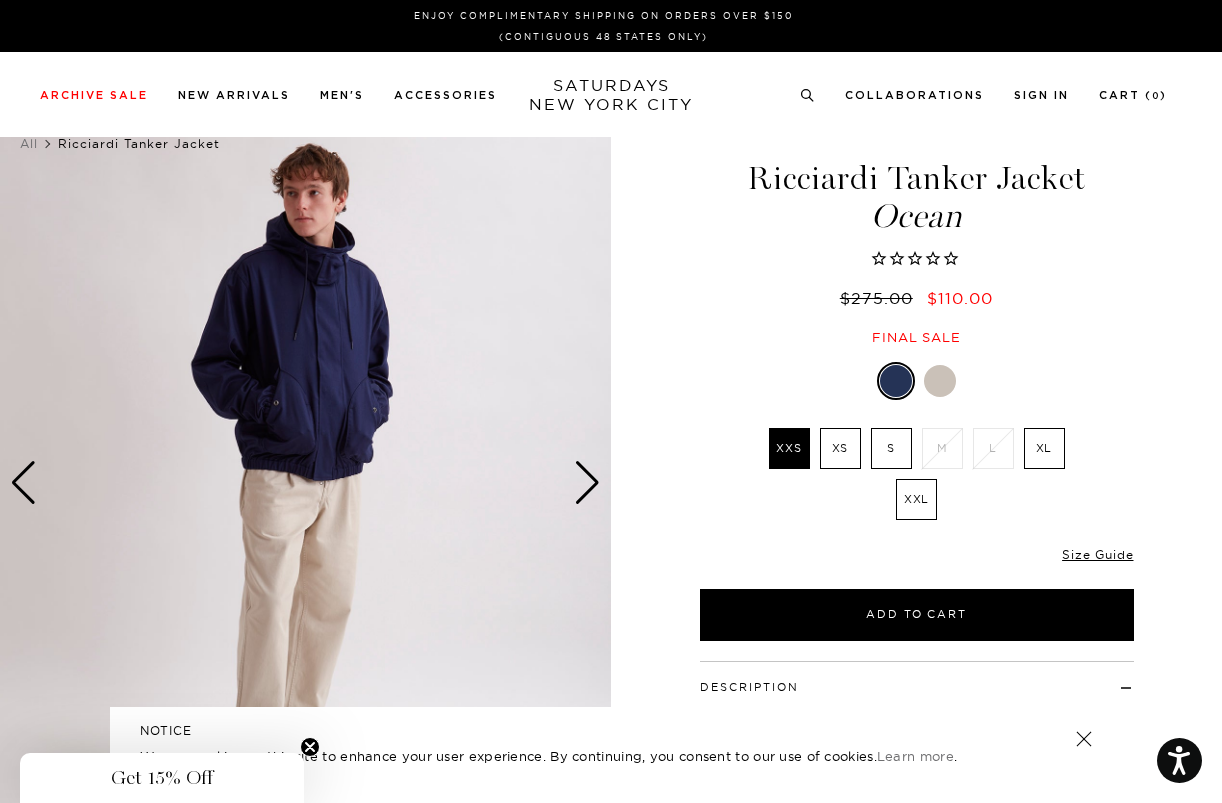 click at bounding box center [587, 483] 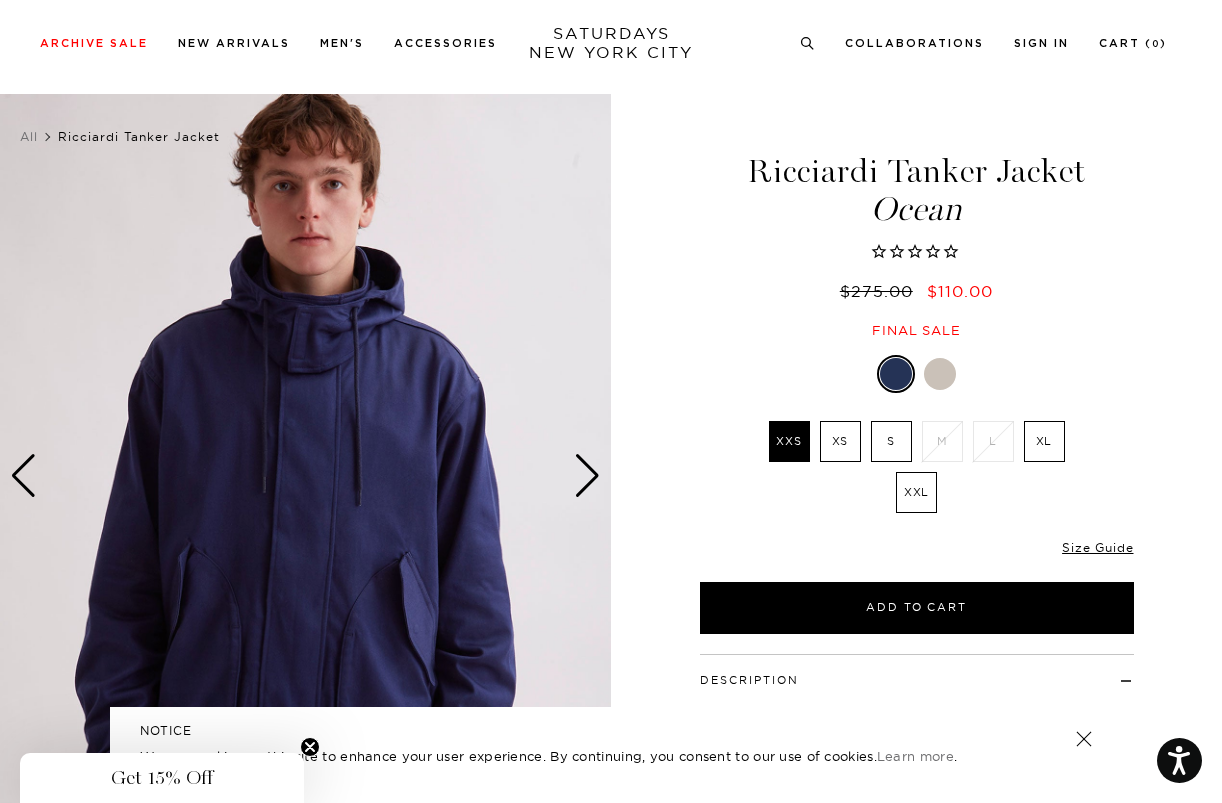 scroll, scrollTop: 9, scrollLeft: 0, axis: vertical 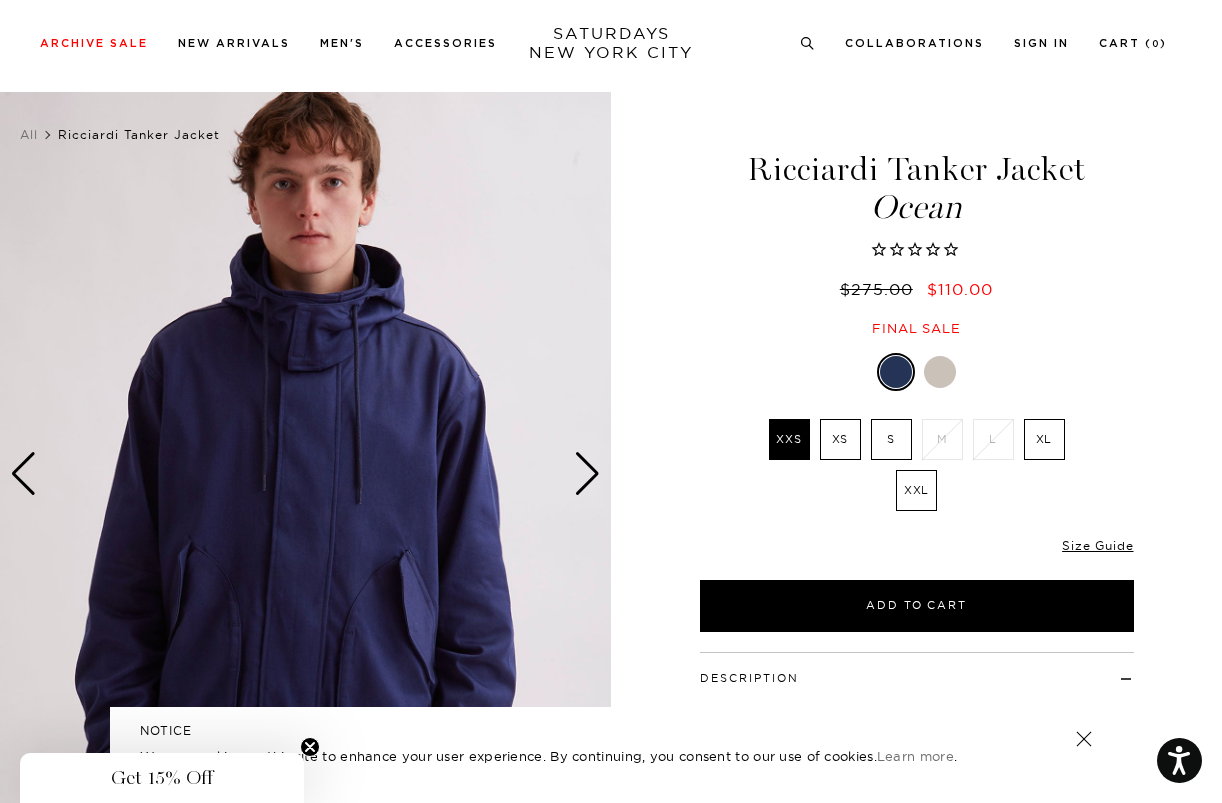 click at bounding box center [587, 474] 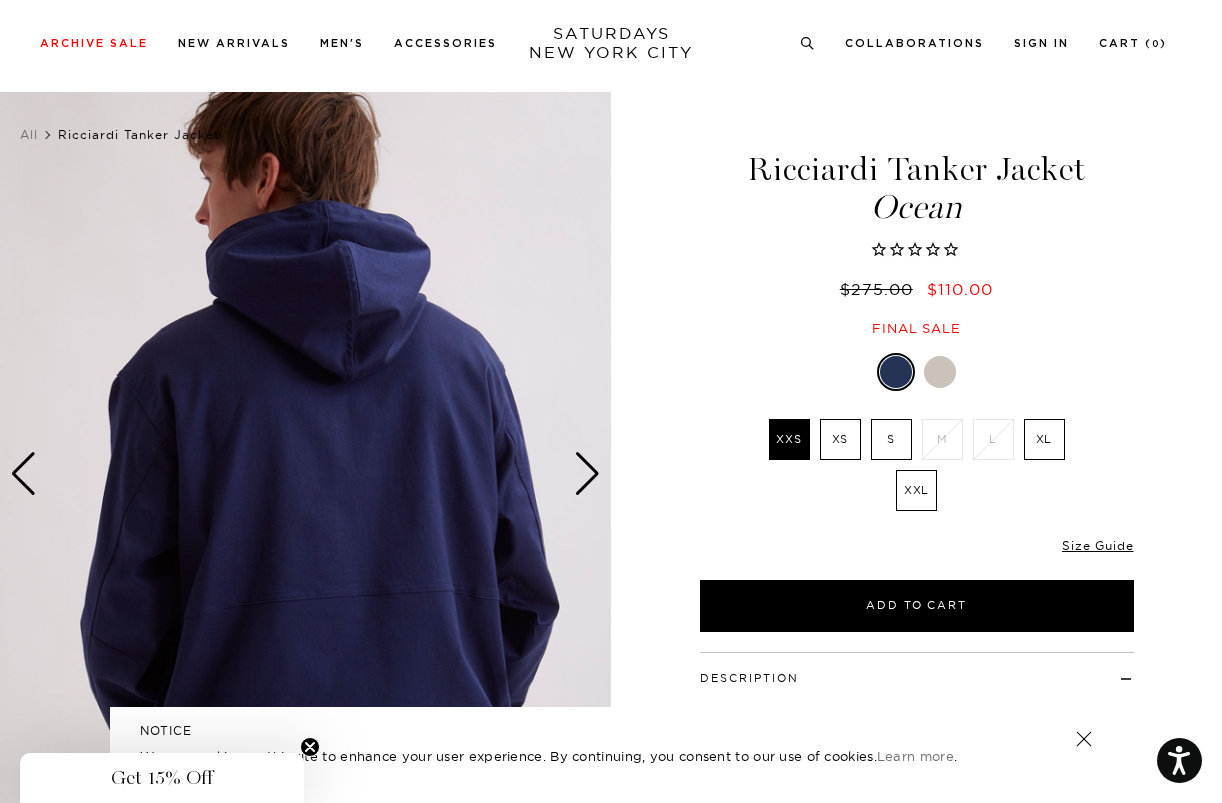 click at bounding box center (587, 474) 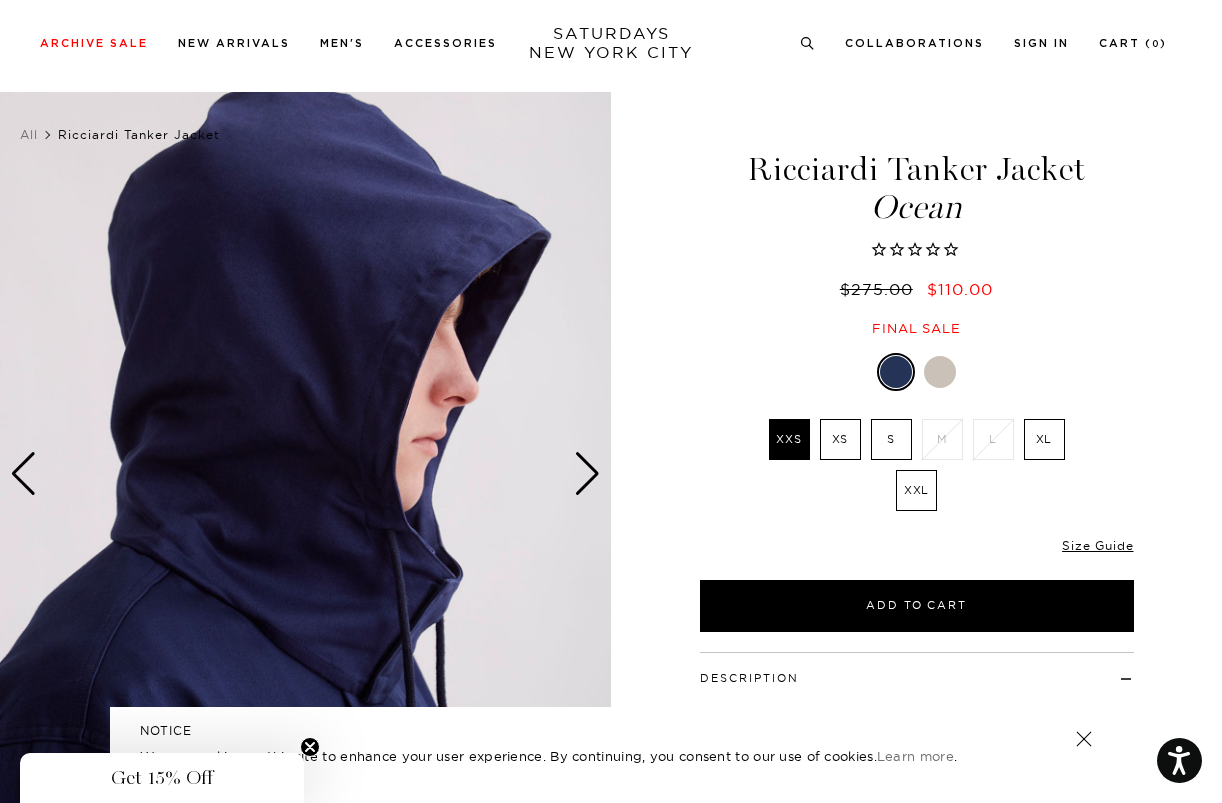 click at bounding box center (587, 474) 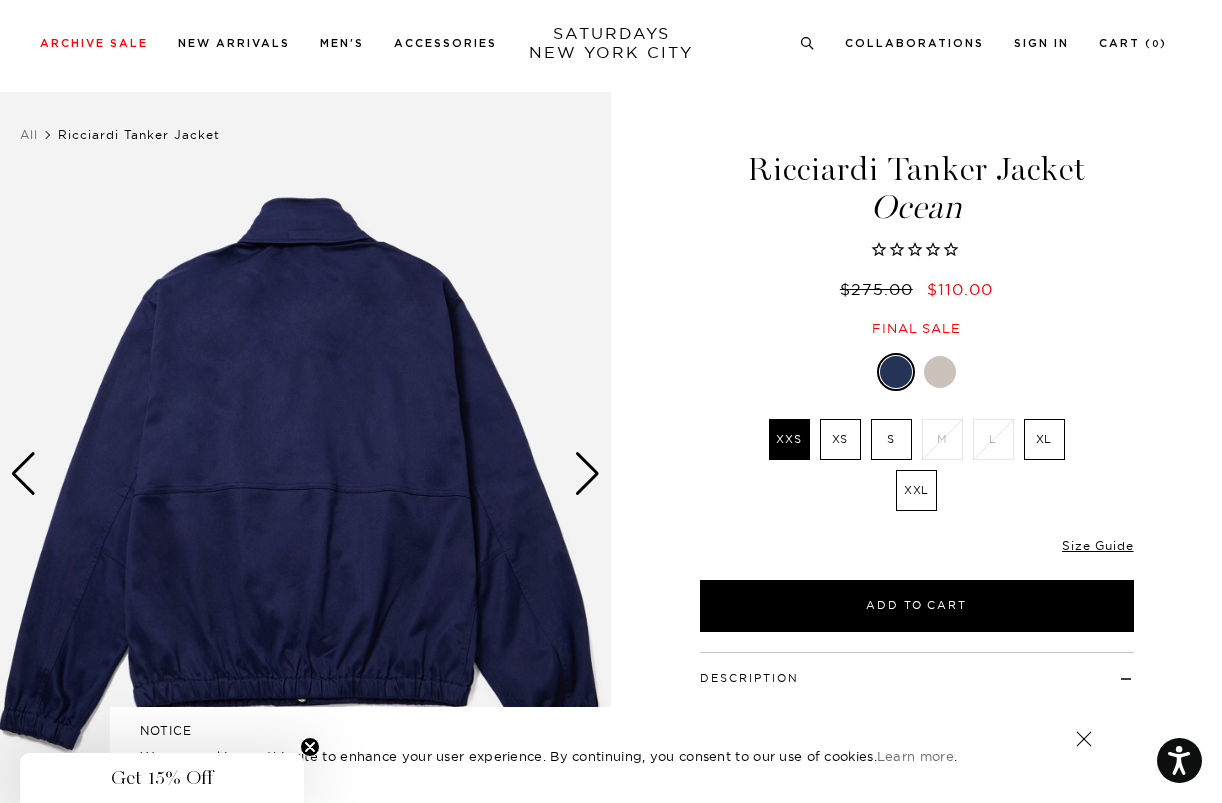 click at bounding box center [587, 474] 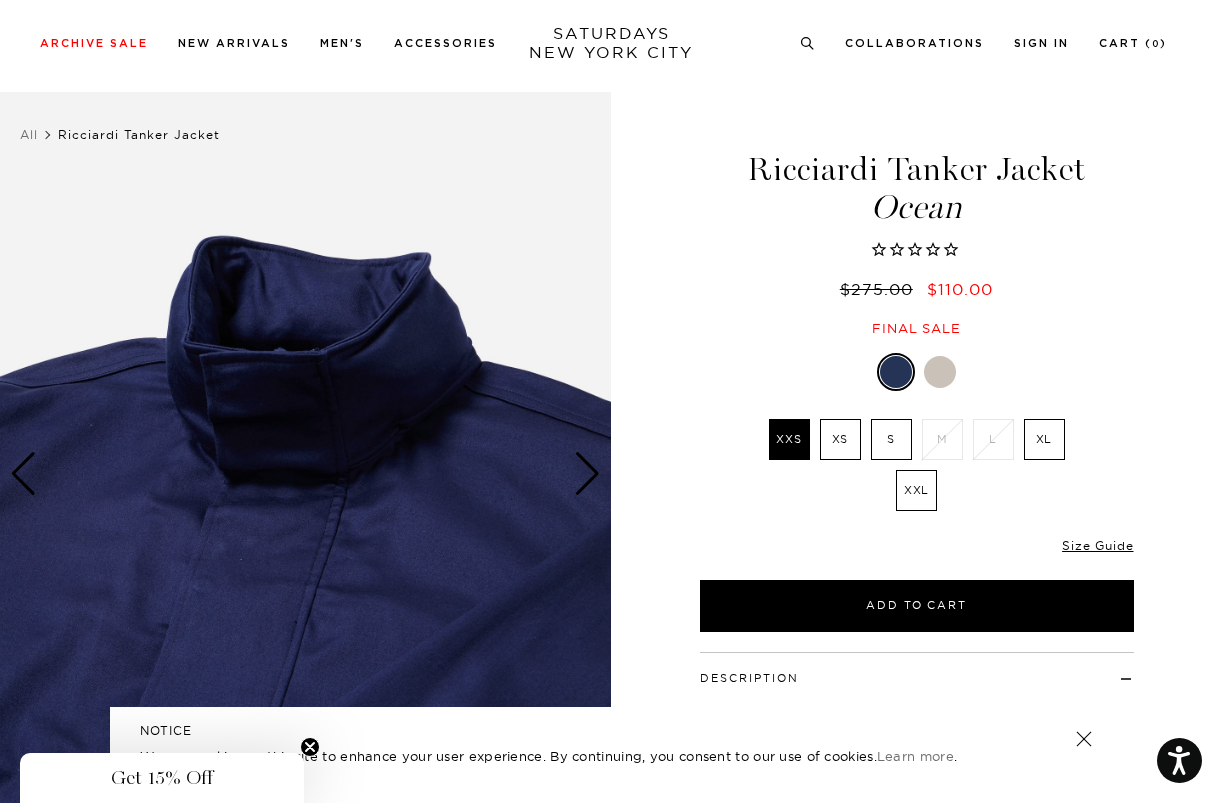 click at bounding box center (587, 474) 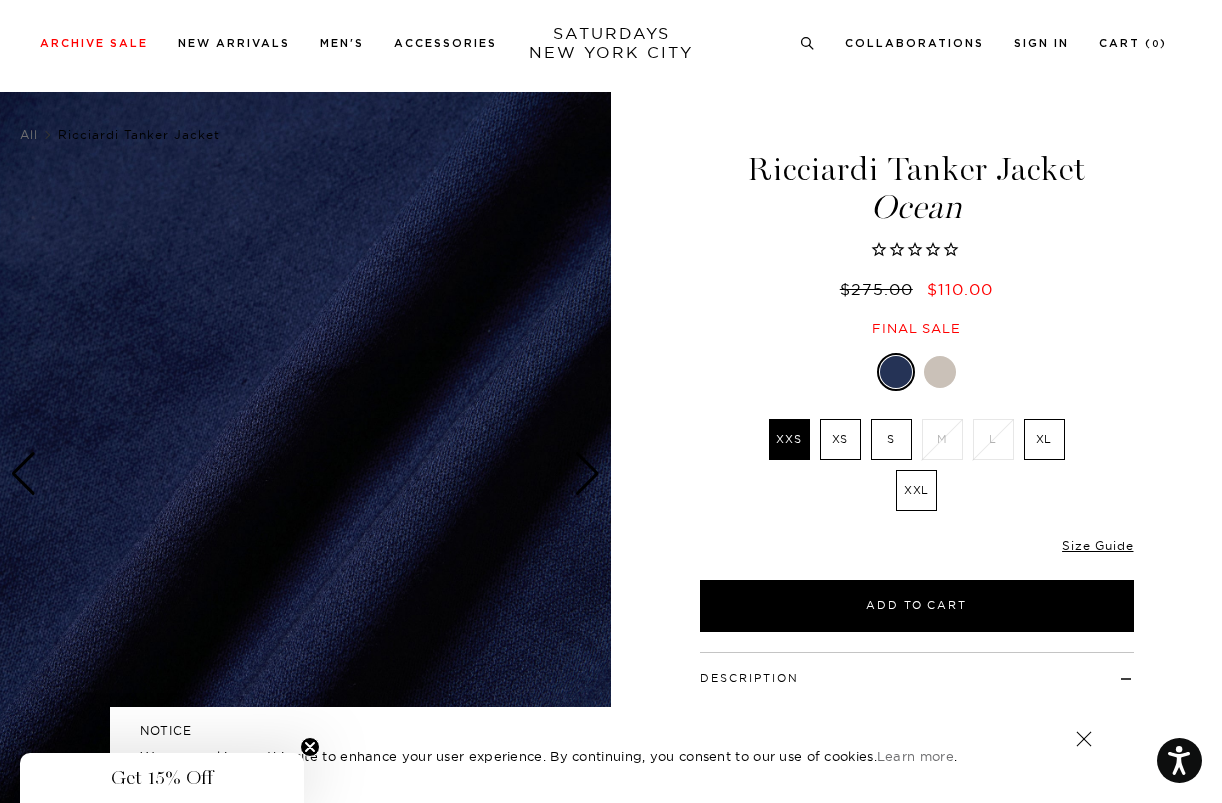 click at bounding box center (587, 474) 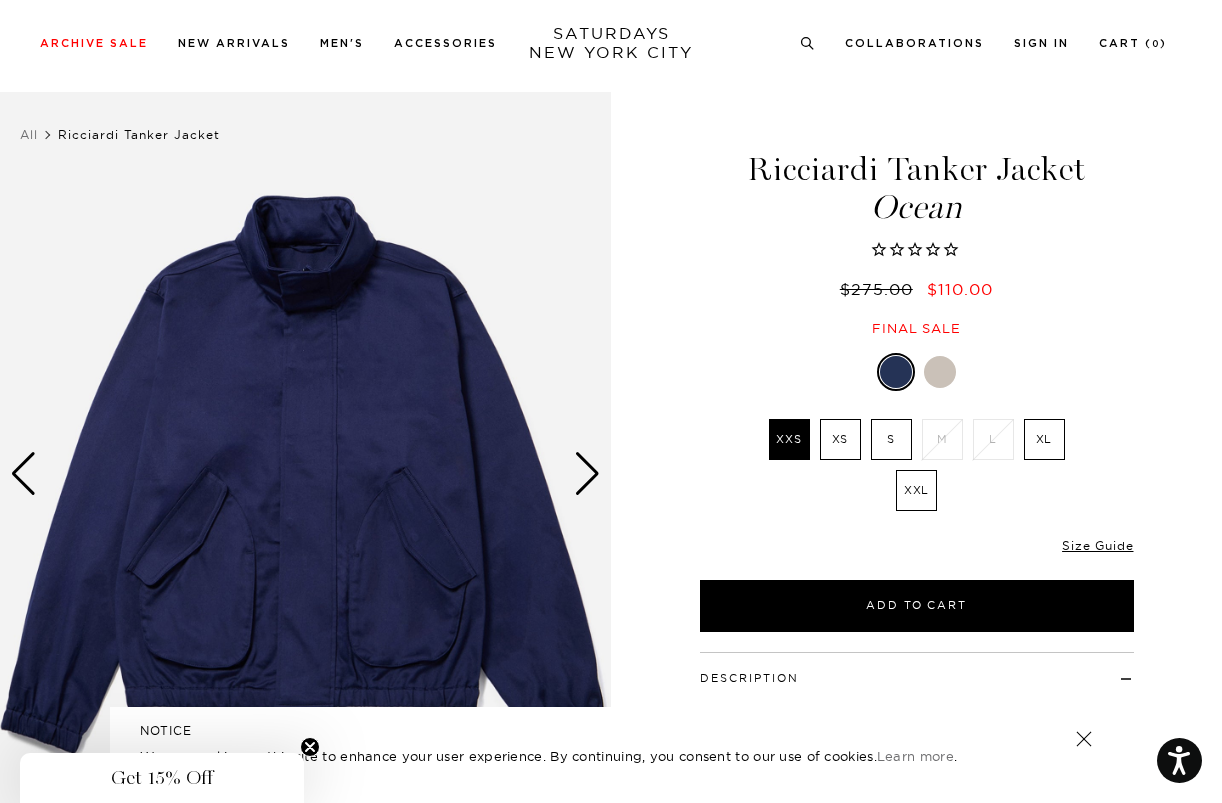 click at bounding box center (587, 474) 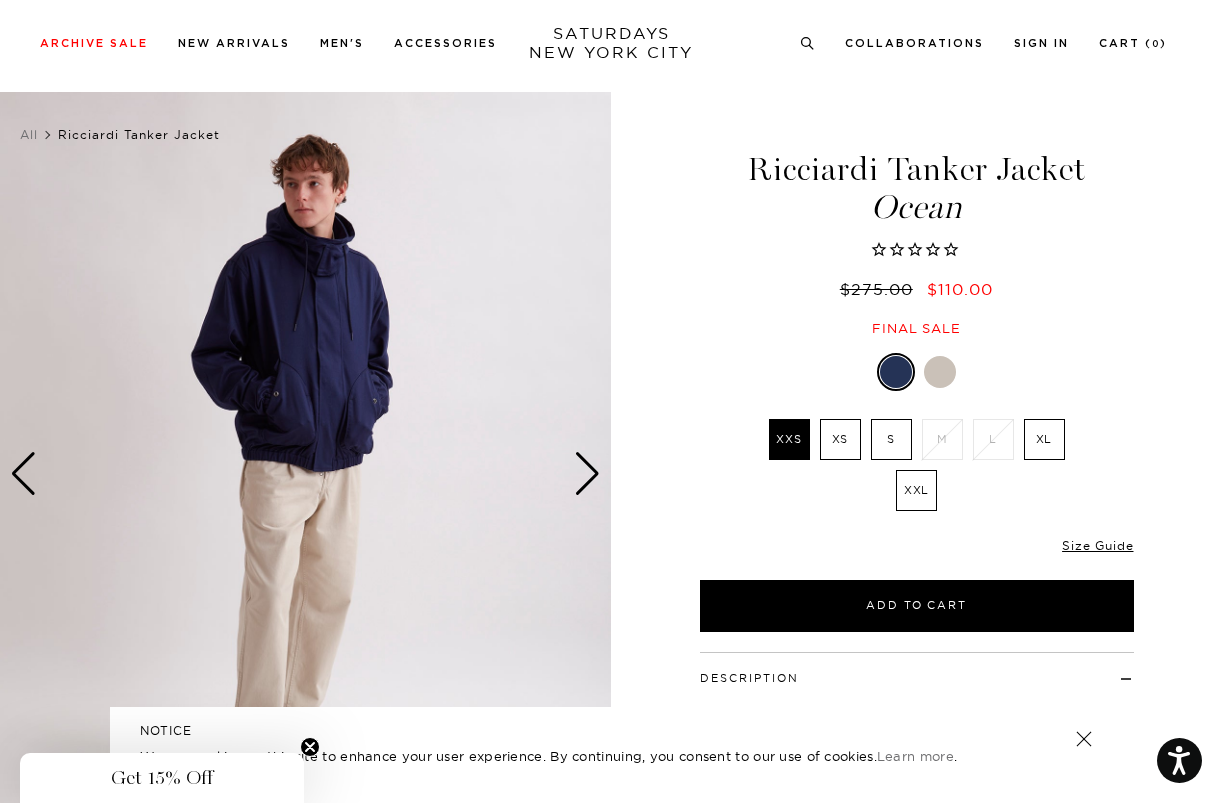 click at bounding box center (305, 474) 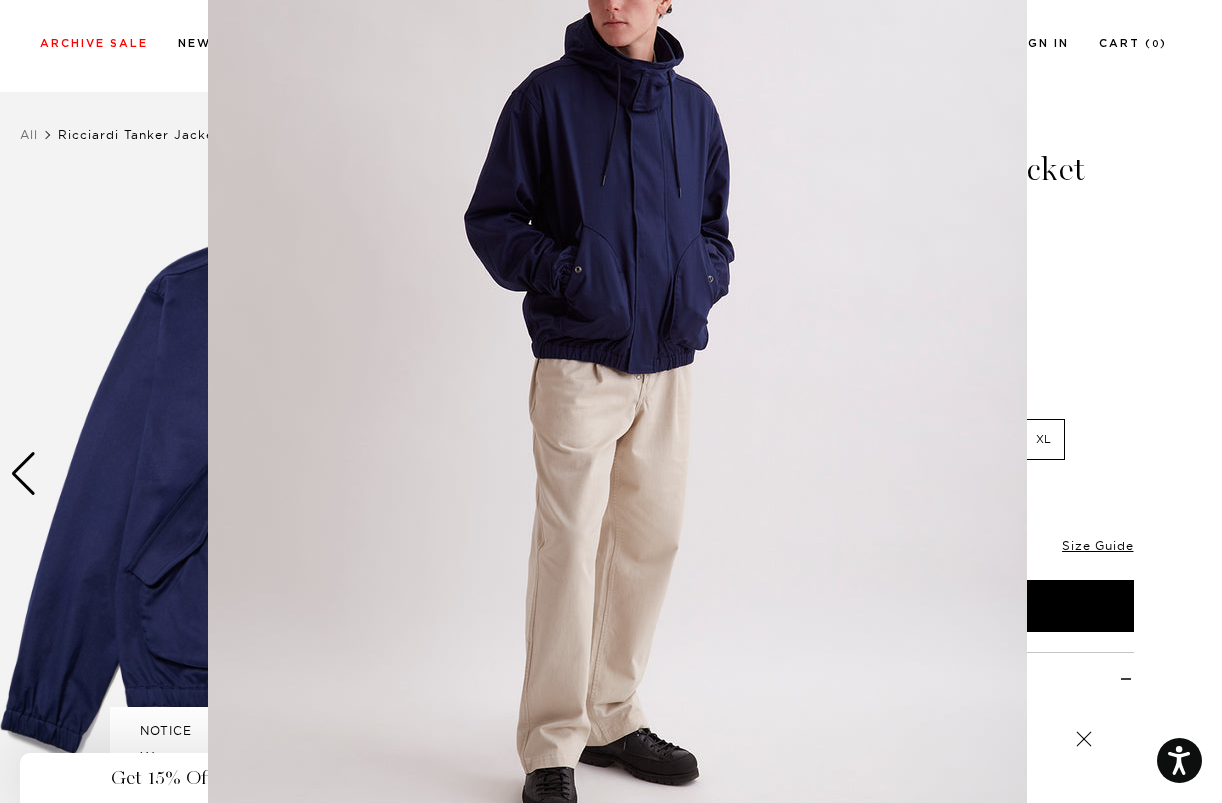 scroll, scrollTop: 127, scrollLeft: 0, axis: vertical 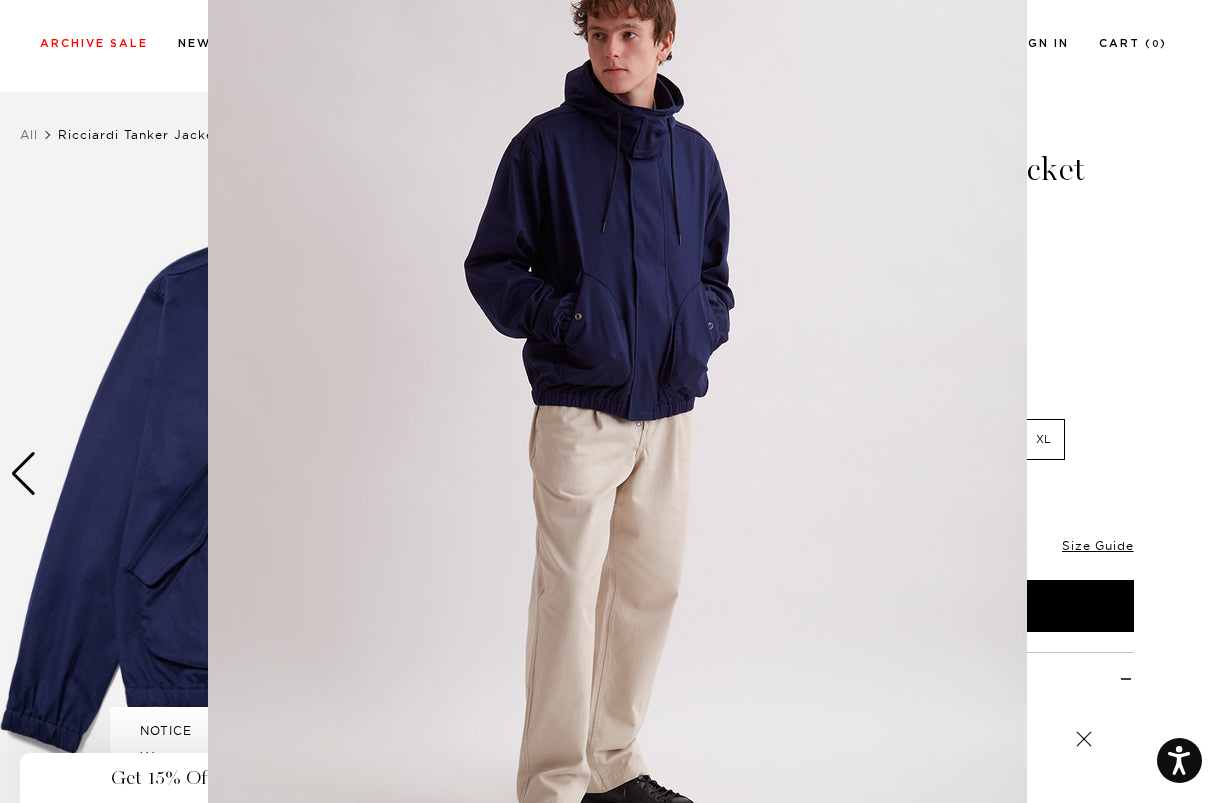 click at bounding box center [611, 401] 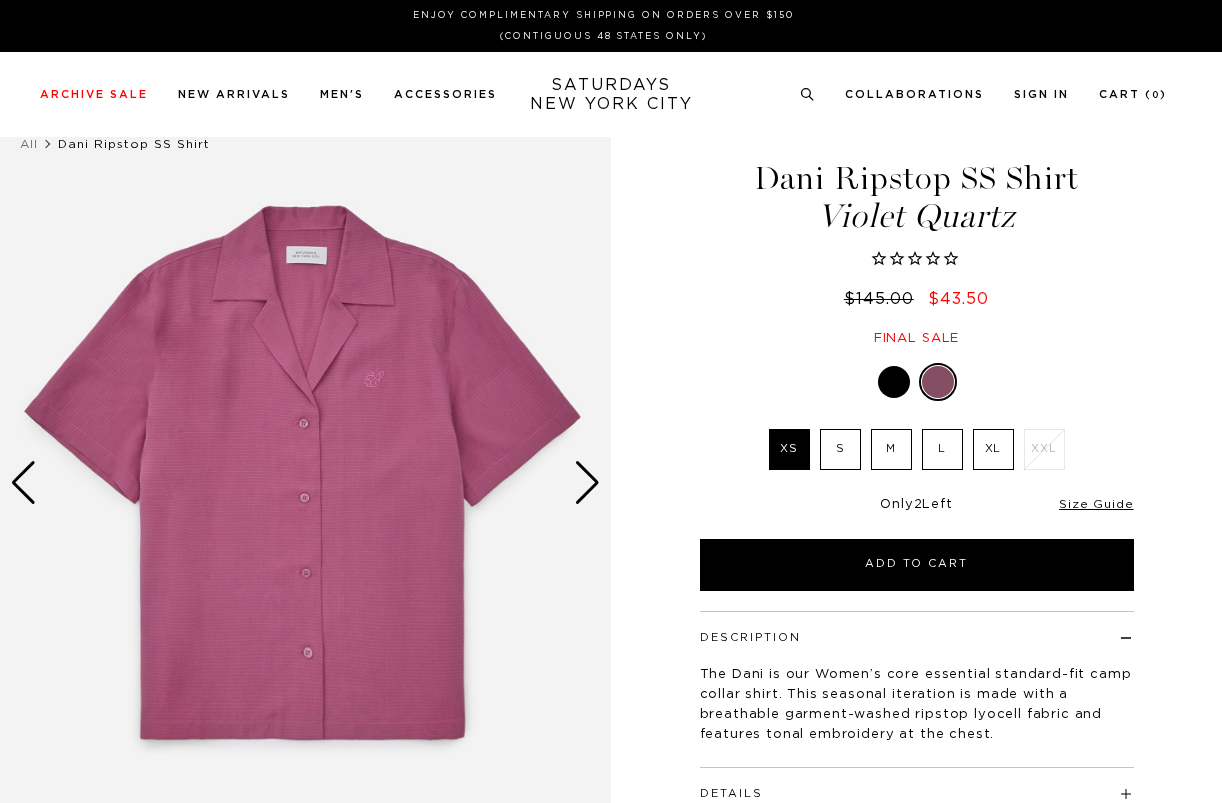 scroll, scrollTop: 0, scrollLeft: 0, axis: both 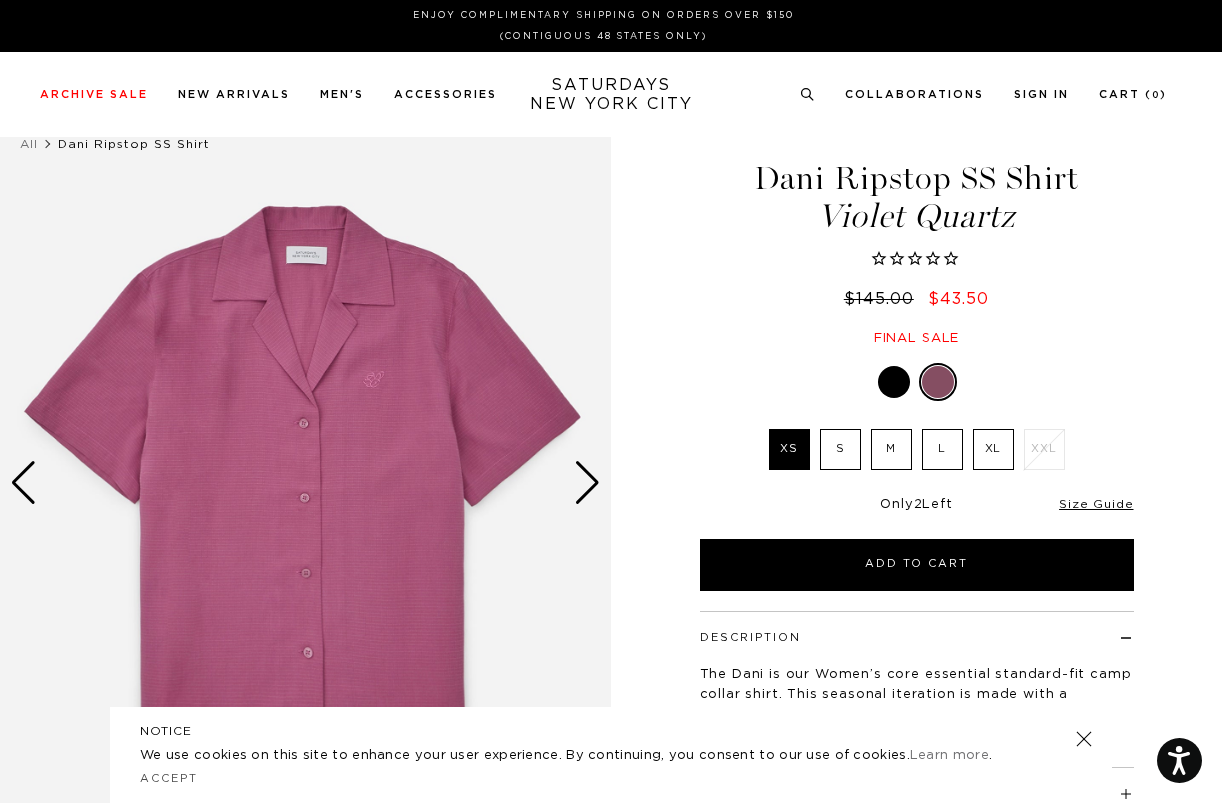 click at bounding box center [894, 382] 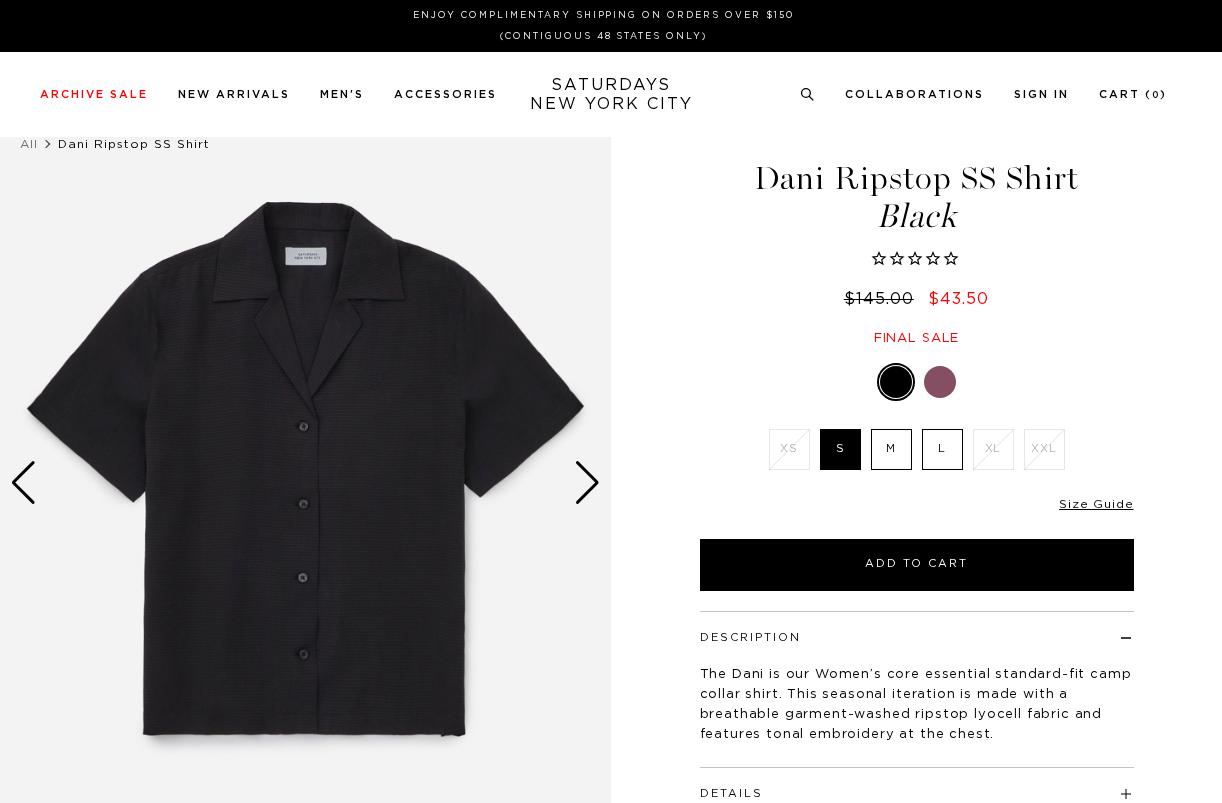 scroll, scrollTop: 0, scrollLeft: 0, axis: both 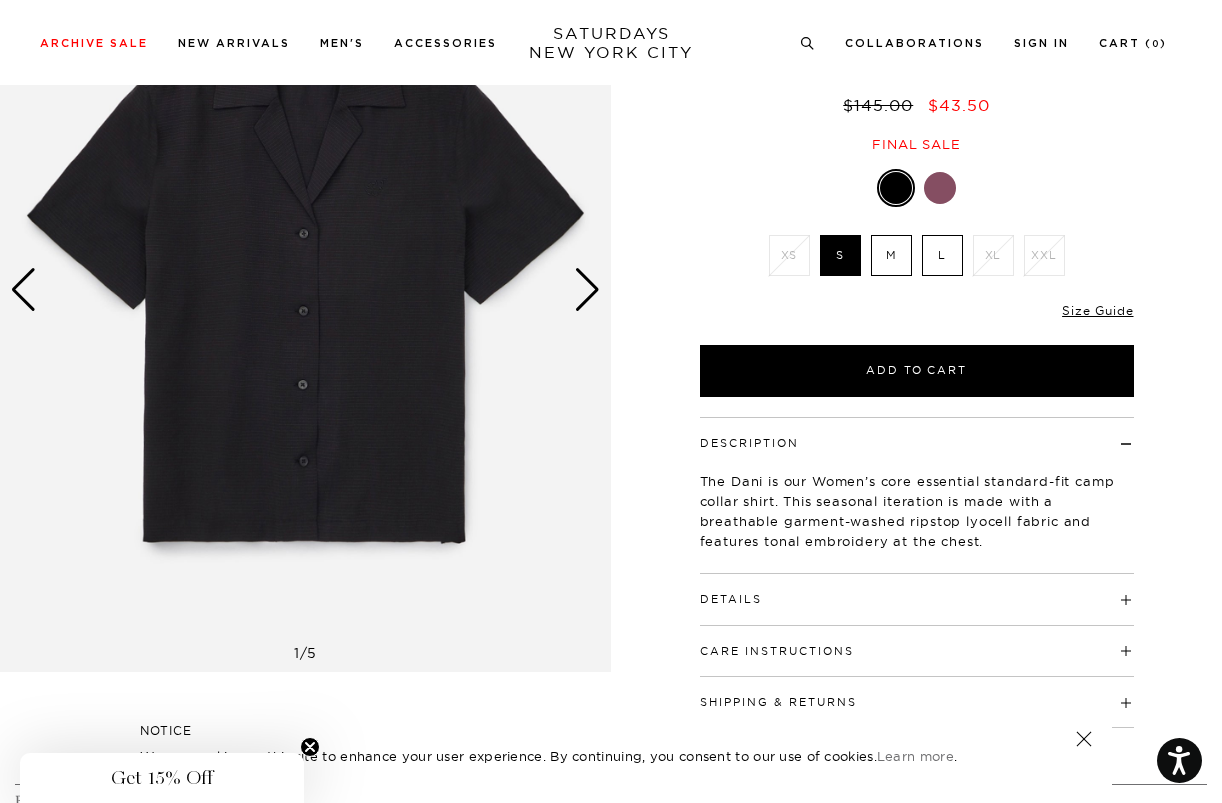 click on "Details" at bounding box center (917, 590) 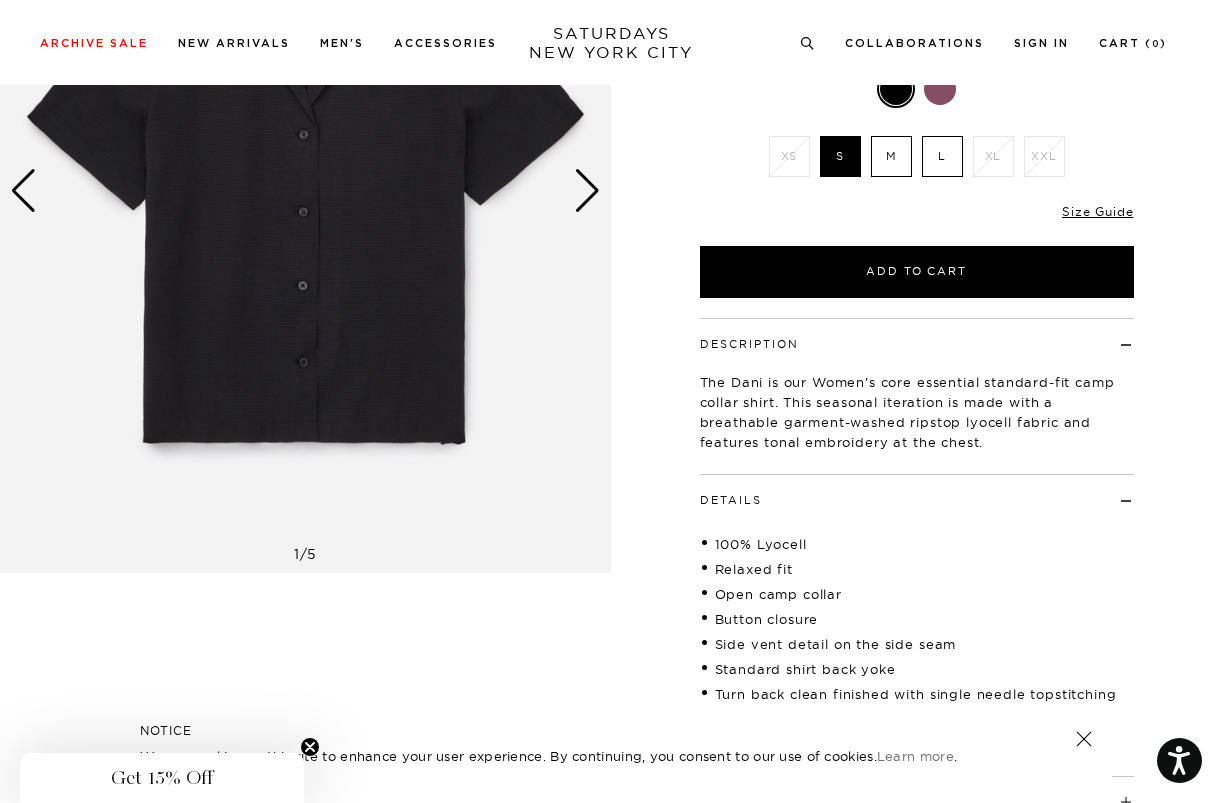 scroll, scrollTop: 173, scrollLeft: 0, axis: vertical 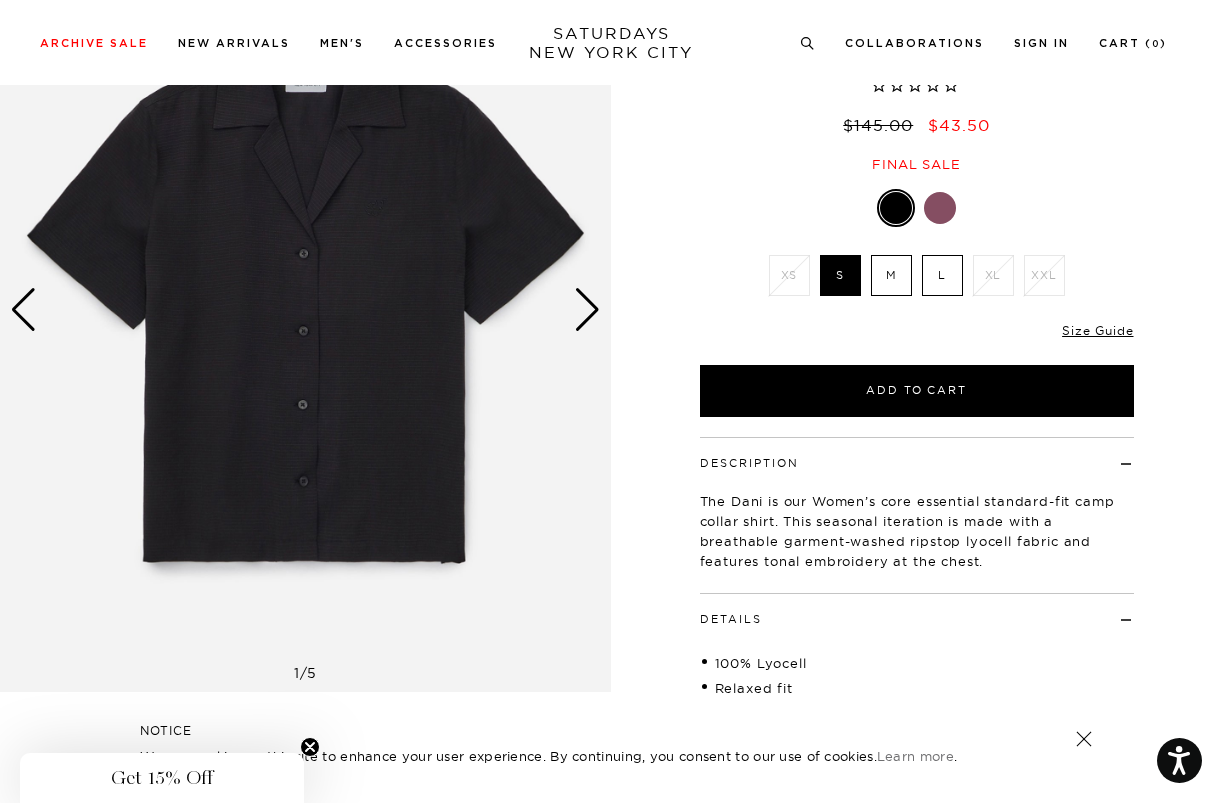 click at bounding box center (587, 310) 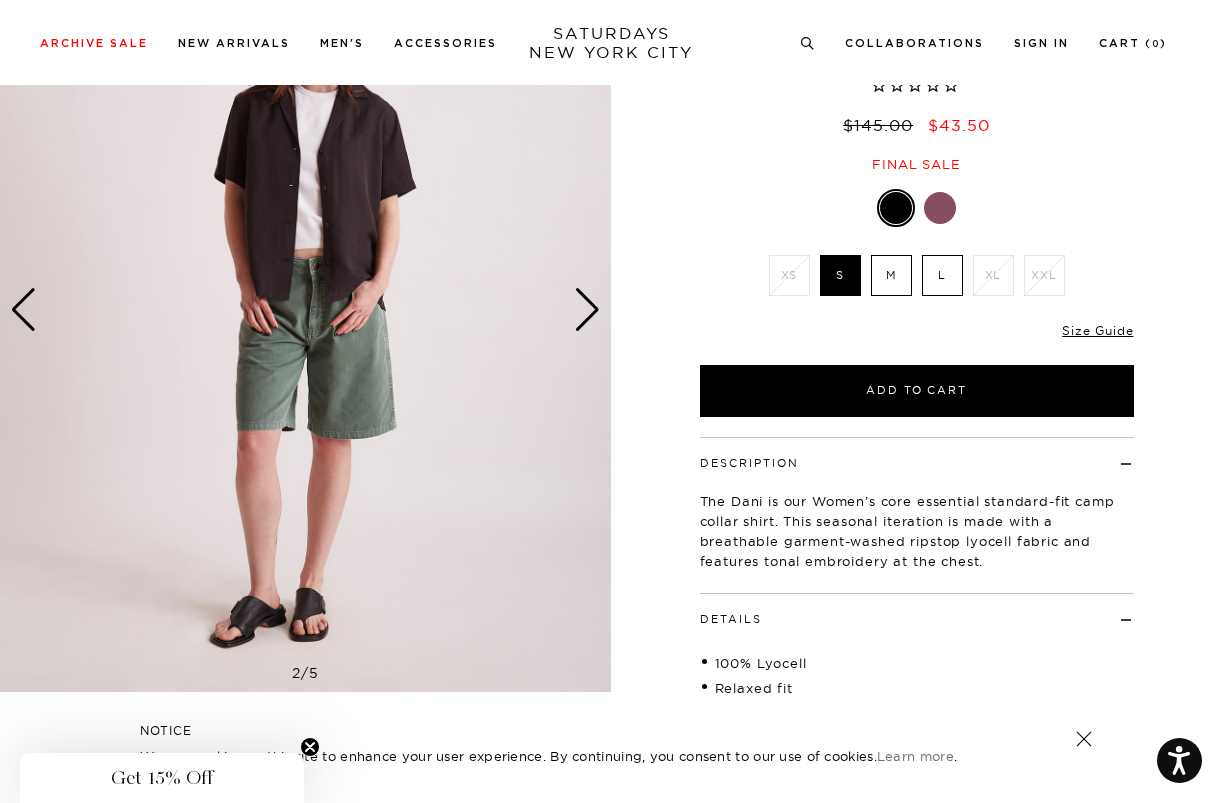 click at bounding box center [587, 310] 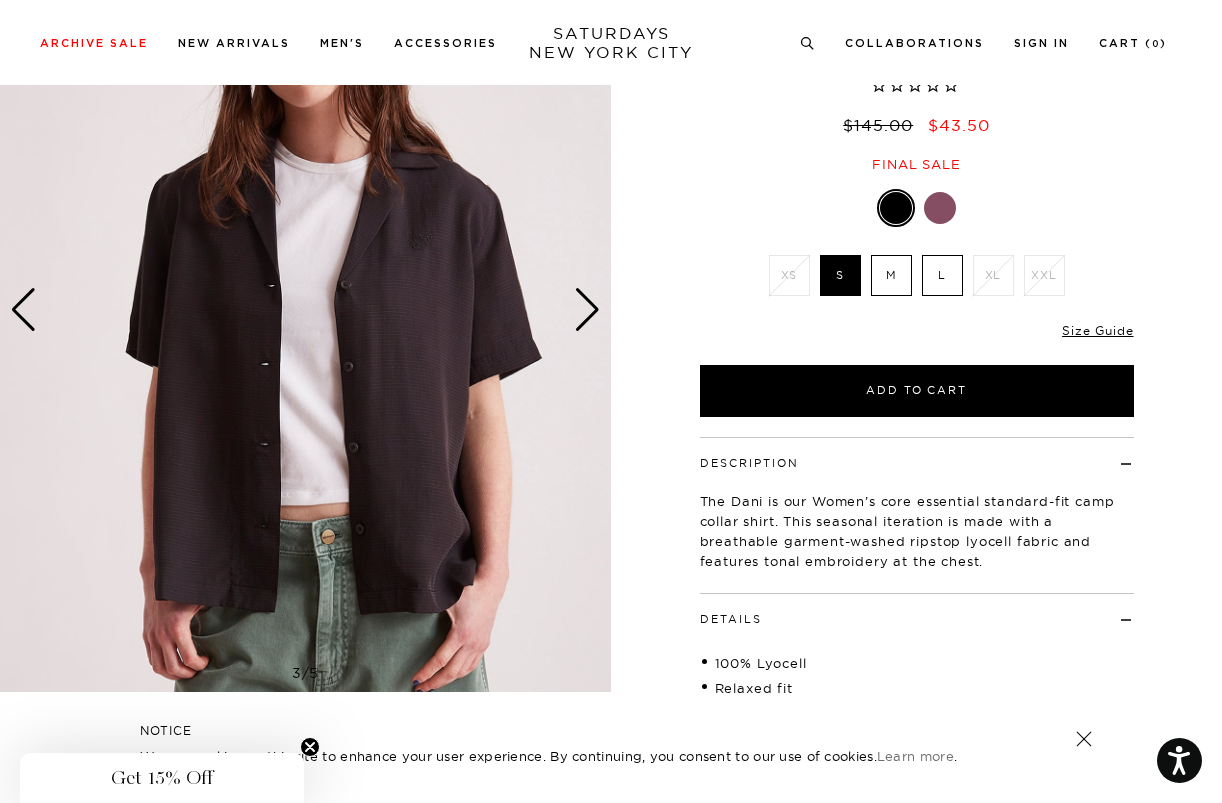 click at bounding box center (587, 310) 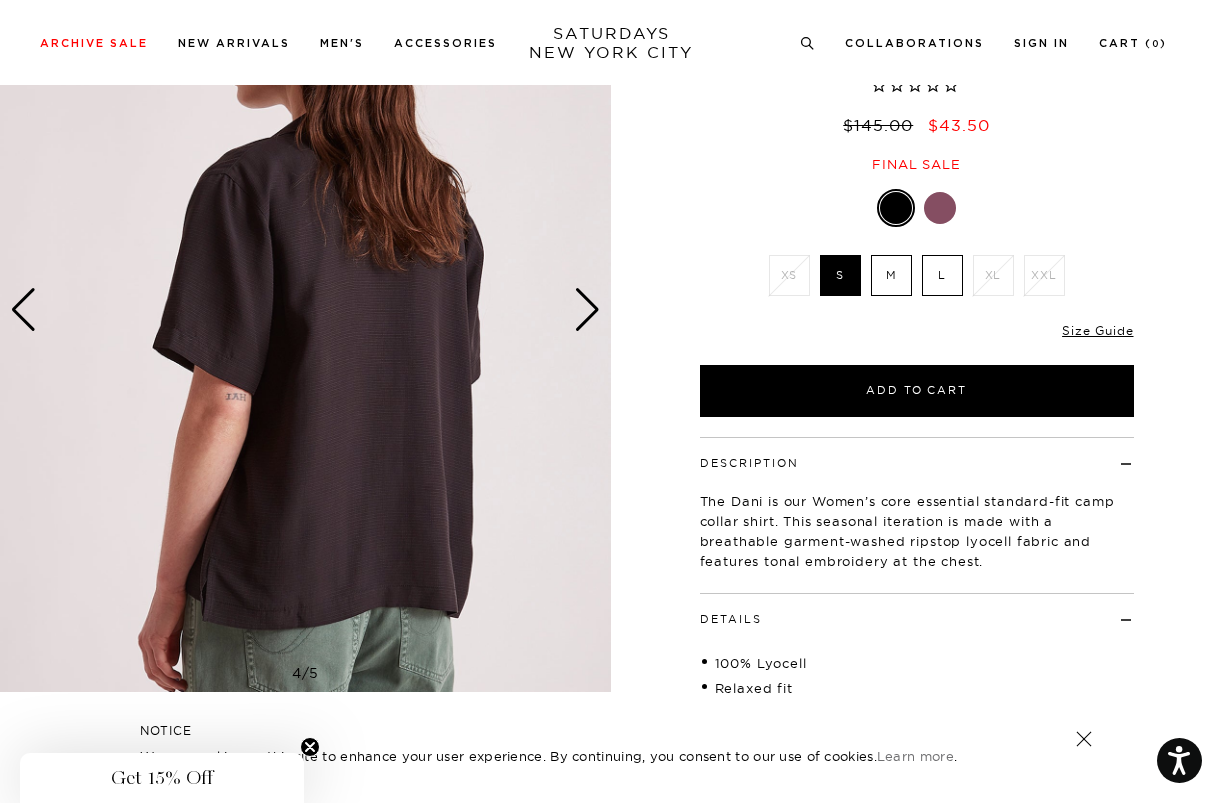 click at bounding box center (587, 310) 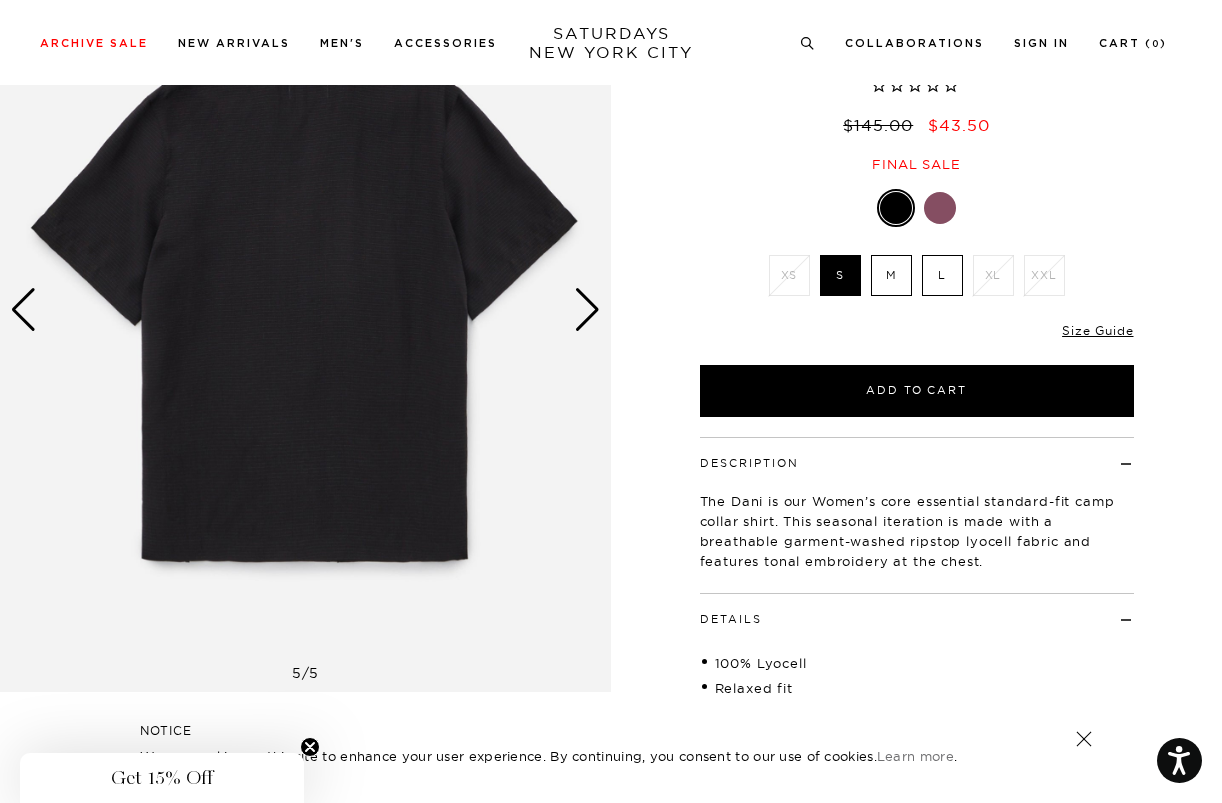 click at bounding box center (587, 310) 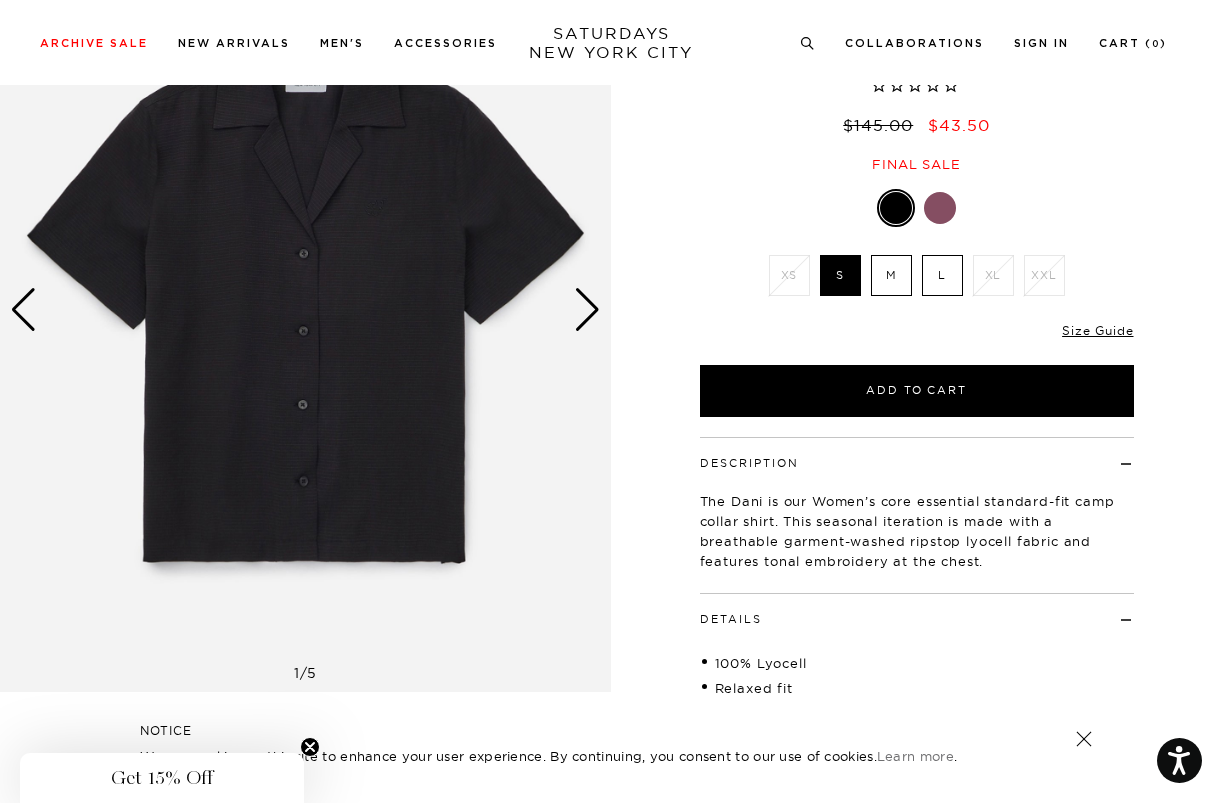 scroll, scrollTop: 76, scrollLeft: 0, axis: vertical 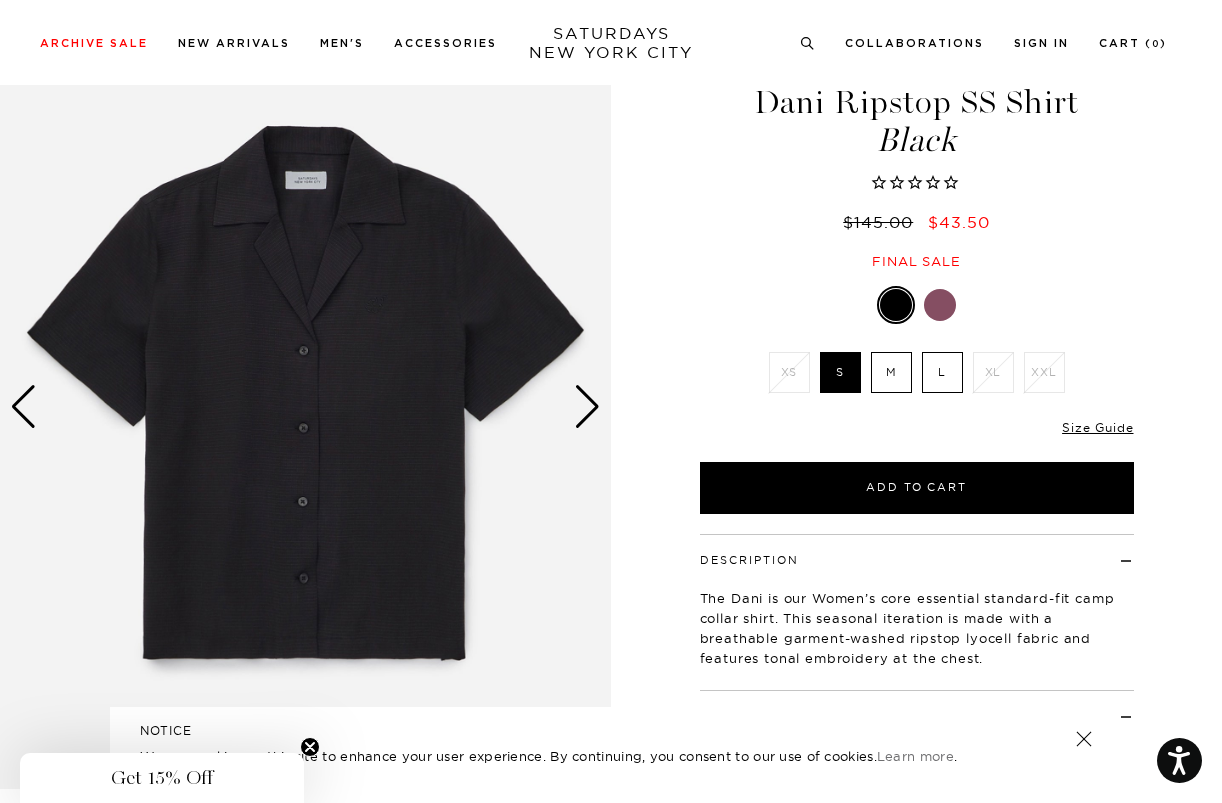 click at bounding box center (587, 407) 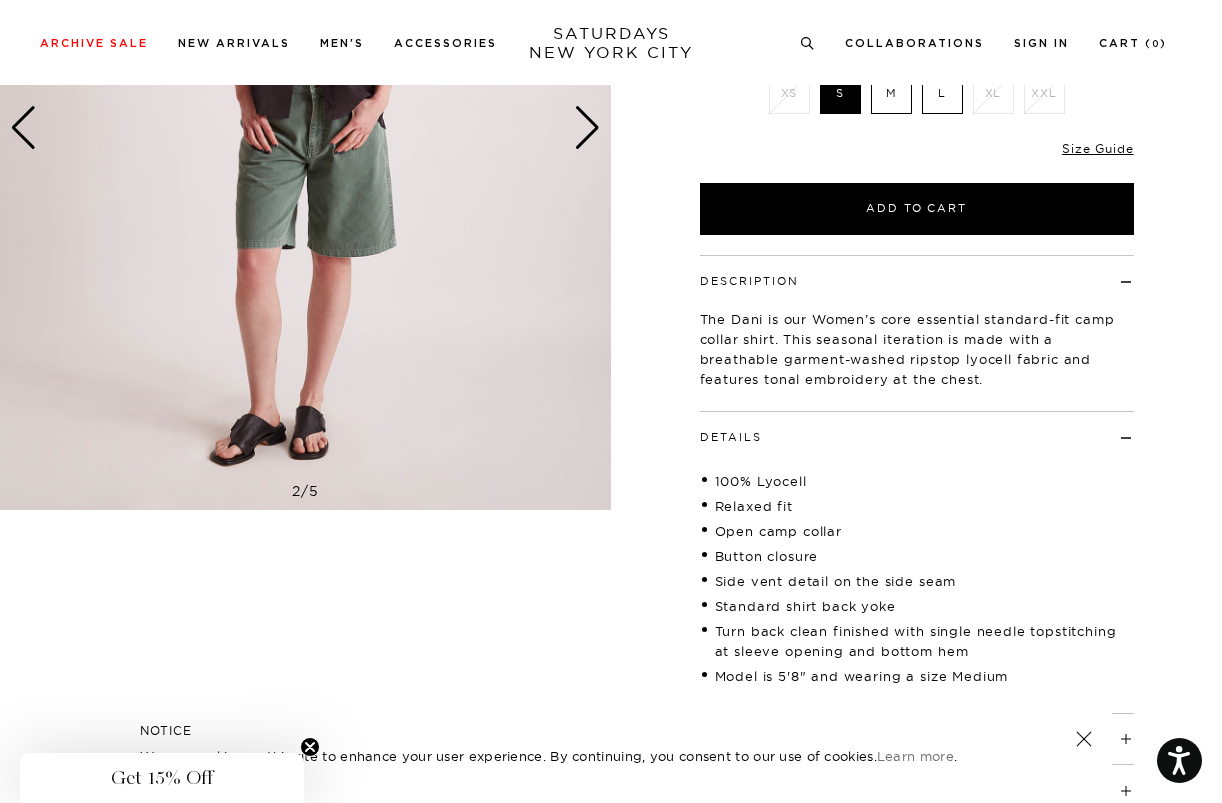 scroll, scrollTop: 181, scrollLeft: 0, axis: vertical 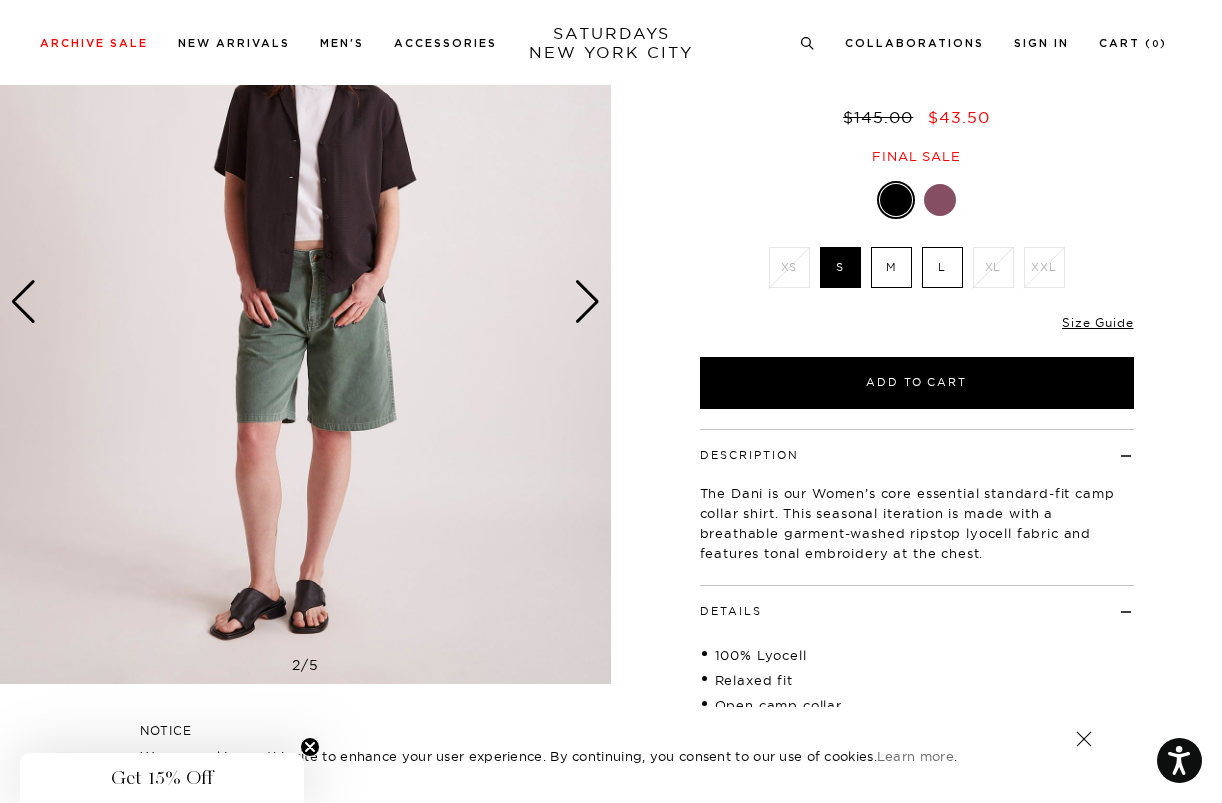 click at bounding box center [587, 302] 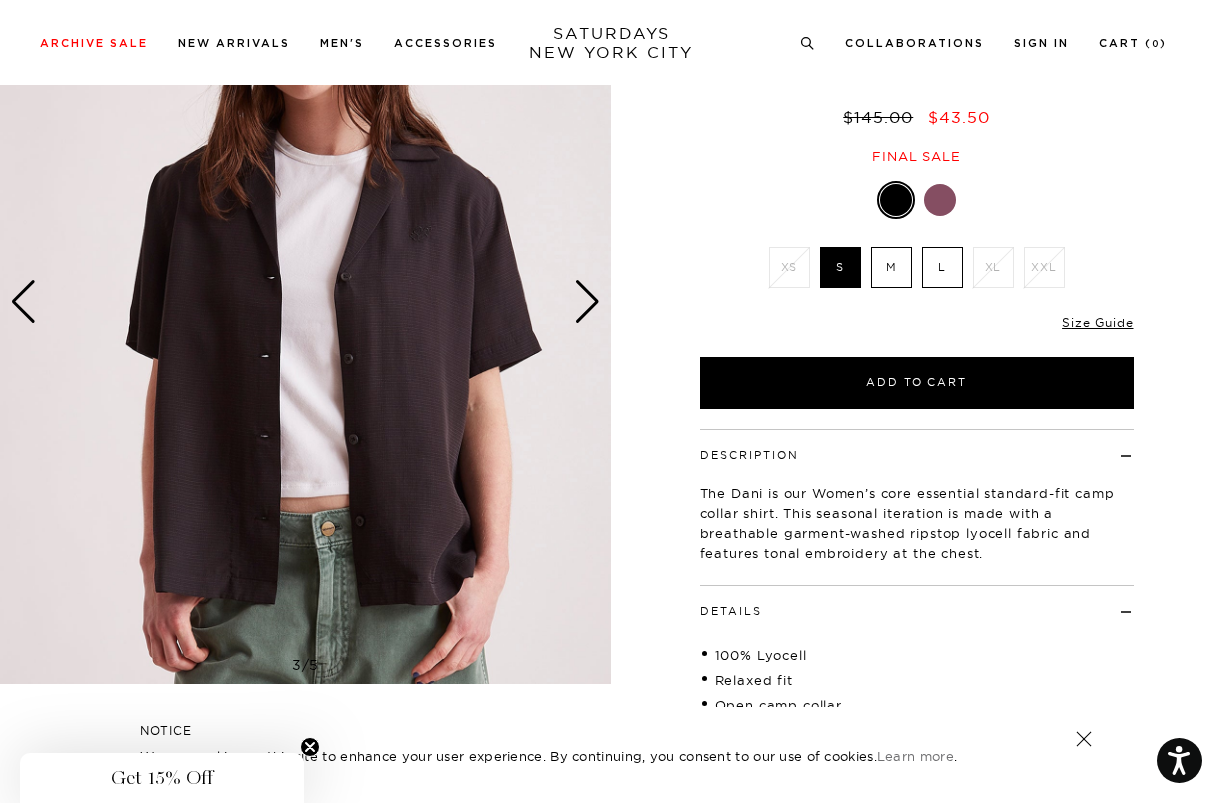 click at bounding box center [587, 302] 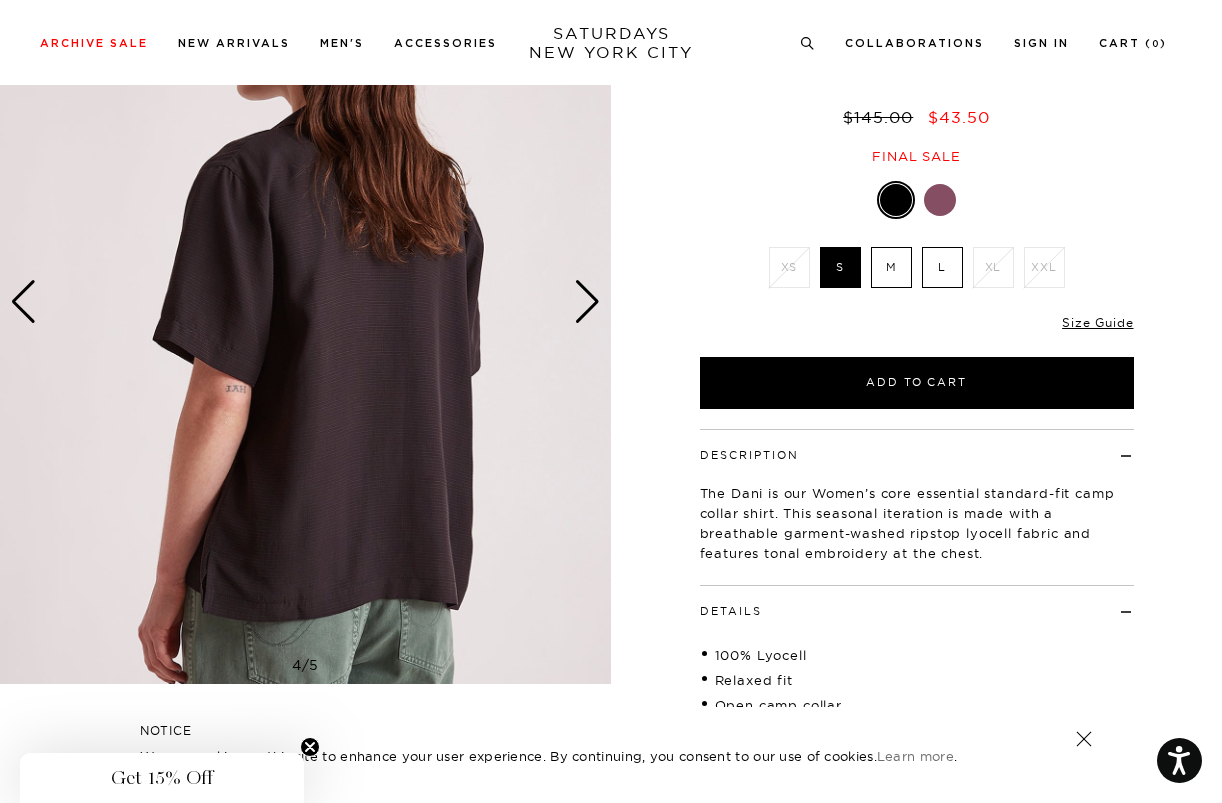 click at bounding box center [587, 302] 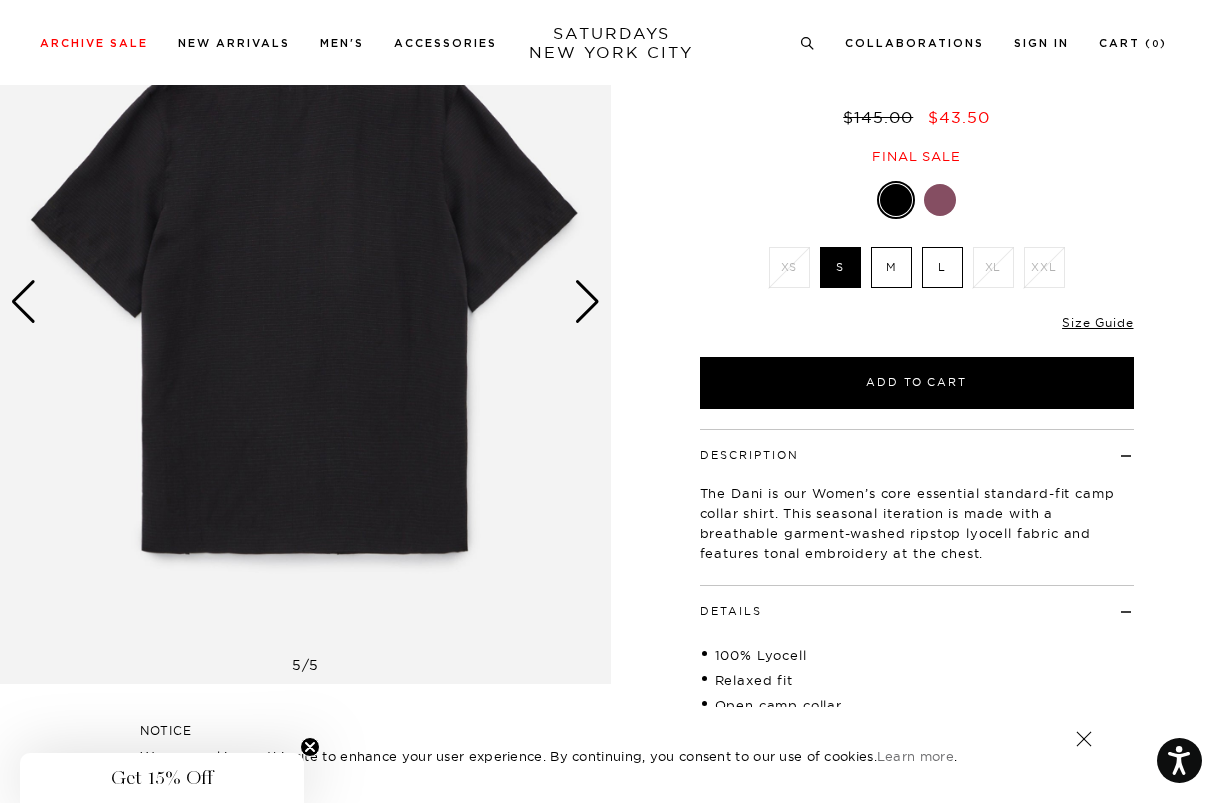 click at bounding box center [587, 302] 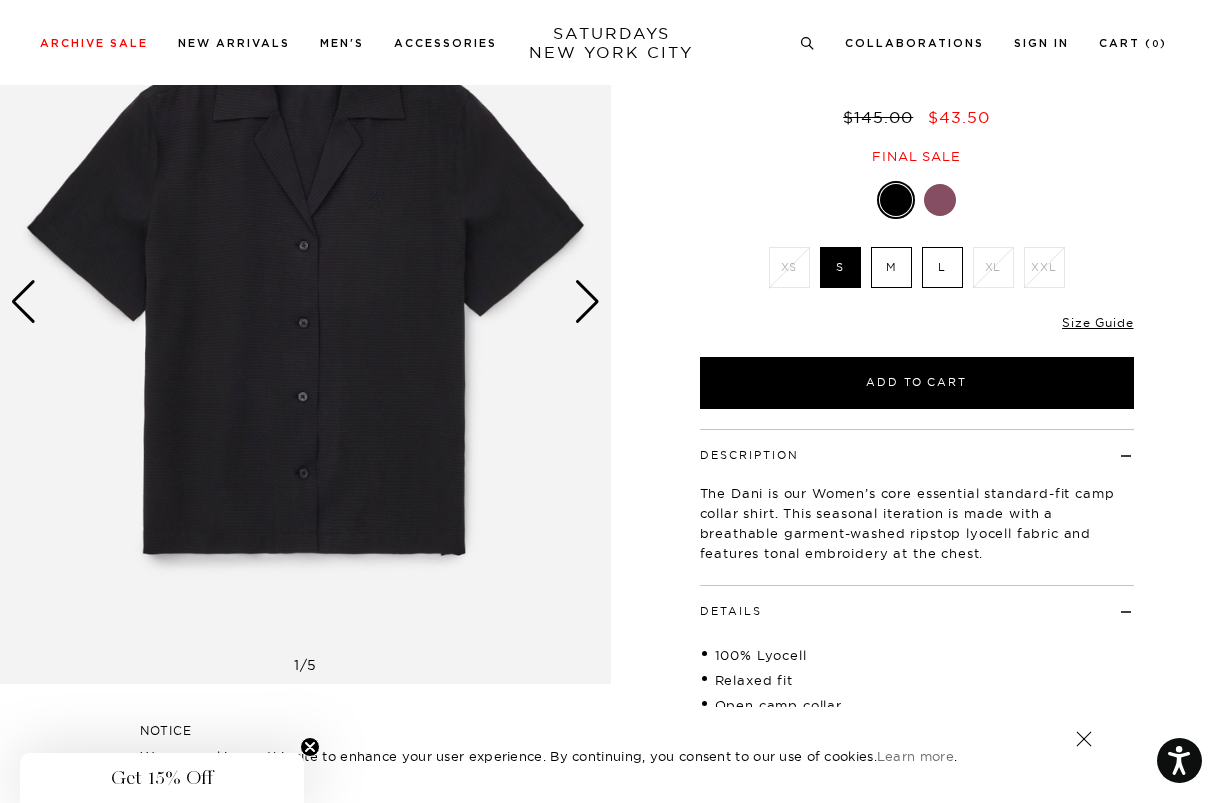 click at bounding box center (587, 302) 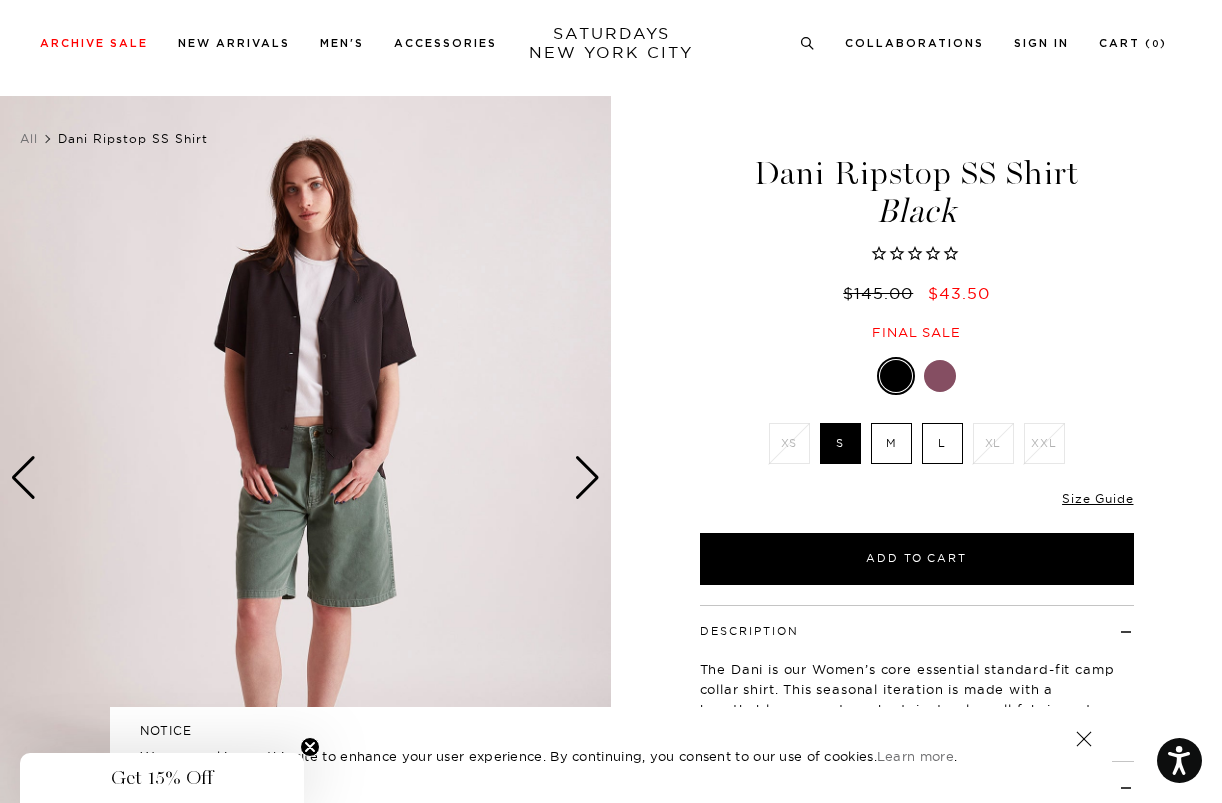 scroll, scrollTop: 0, scrollLeft: 0, axis: both 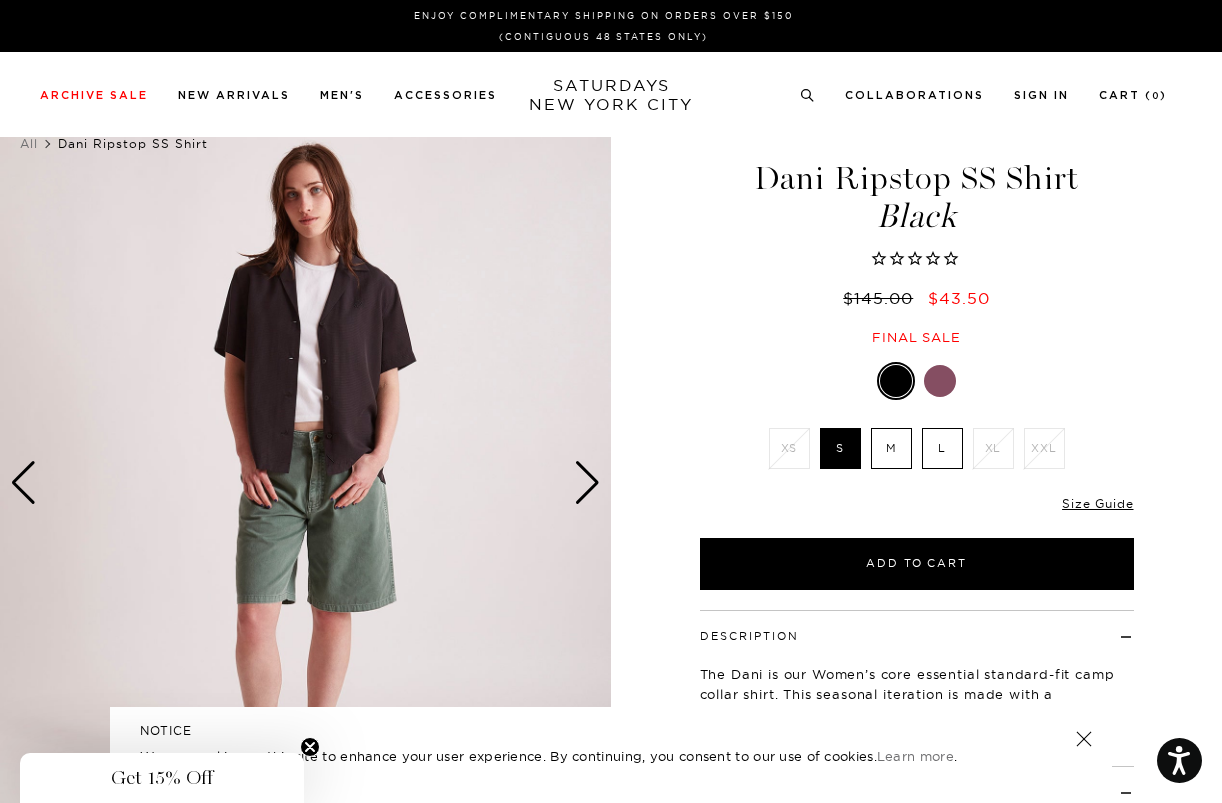 click at bounding box center [587, 483] 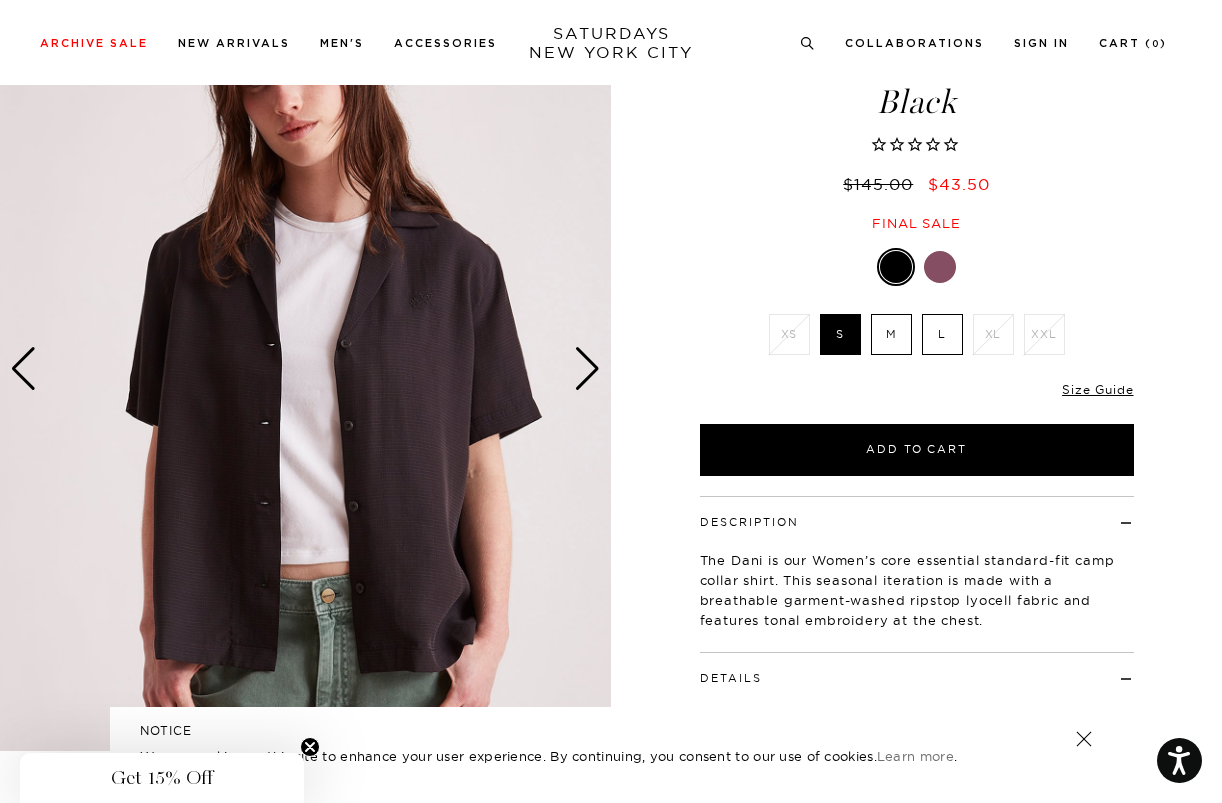 scroll, scrollTop: 123, scrollLeft: 0, axis: vertical 